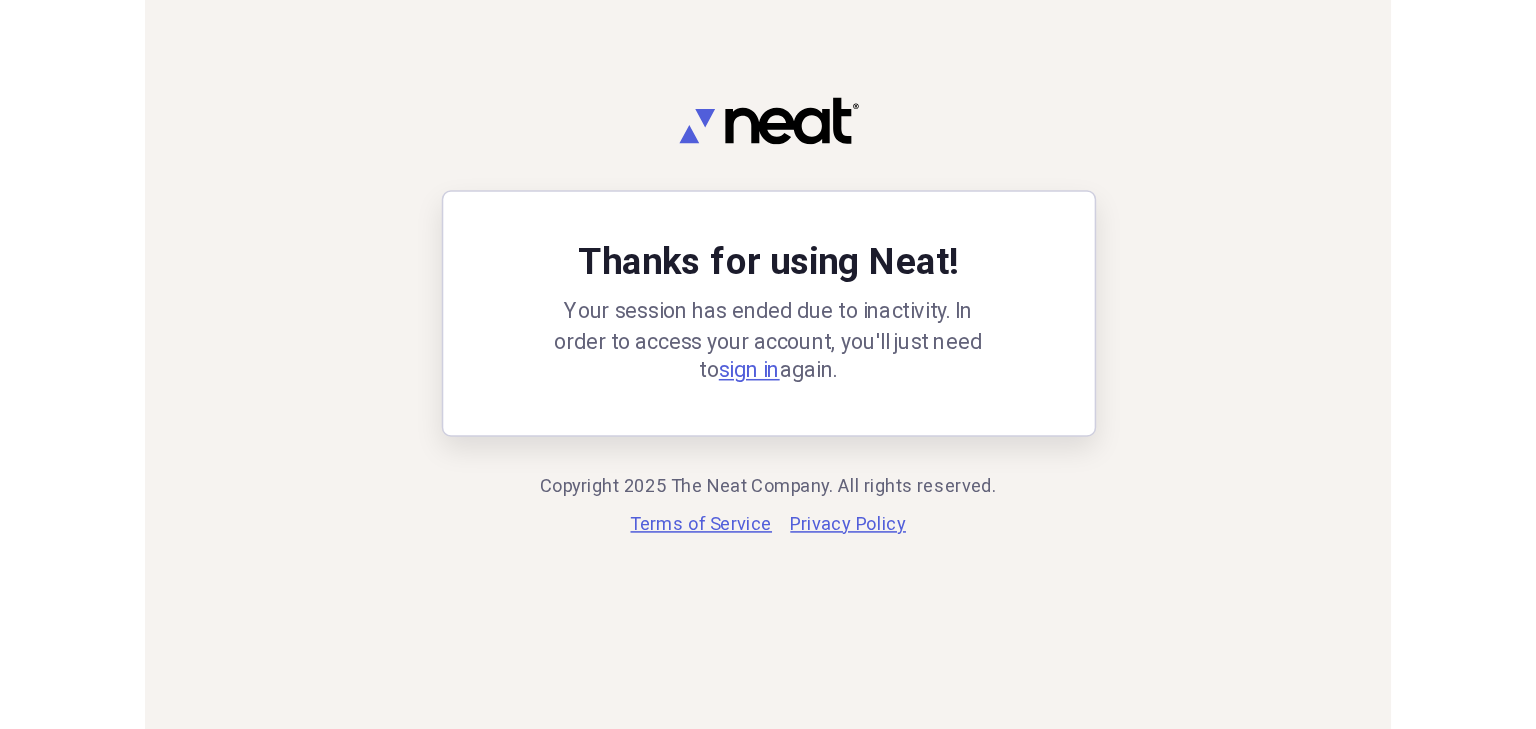 scroll, scrollTop: 0, scrollLeft: 0, axis: both 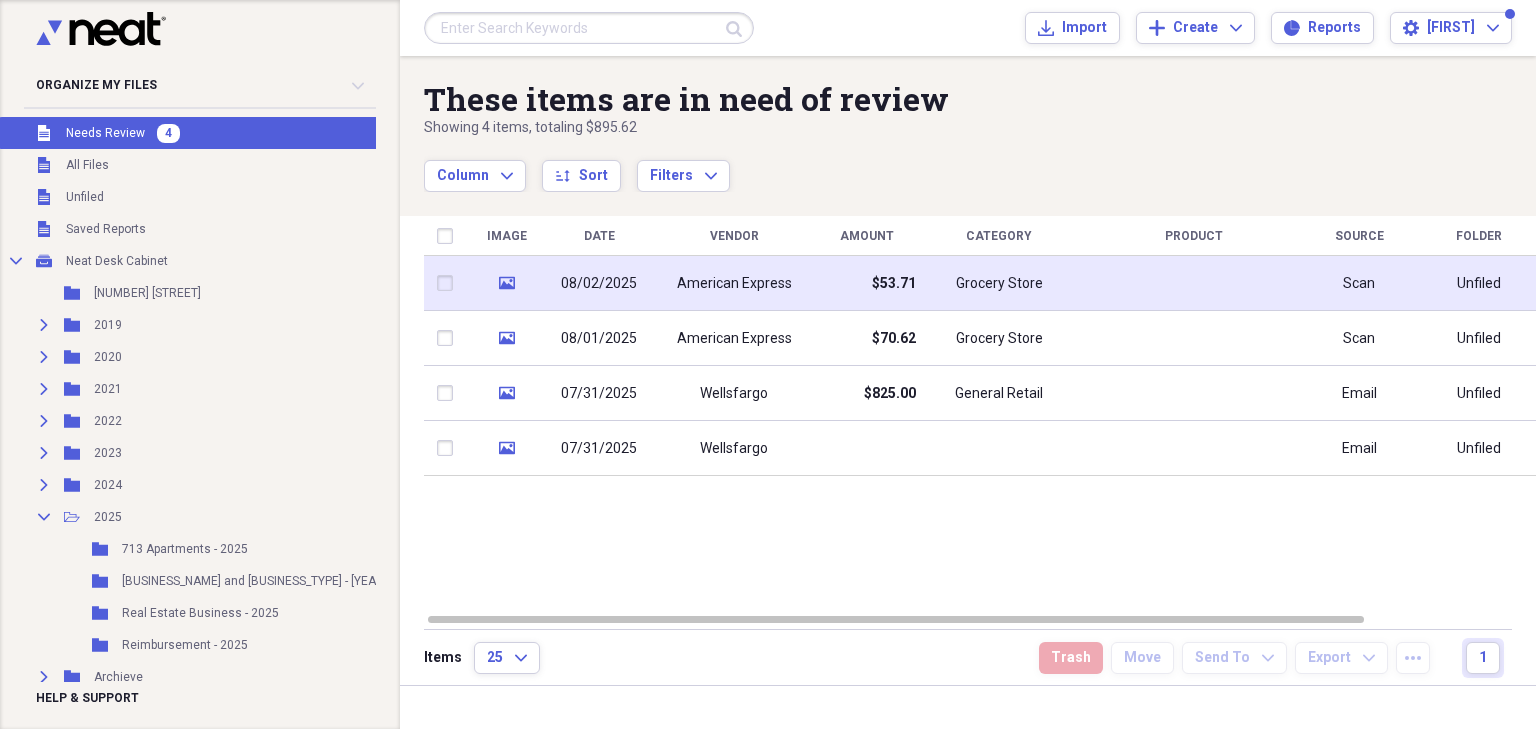 click on "American Express" at bounding box center (734, 284) 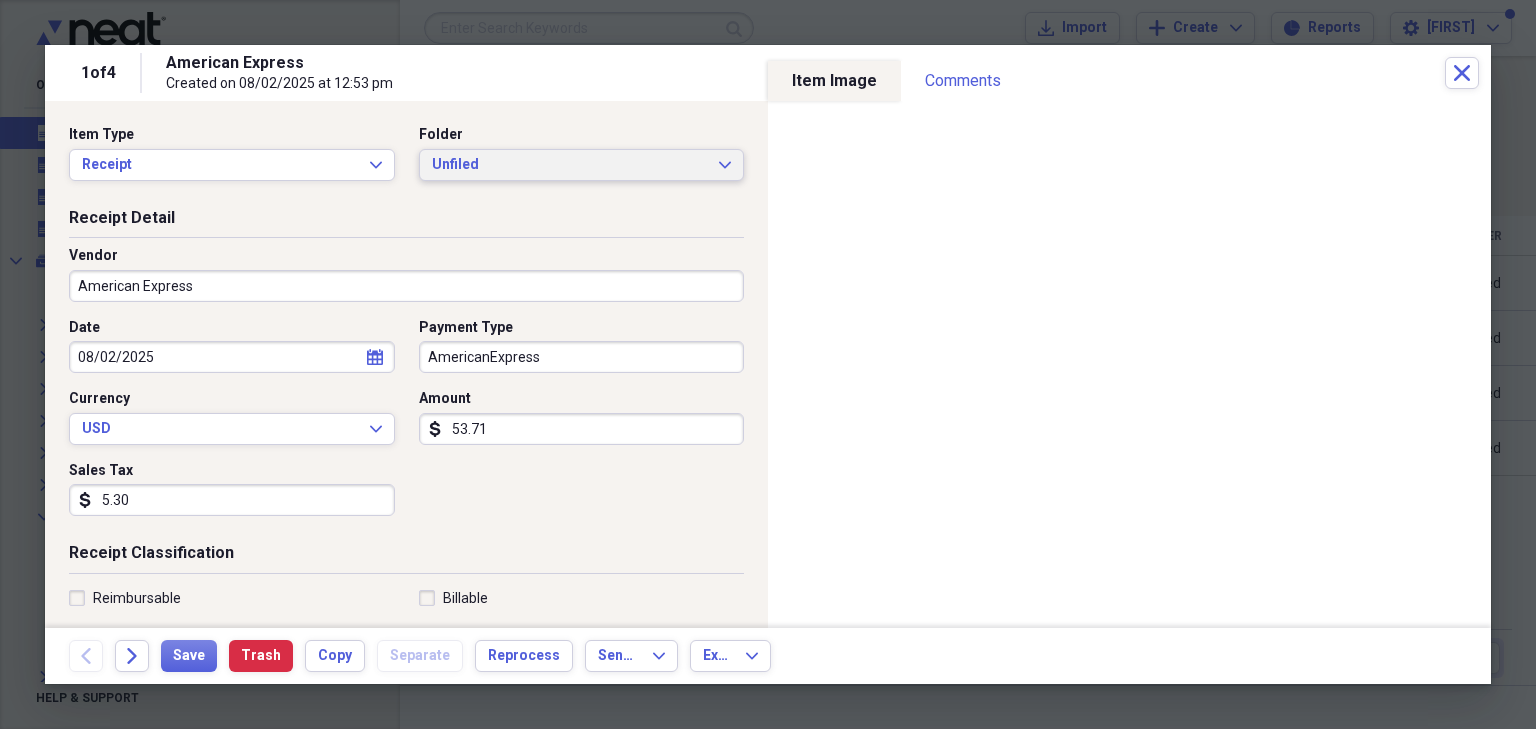 click on "Unfiled" at bounding box center (570, 165) 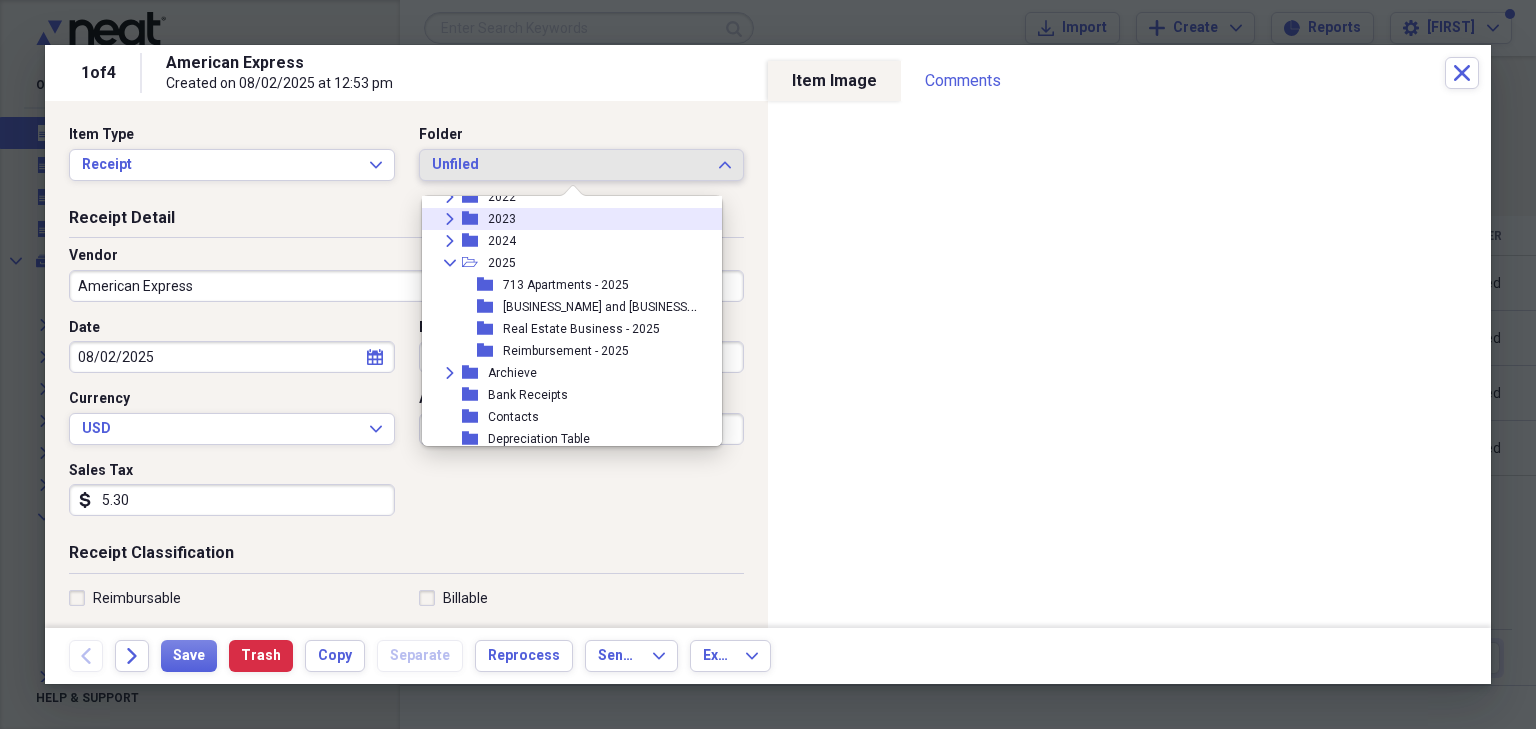 scroll, scrollTop: 160, scrollLeft: 0, axis: vertical 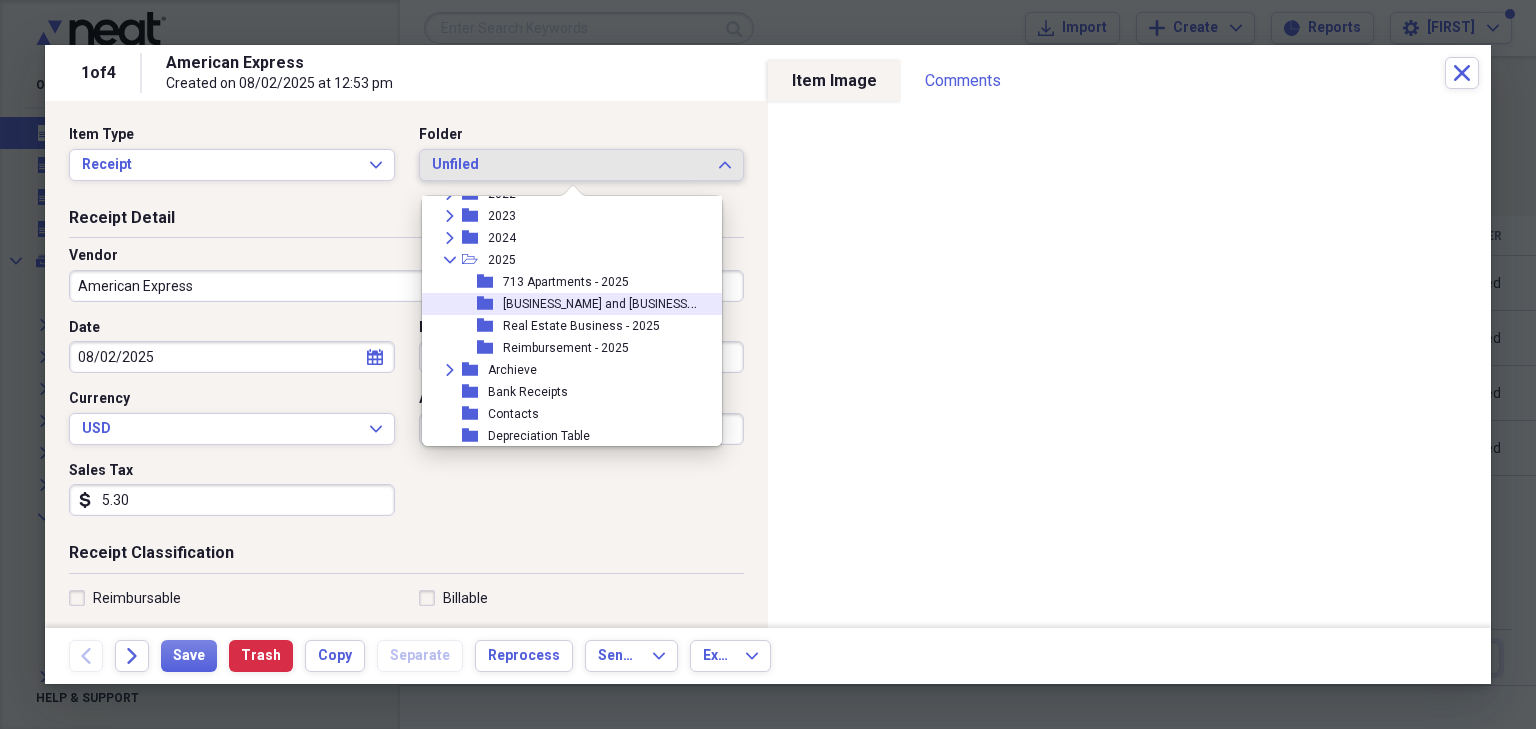 click on "[BUSINESS_NAME] and [BUSINESS_TYPE] - [YEAR]" at bounding box center (635, 302) 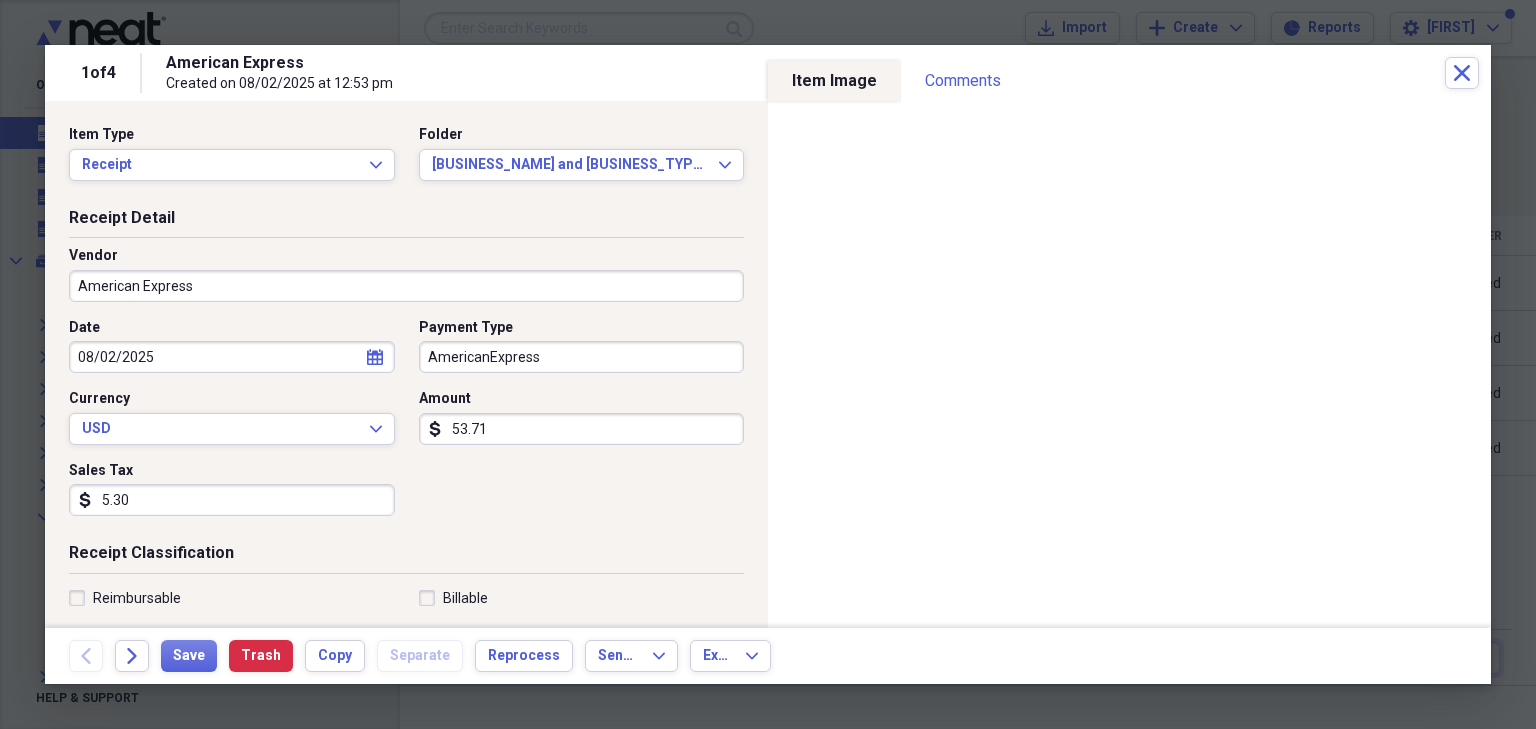 click on "American Express" at bounding box center [406, 286] 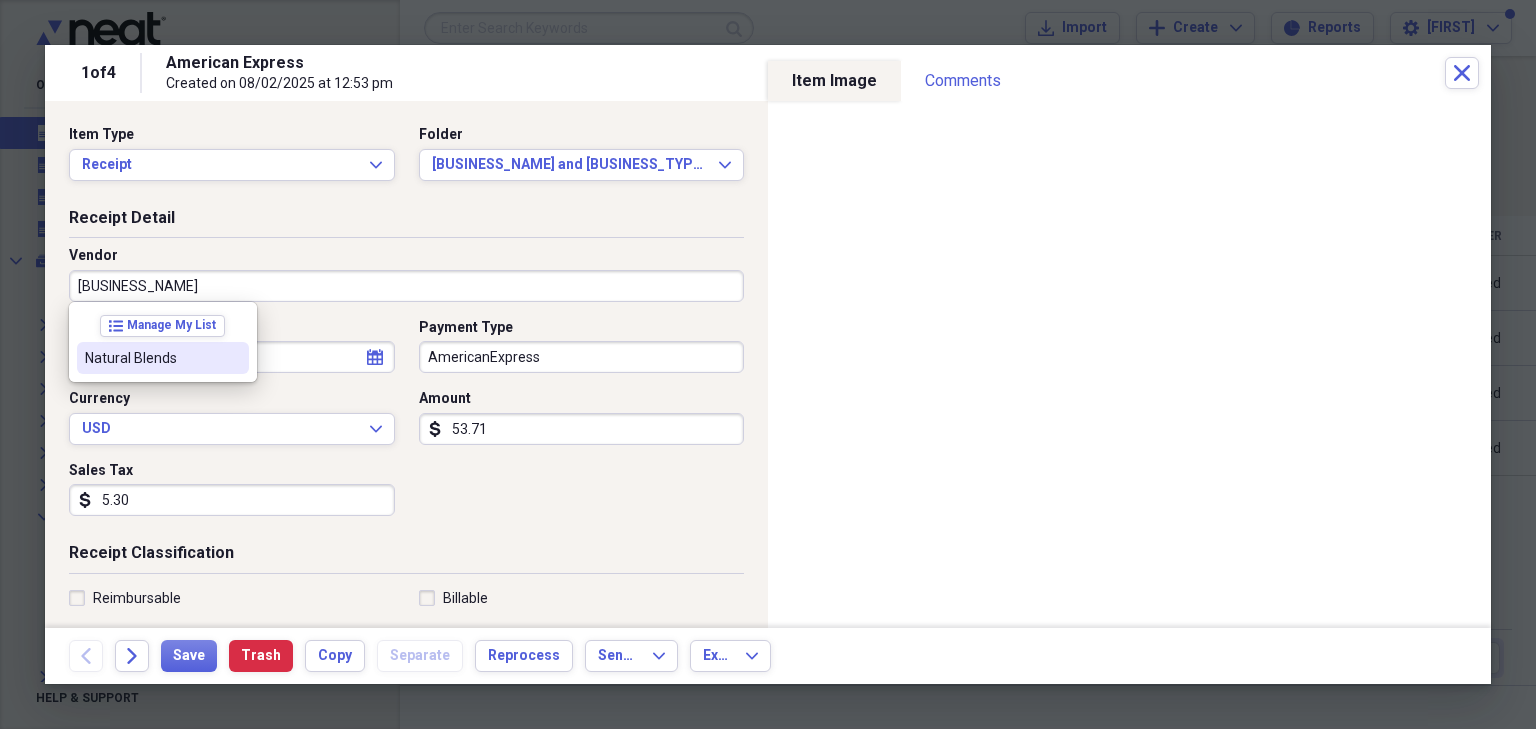 click on "Natural Blends" at bounding box center (151, 358) 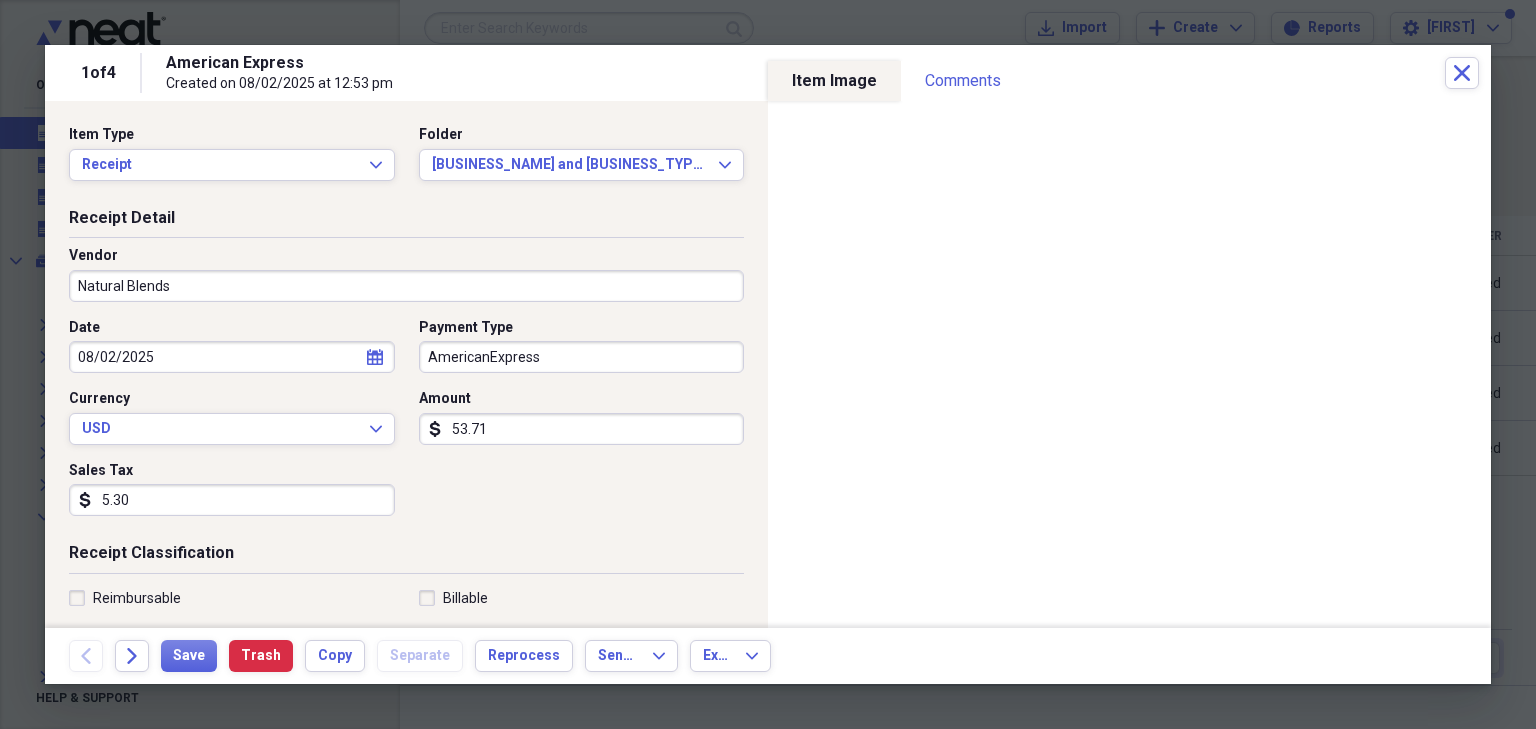 type on "Meals/Restaurants" 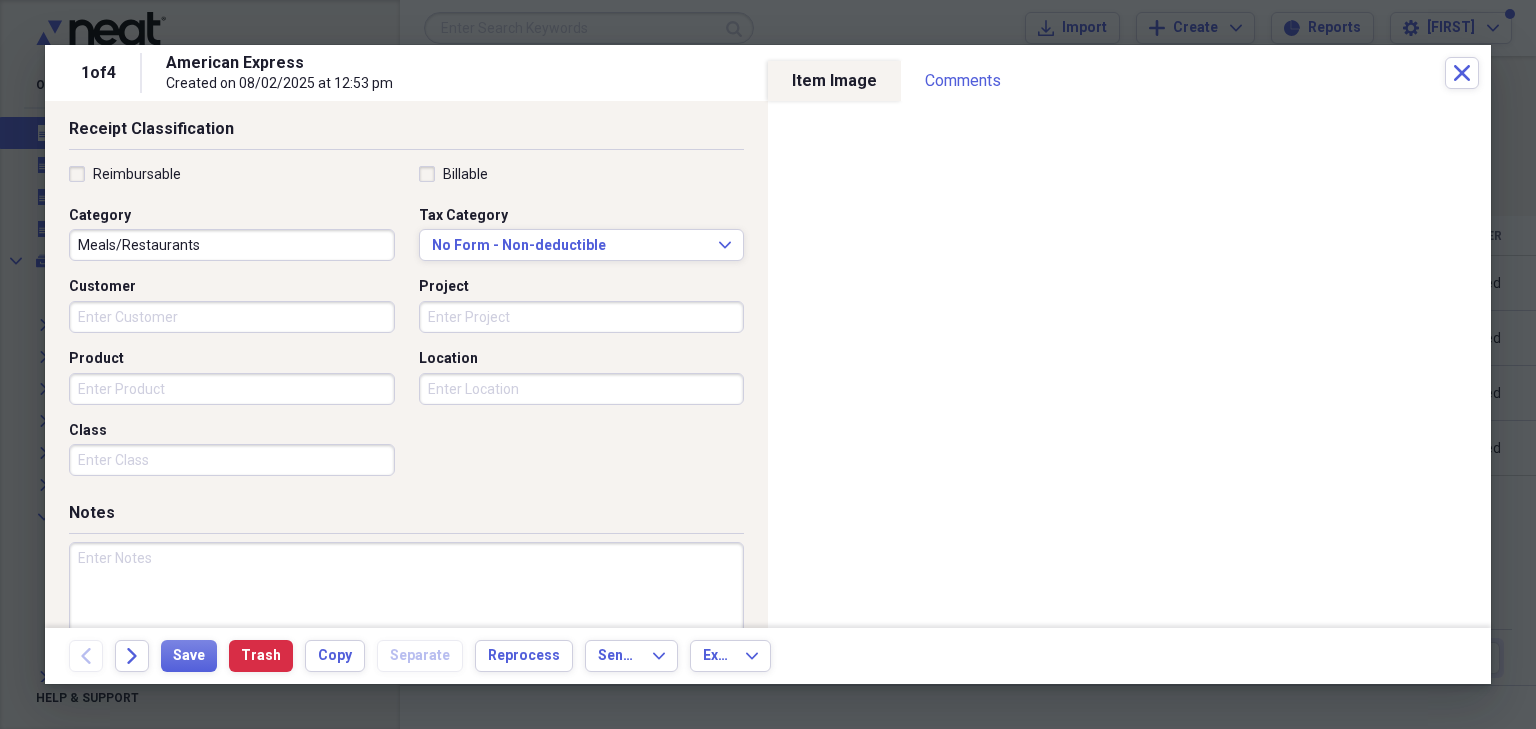 scroll, scrollTop: 492, scrollLeft: 0, axis: vertical 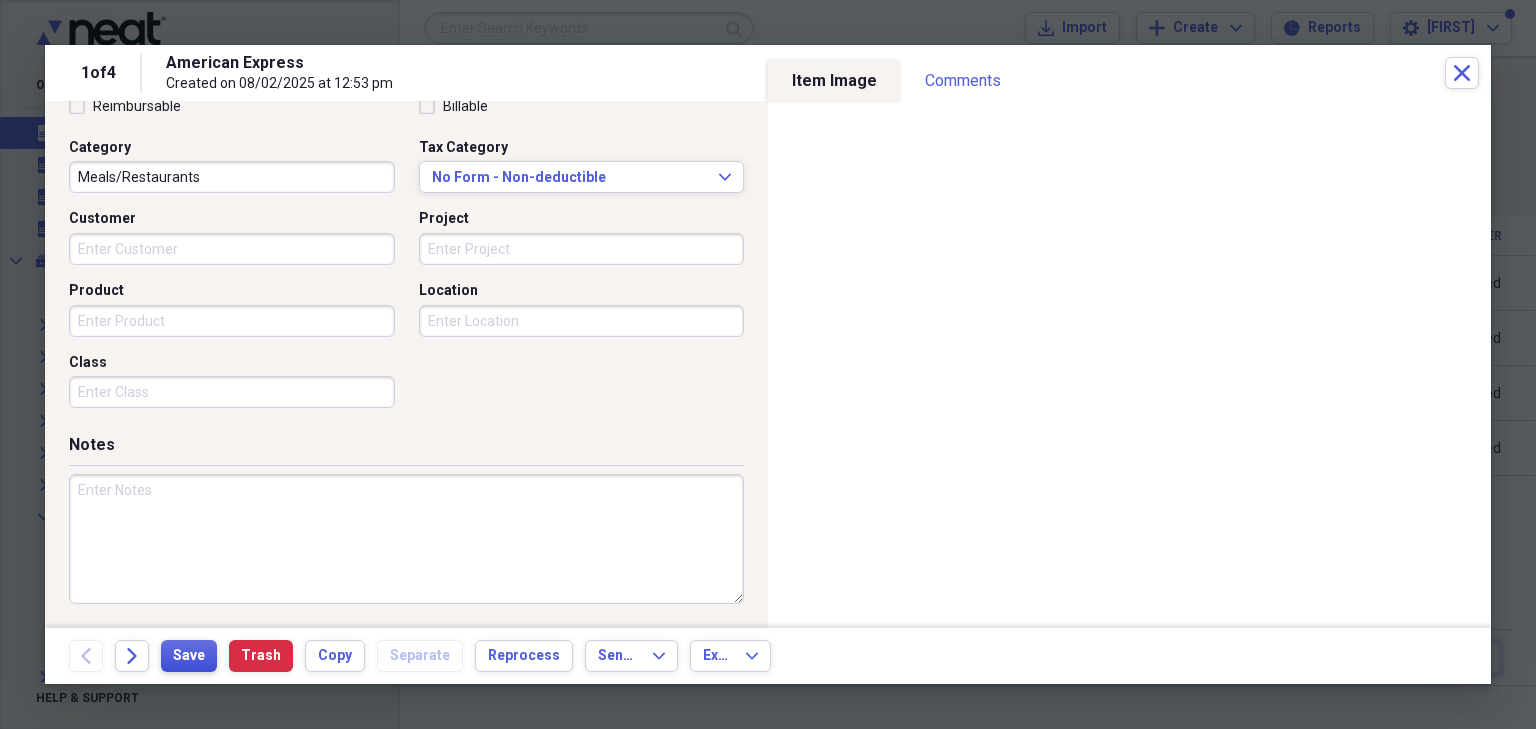 click on "Save" at bounding box center [189, 656] 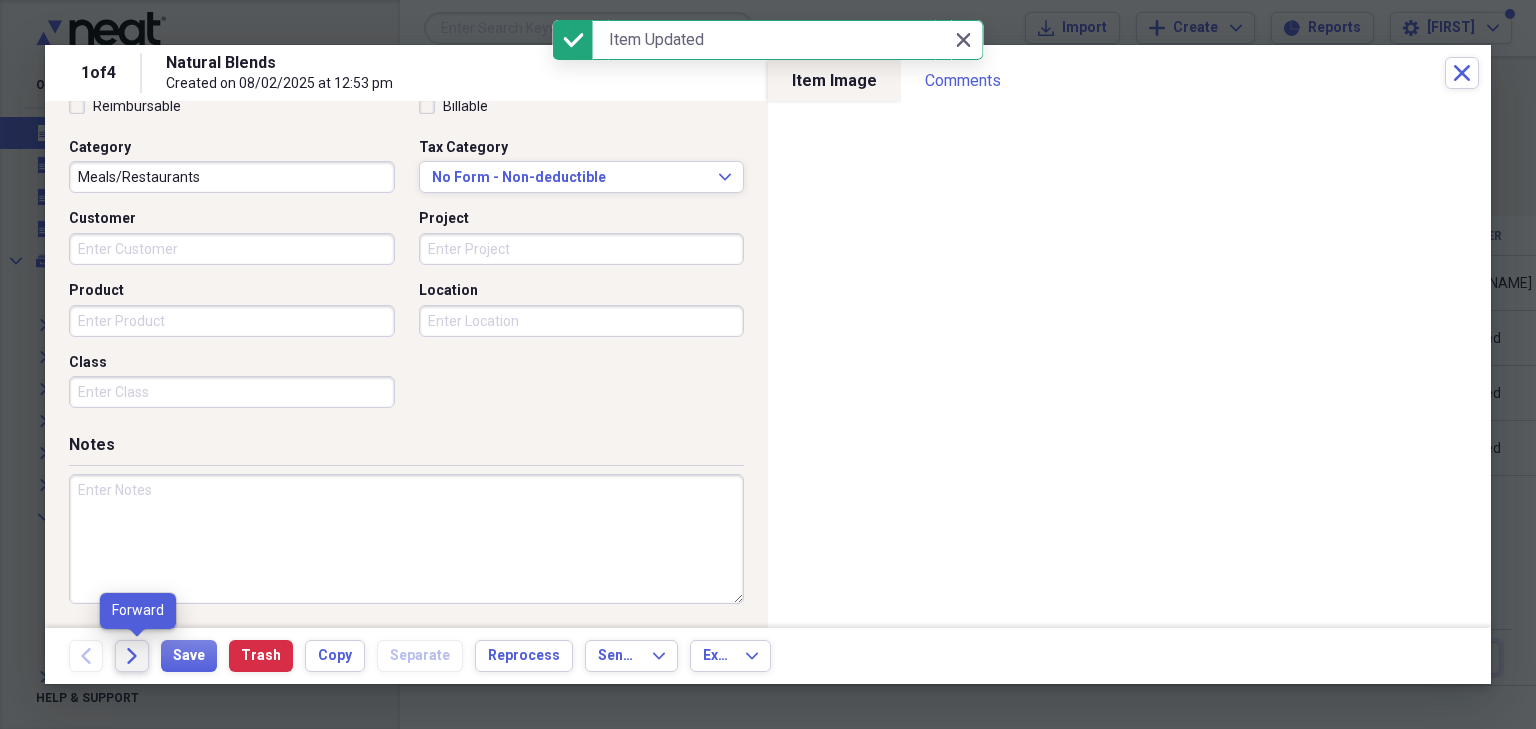 click on "Forward" 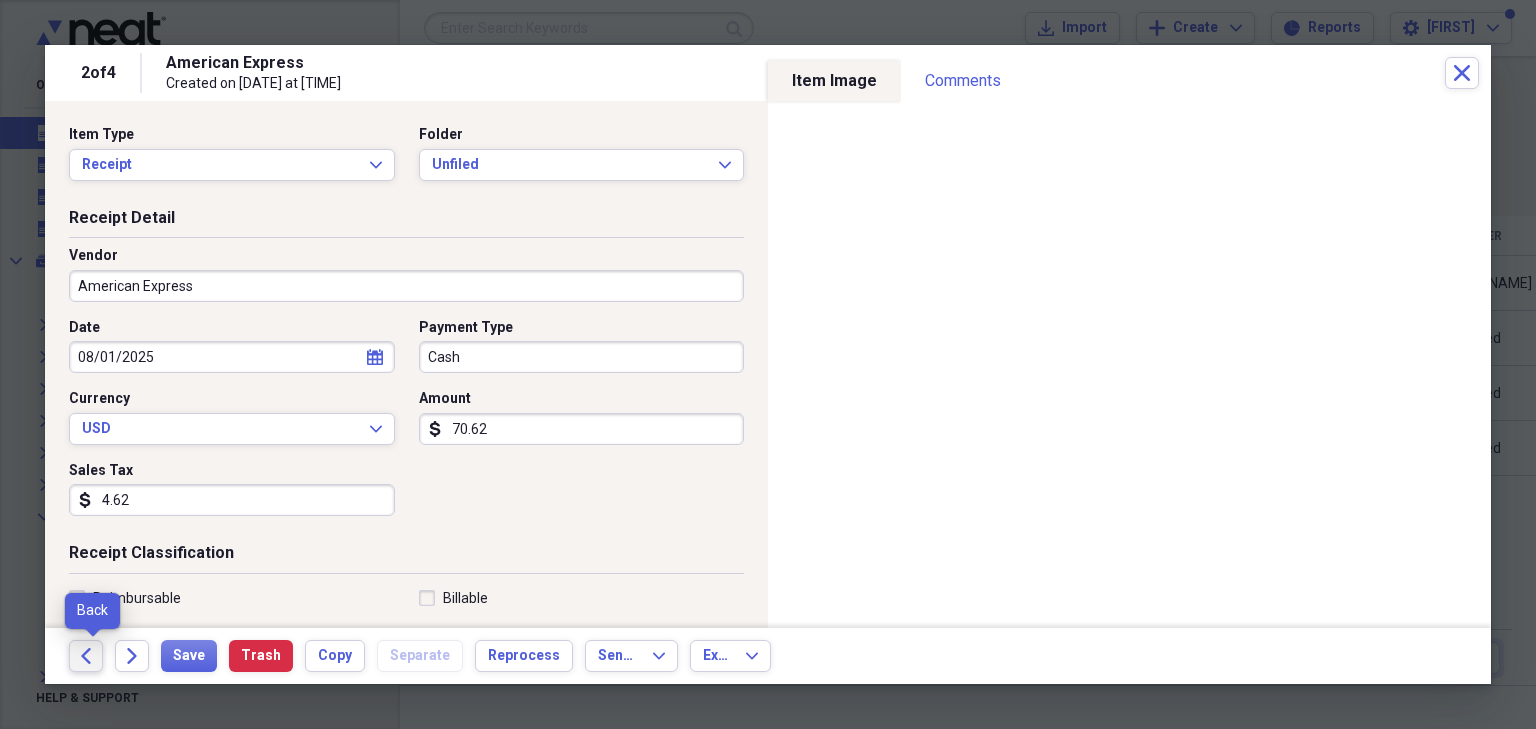 click on "Back" 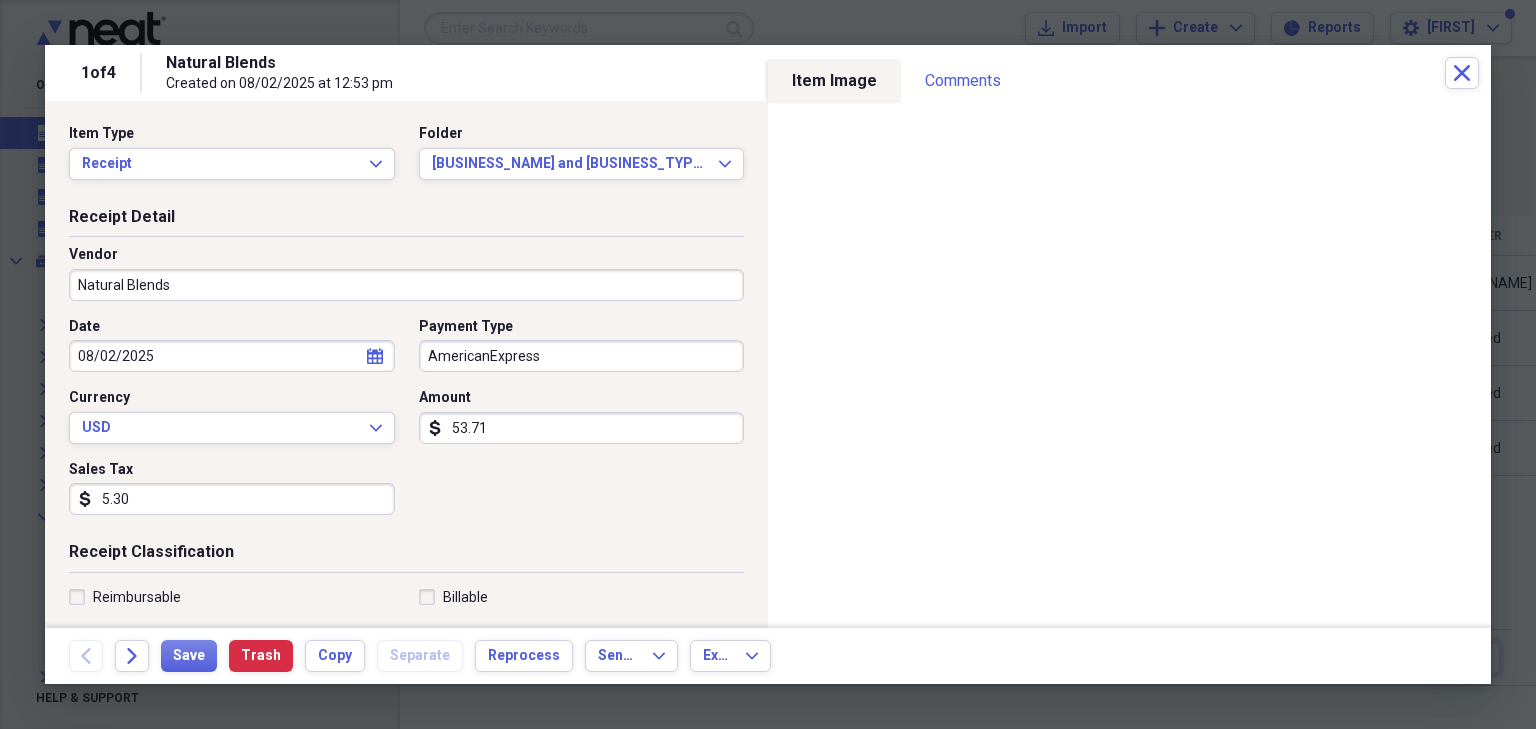 scroll, scrollTop: 0, scrollLeft: 0, axis: both 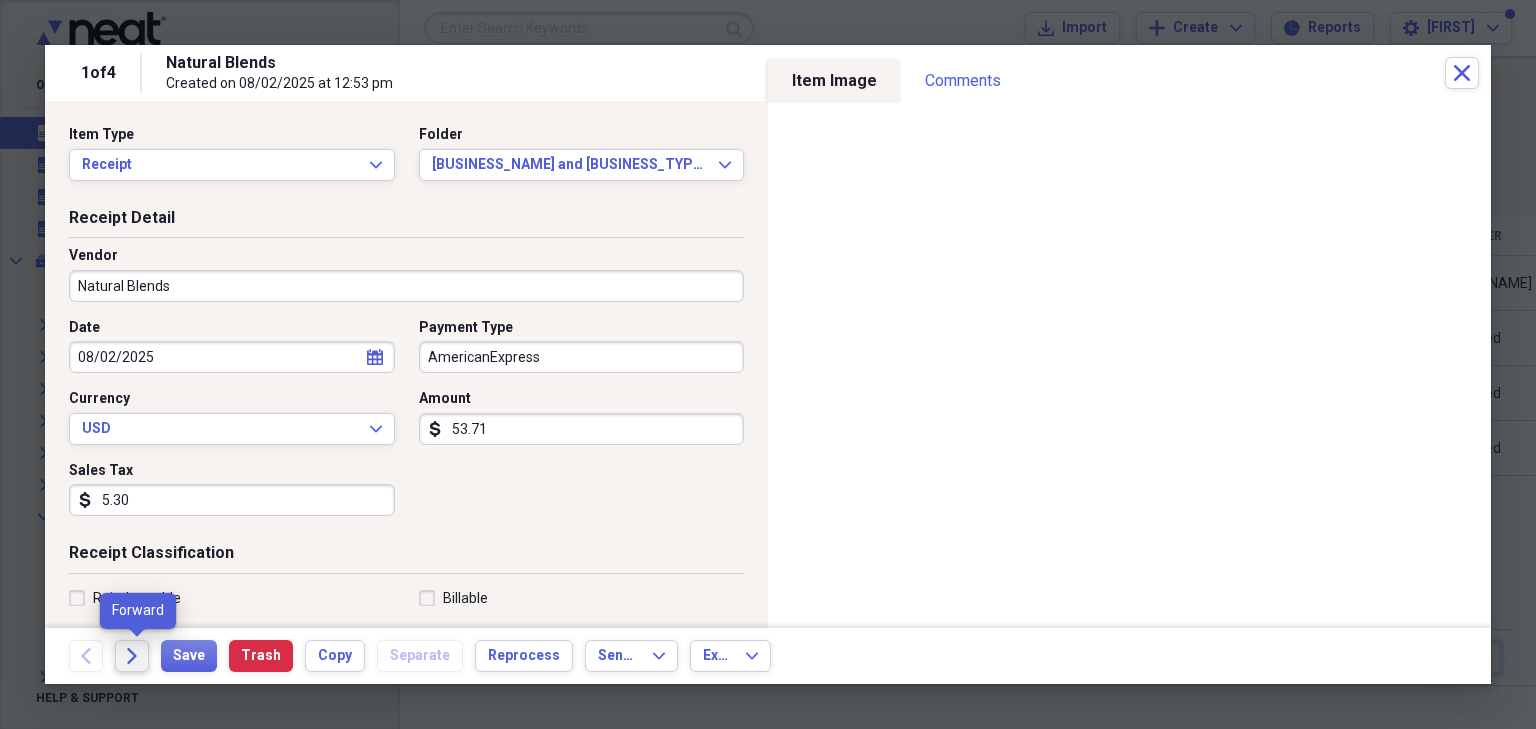 click 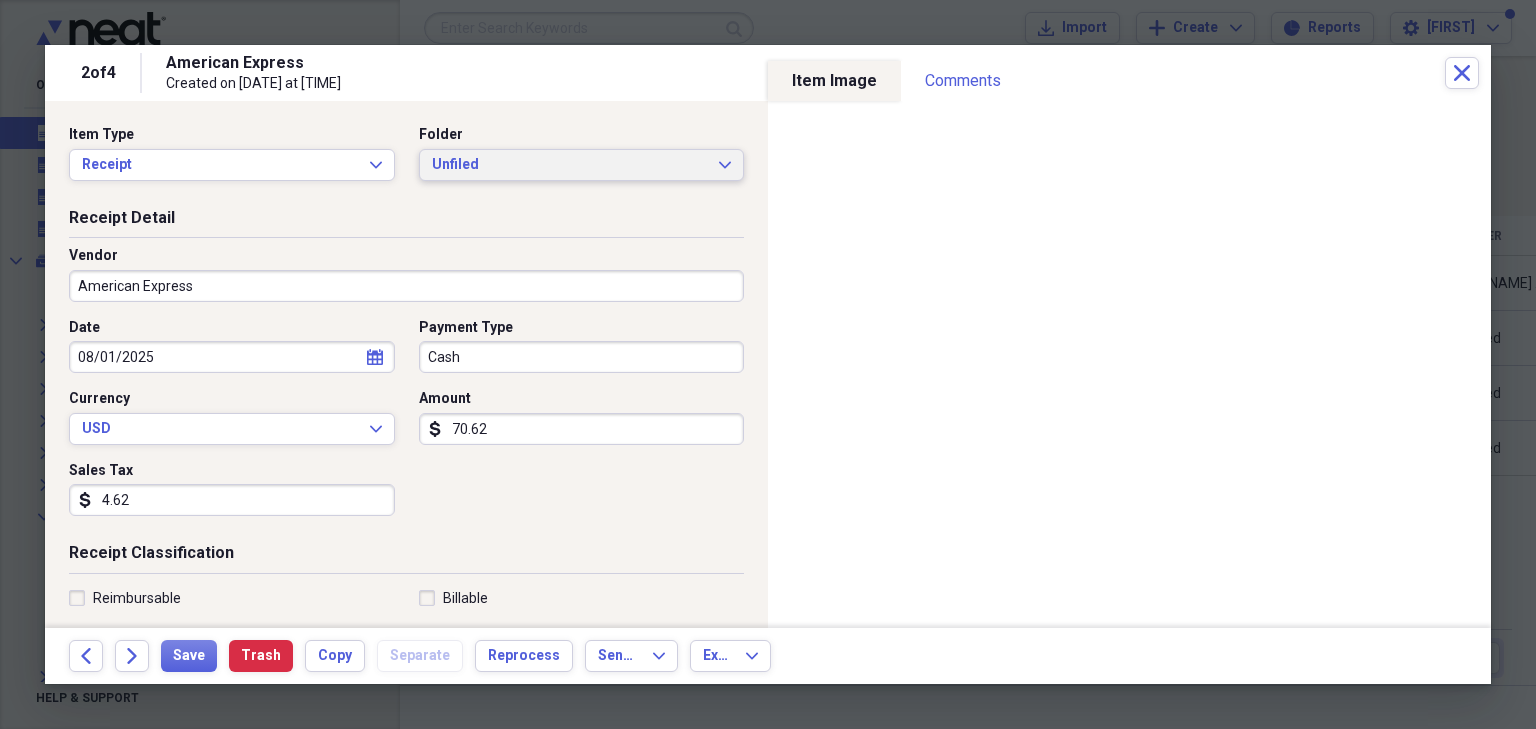 click on "Unfiled" at bounding box center [570, 165] 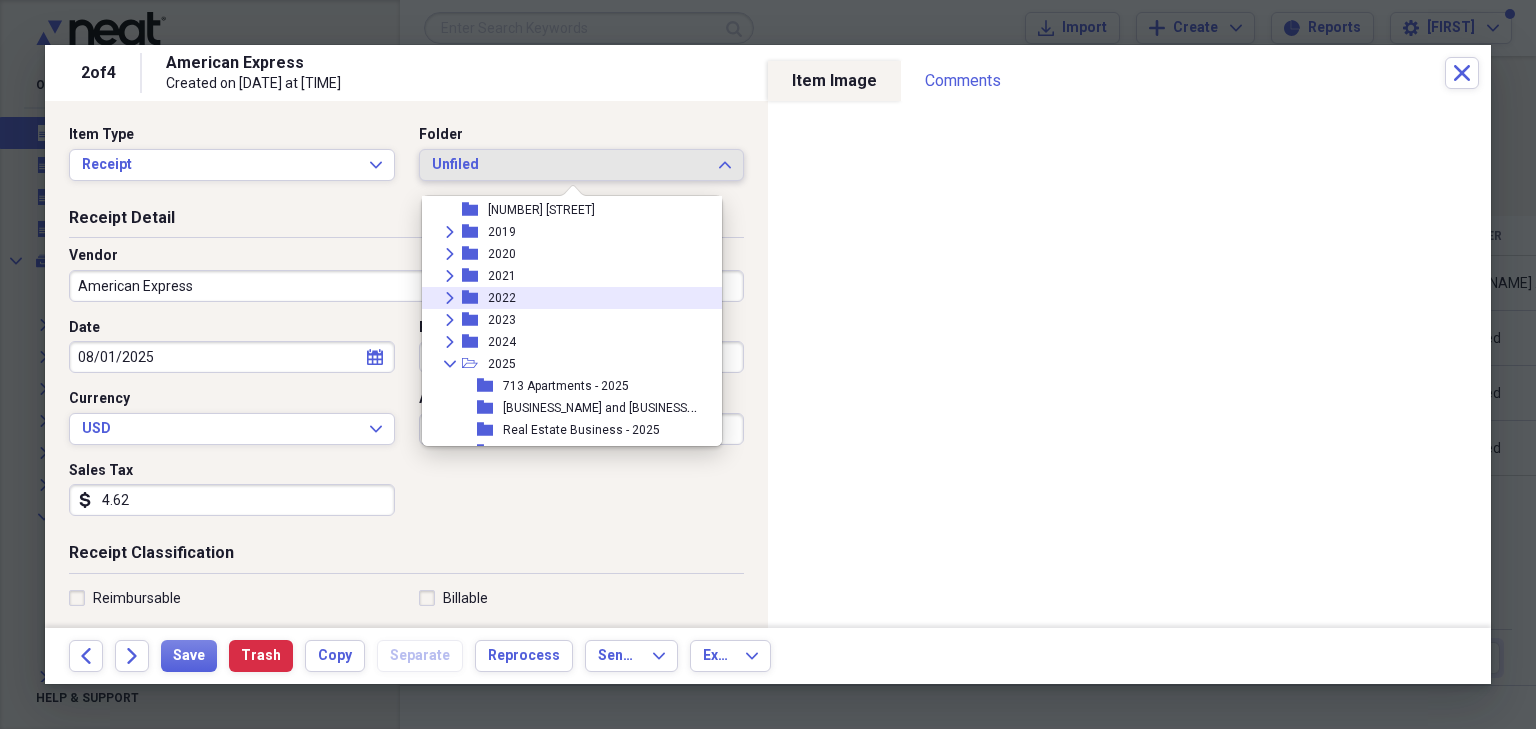 scroll, scrollTop: 80, scrollLeft: 0, axis: vertical 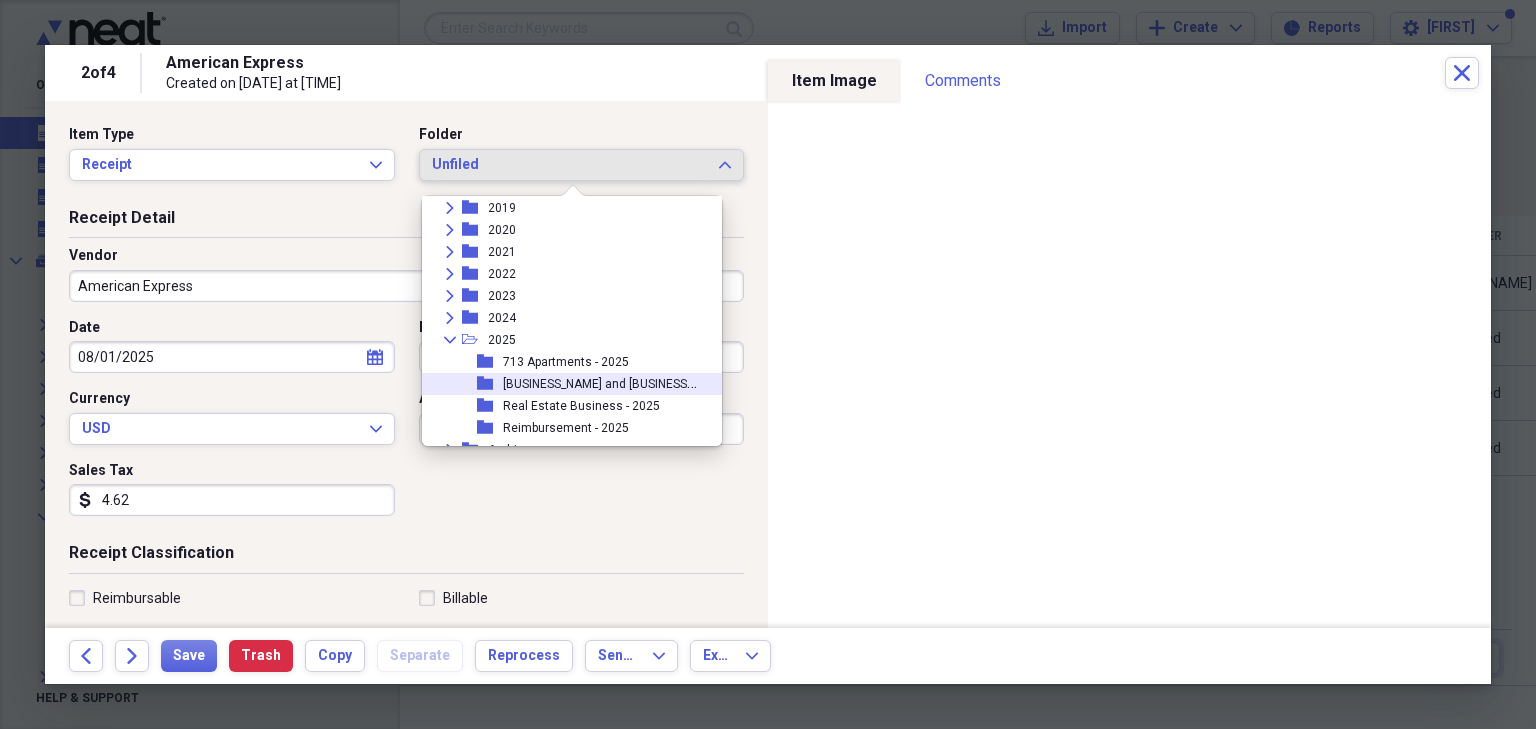 click on "[BUSINESS_NAME] and [BUSINESS_TYPE] - [YEAR]" at bounding box center (635, 382) 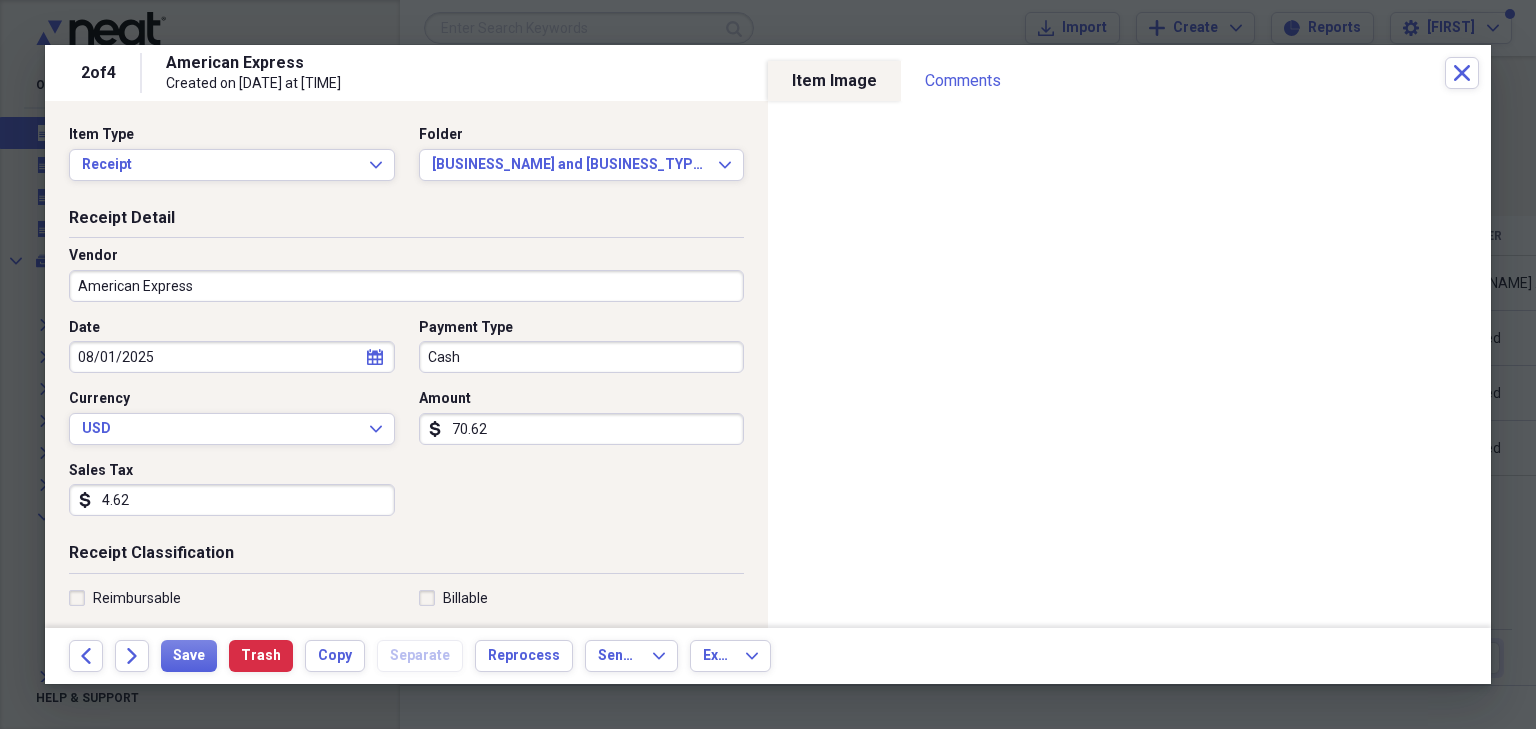click on "American Express" at bounding box center [406, 286] 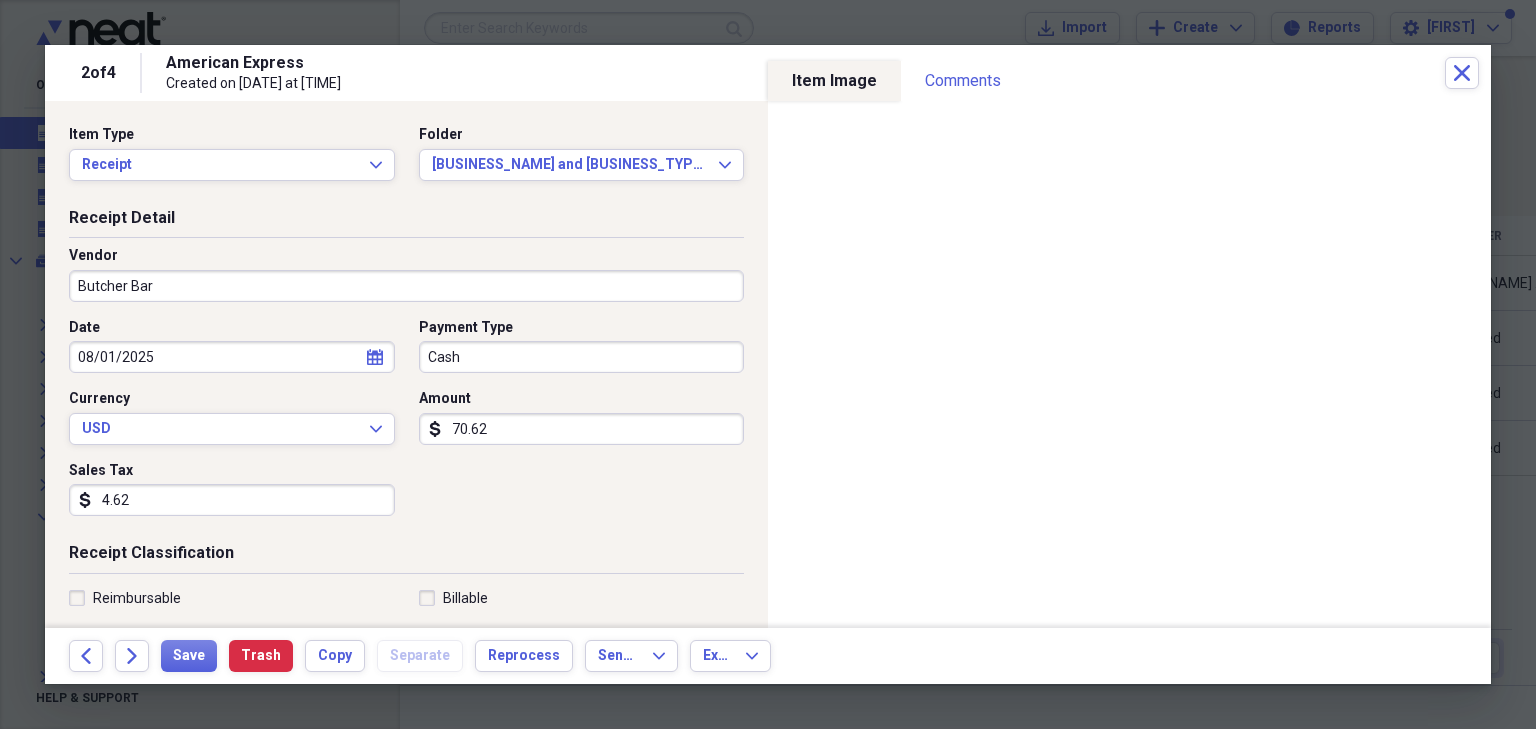 type on "Butcher Bar" 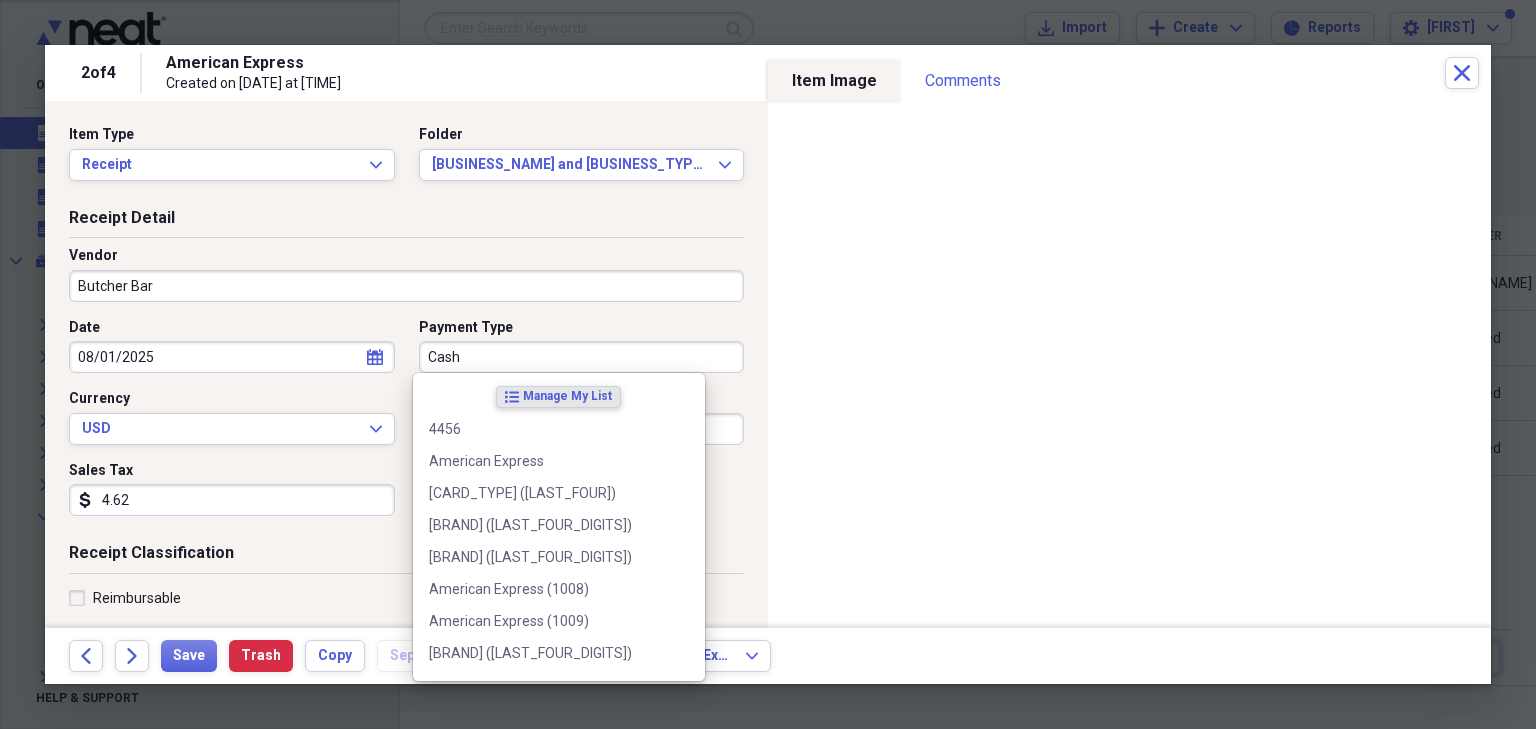 click on "Cash" at bounding box center [582, 357] 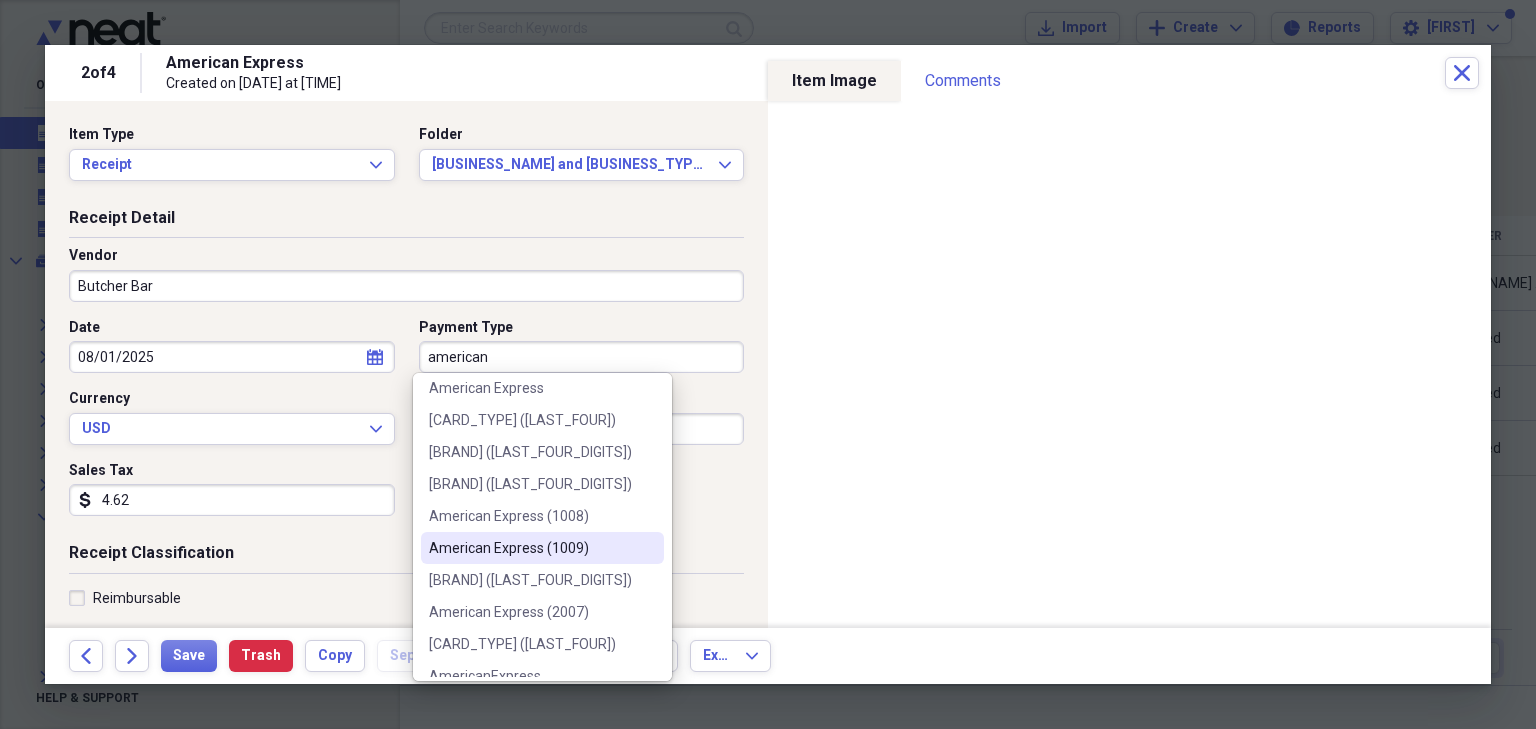 scroll, scrollTop: 60, scrollLeft: 0, axis: vertical 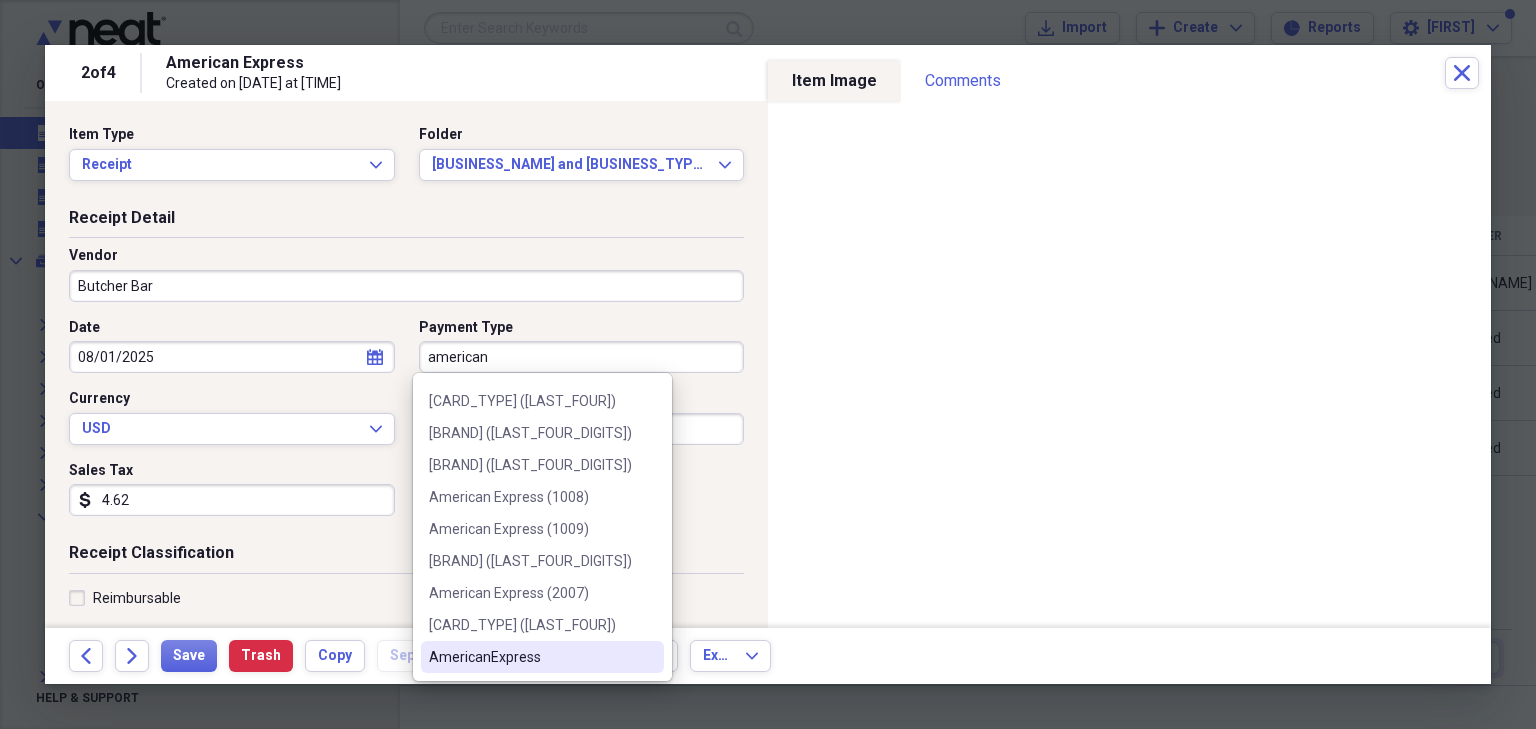 click on "AmericanExpress" at bounding box center (530, 657) 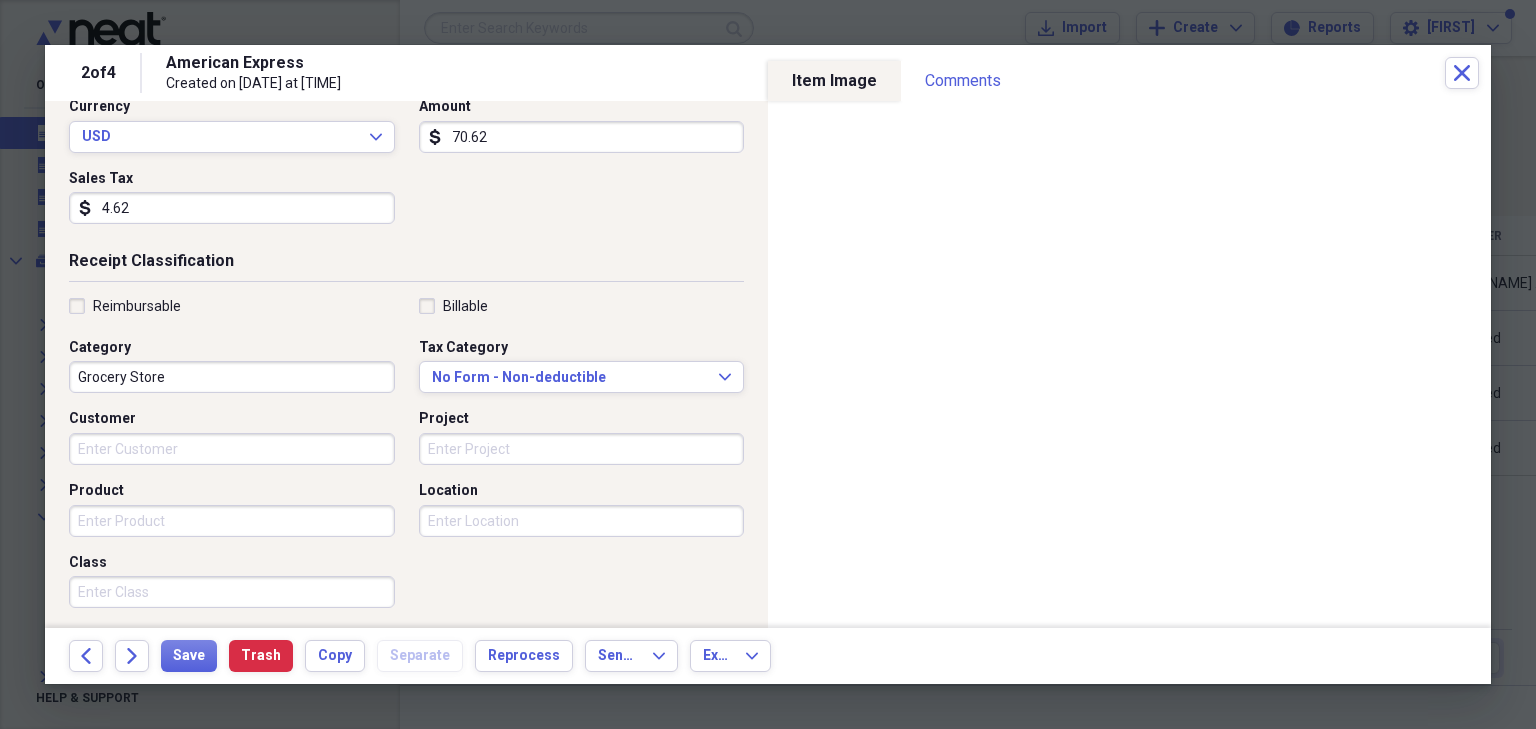 scroll, scrollTop: 320, scrollLeft: 0, axis: vertical 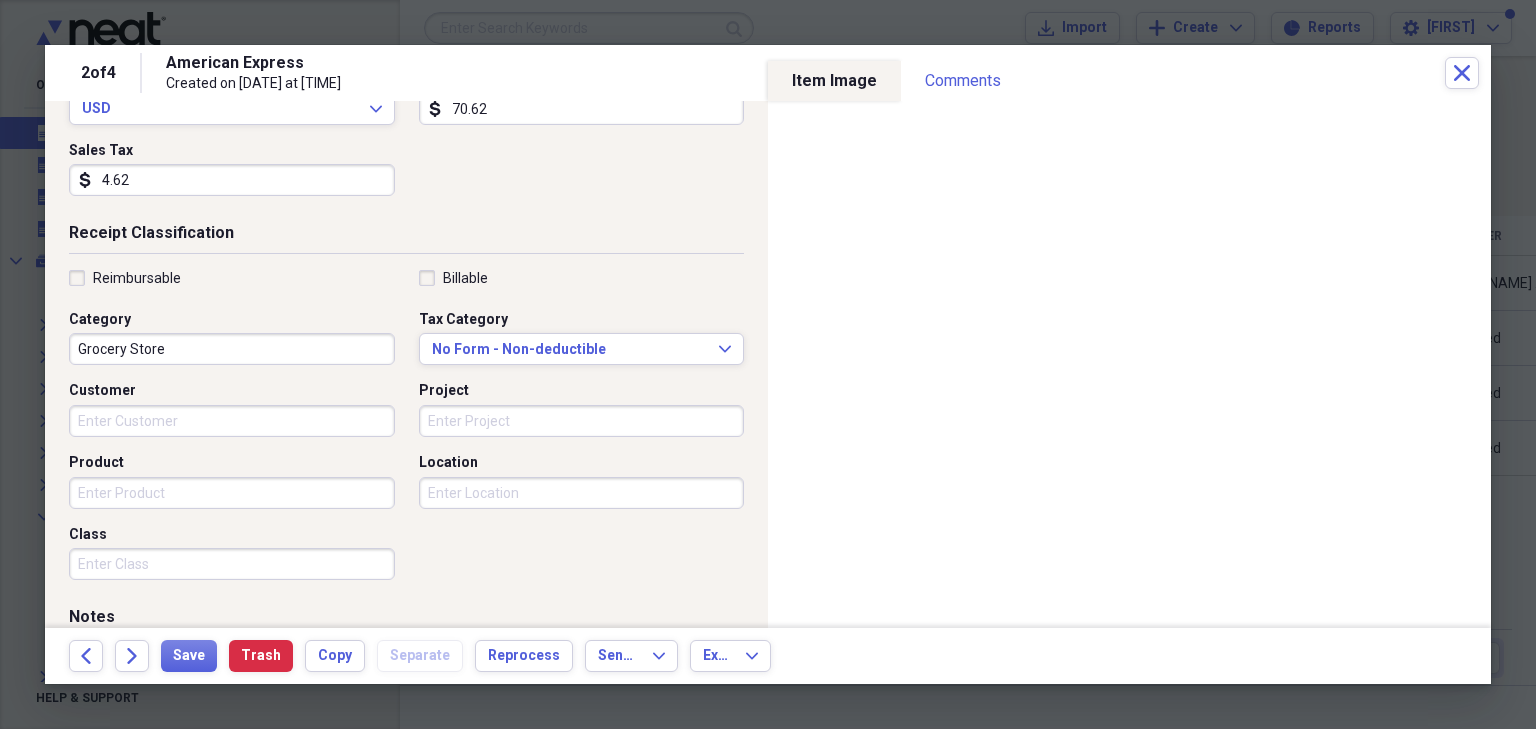 click on "Grocery Store" at bounding box center (232, 349) 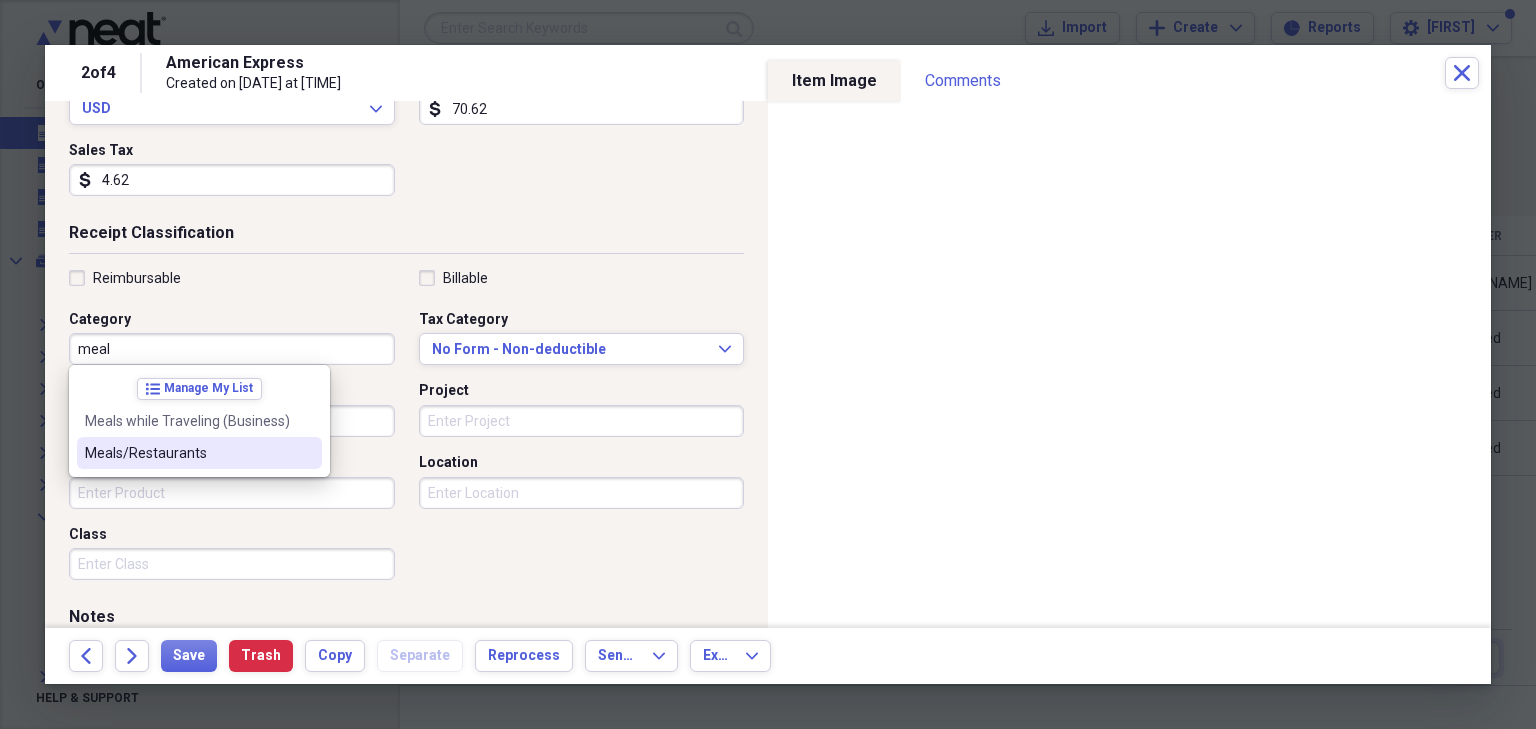 click on "Meals/Restaurants" at bounding box center (187, 453) 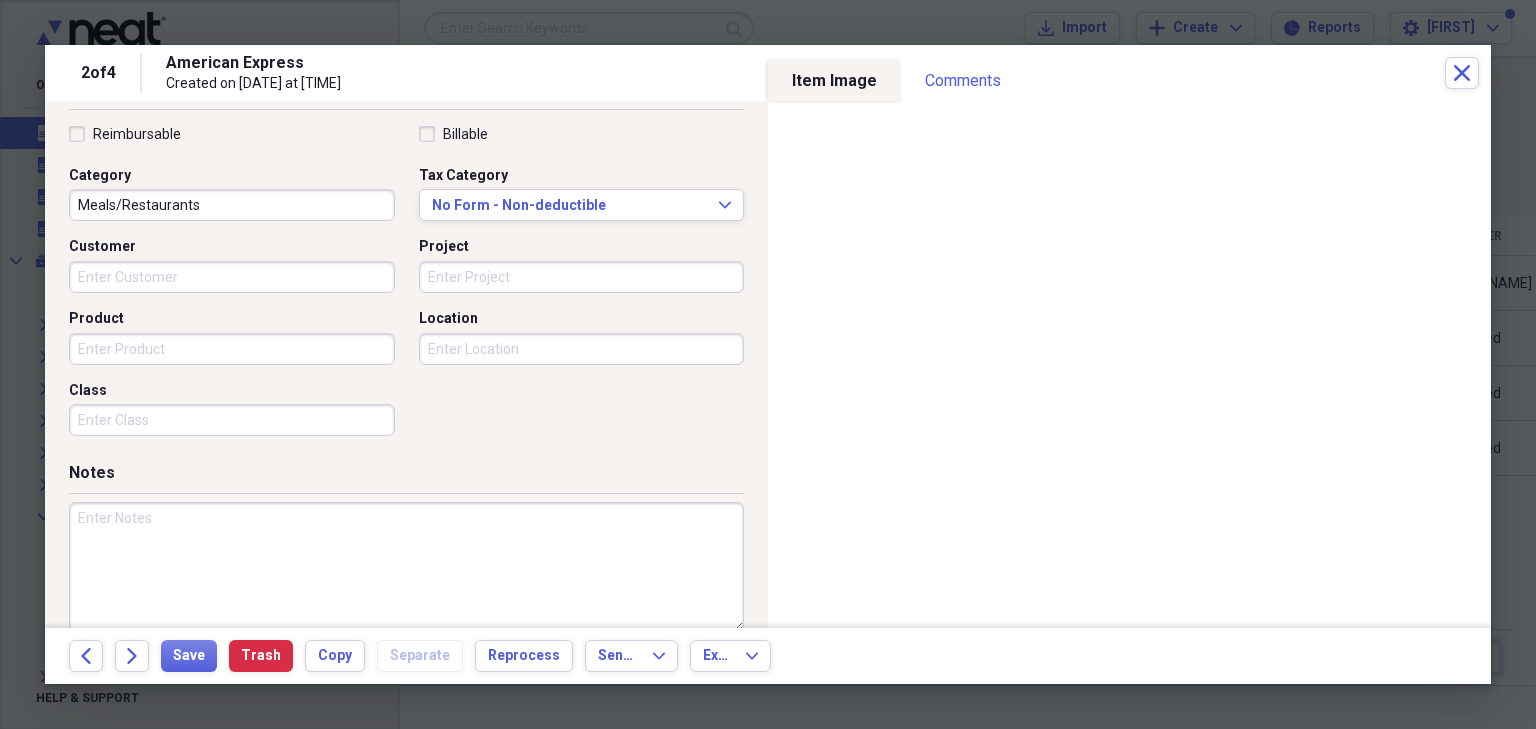 scroll, scrollTop: 480, scrollLeft: 0, axis: vertical 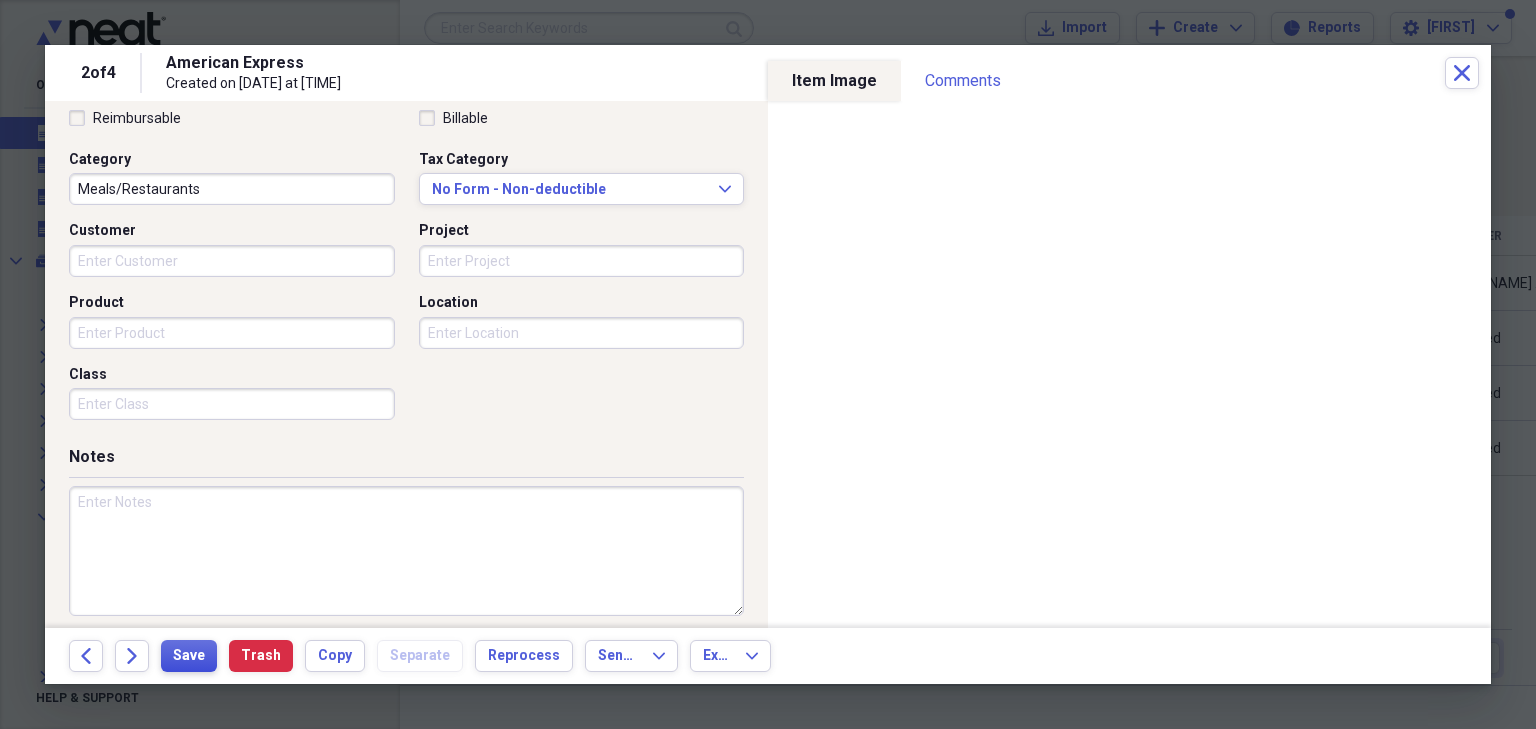 click on "Save" at bounding box center [189, 656] 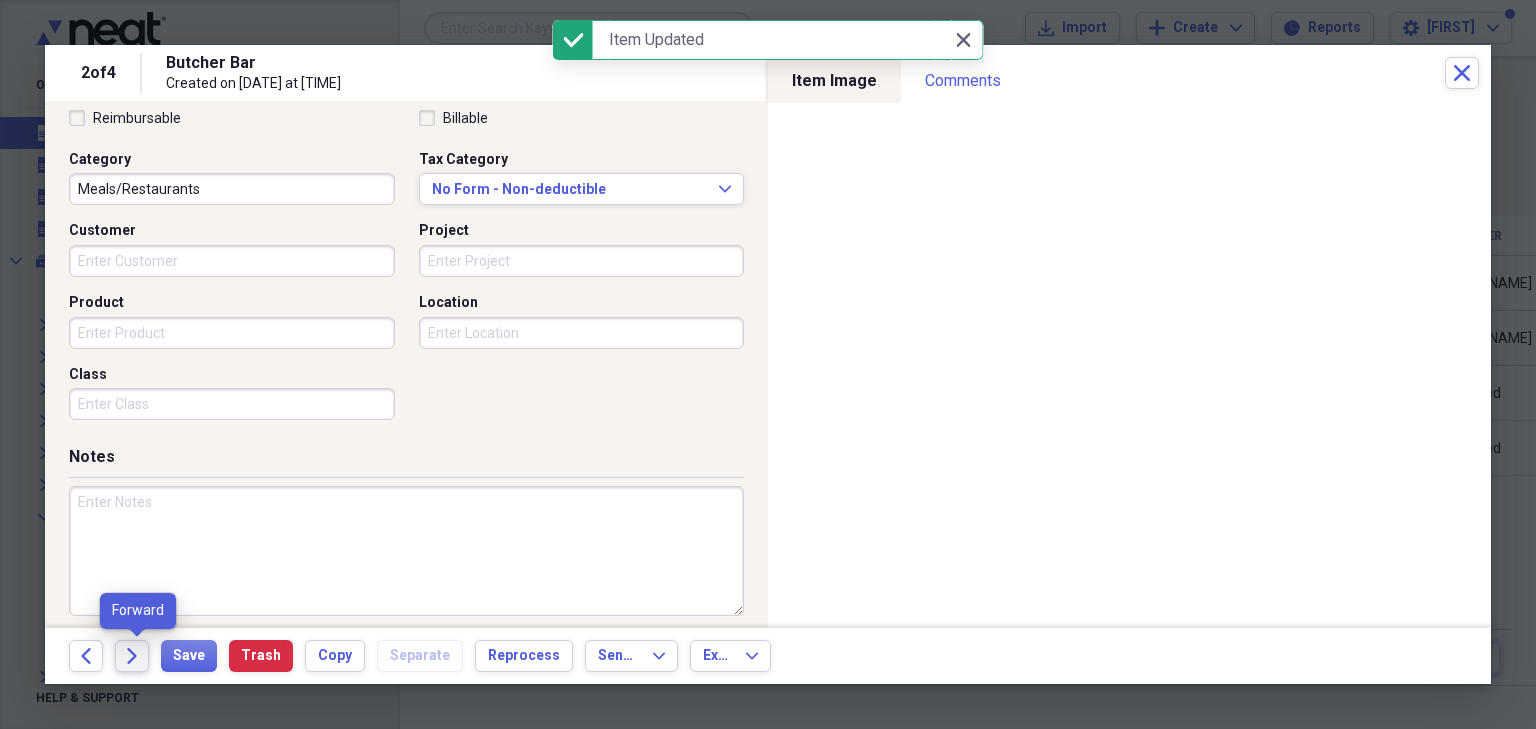 click on "Forward" 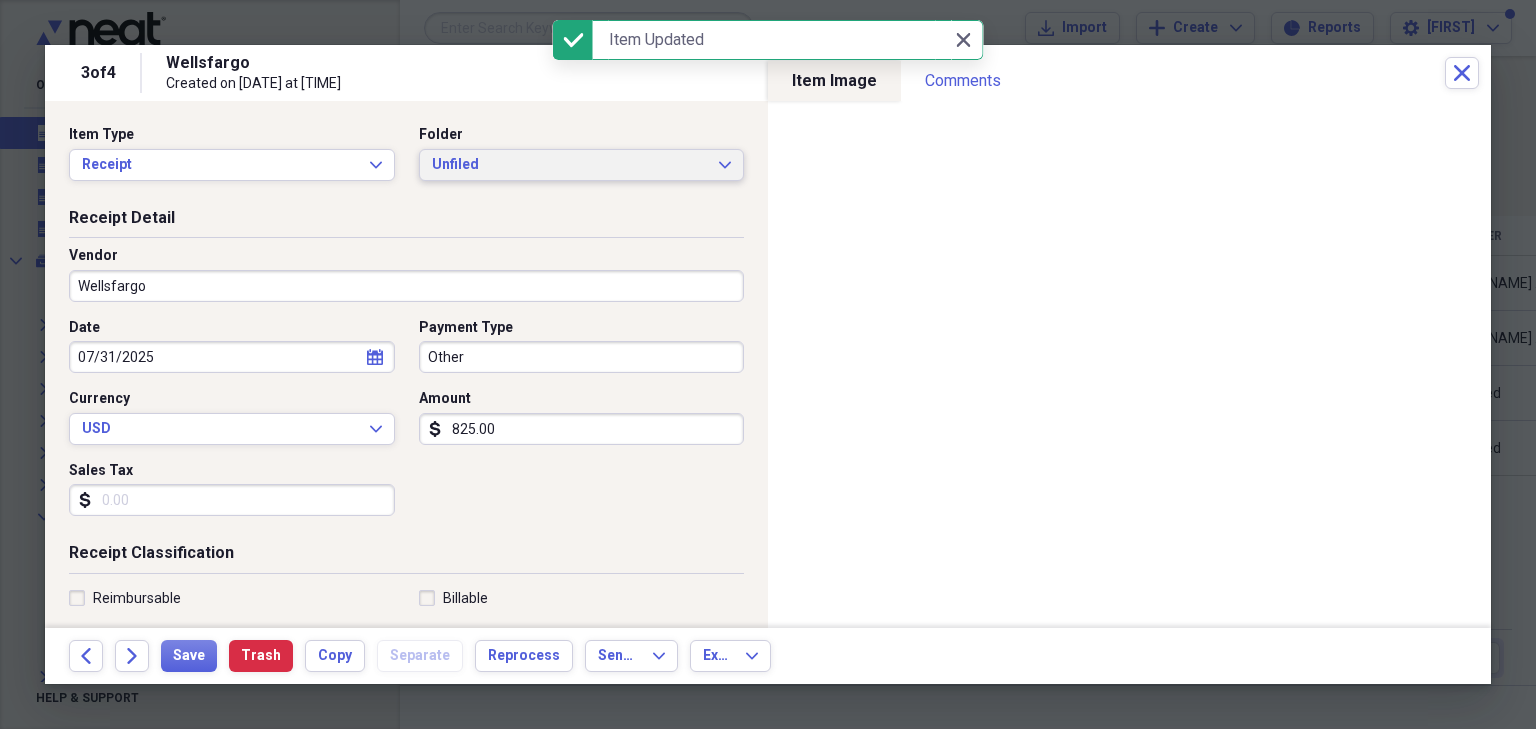 click on "Unfiled" at bounding box center (570, 165) 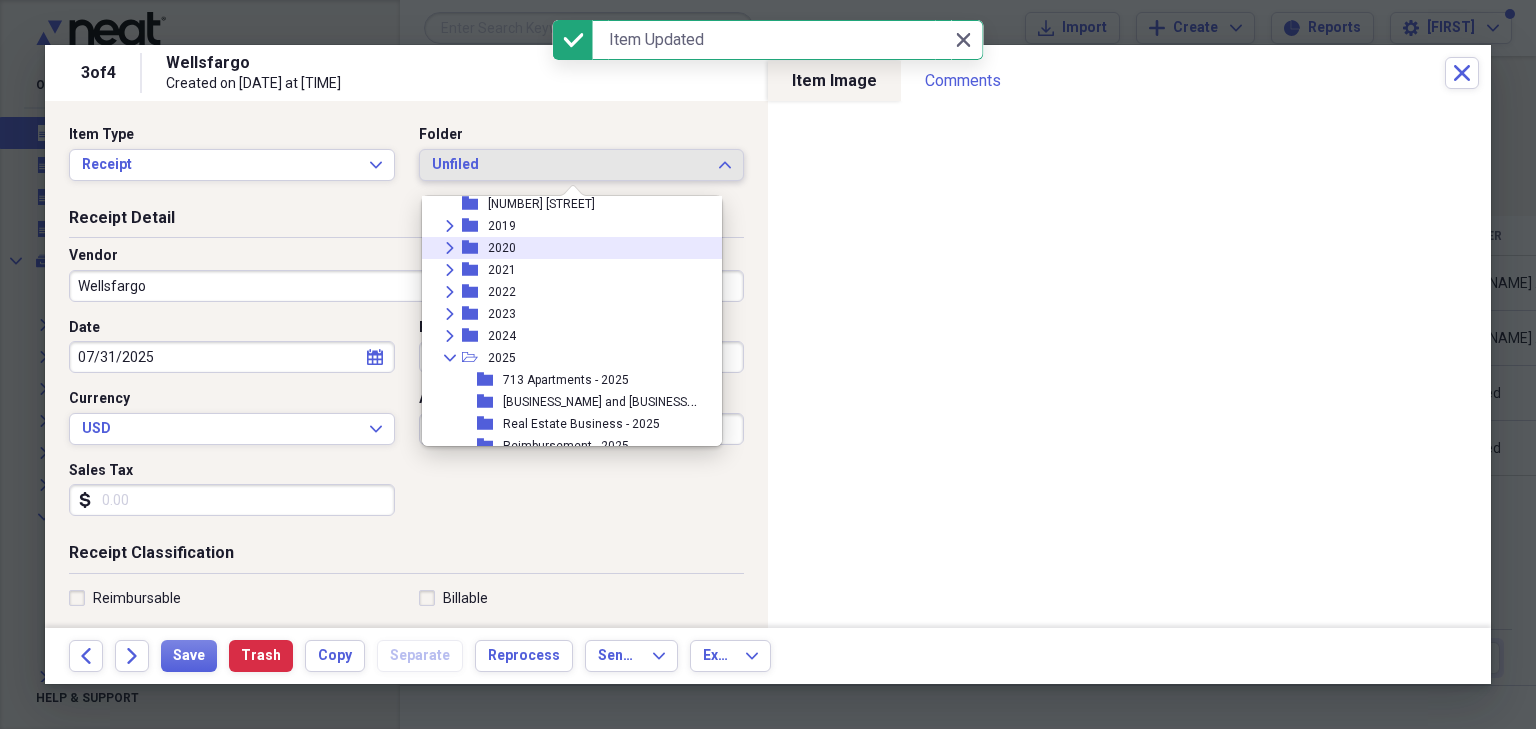 scroll, scrollTop: 160, scrollLeft: 0, axis: vertical 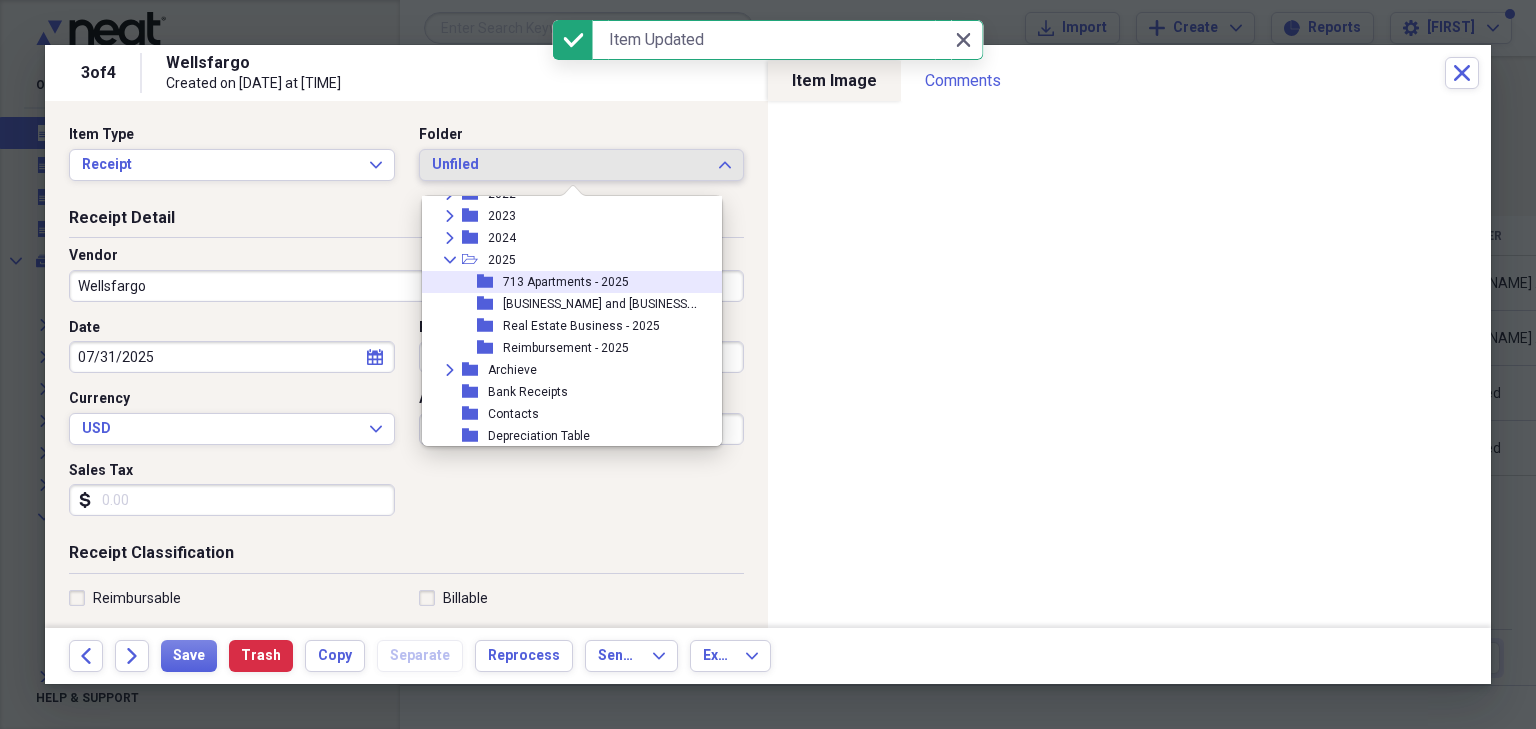 click on "713 Apartments - 2025" at bounding box center (566, 282) 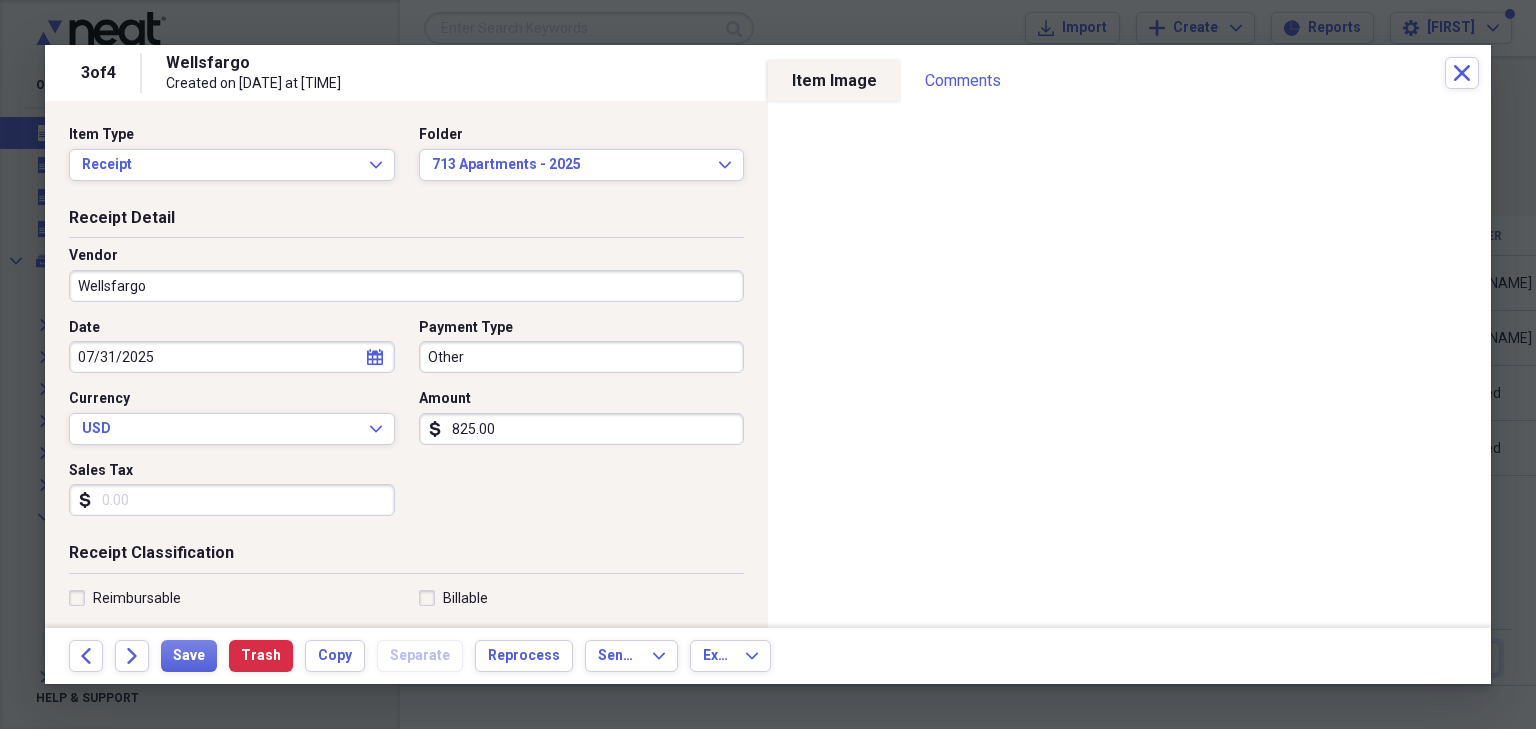 click on "Wellsfargo" at bounding box center (406, 286) 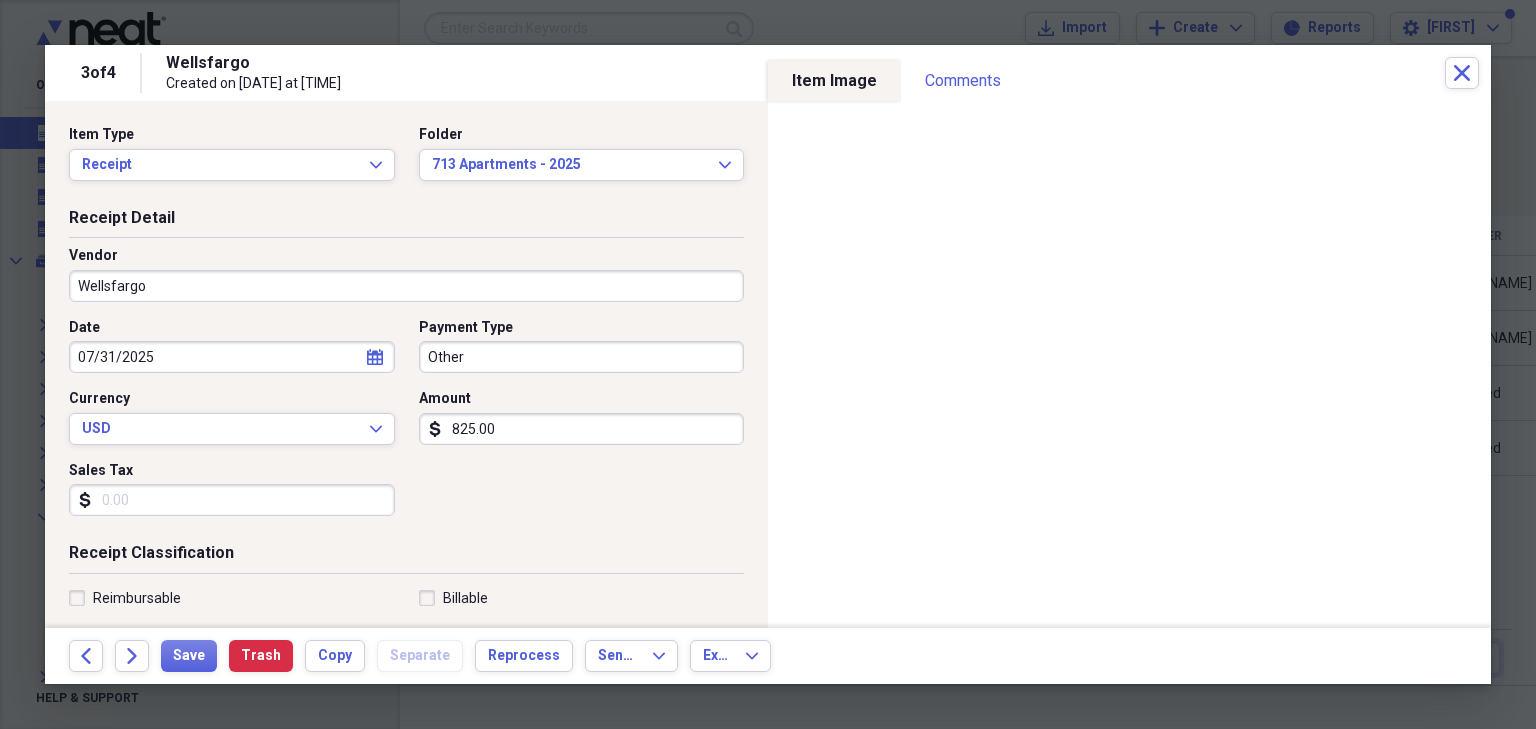 click on "Receipt Classification" at bounding box center (406, 557) 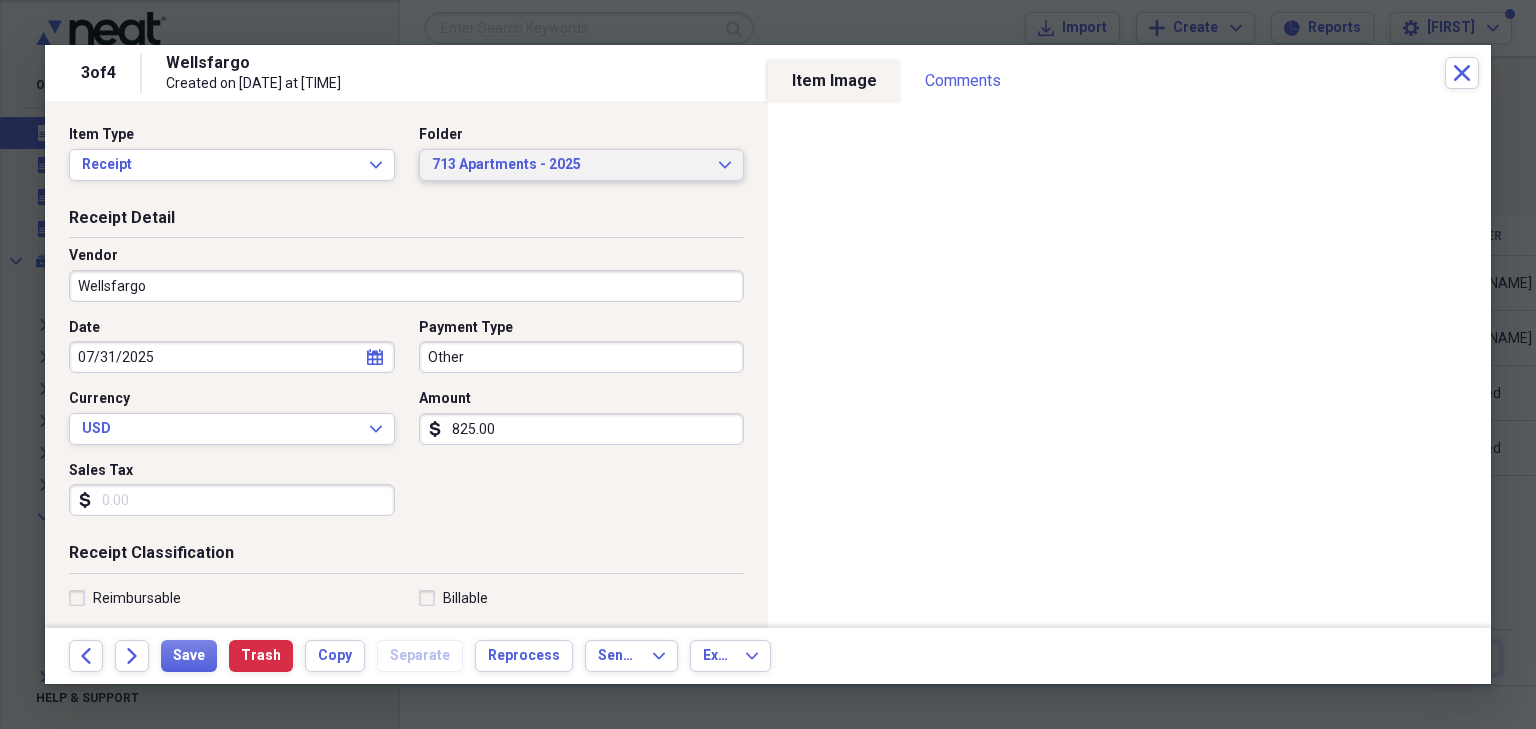 click on "[NUMBER] [BUSINESS_NAME] - [YEAR] [ACTION]" at bounding box center [582, 165] 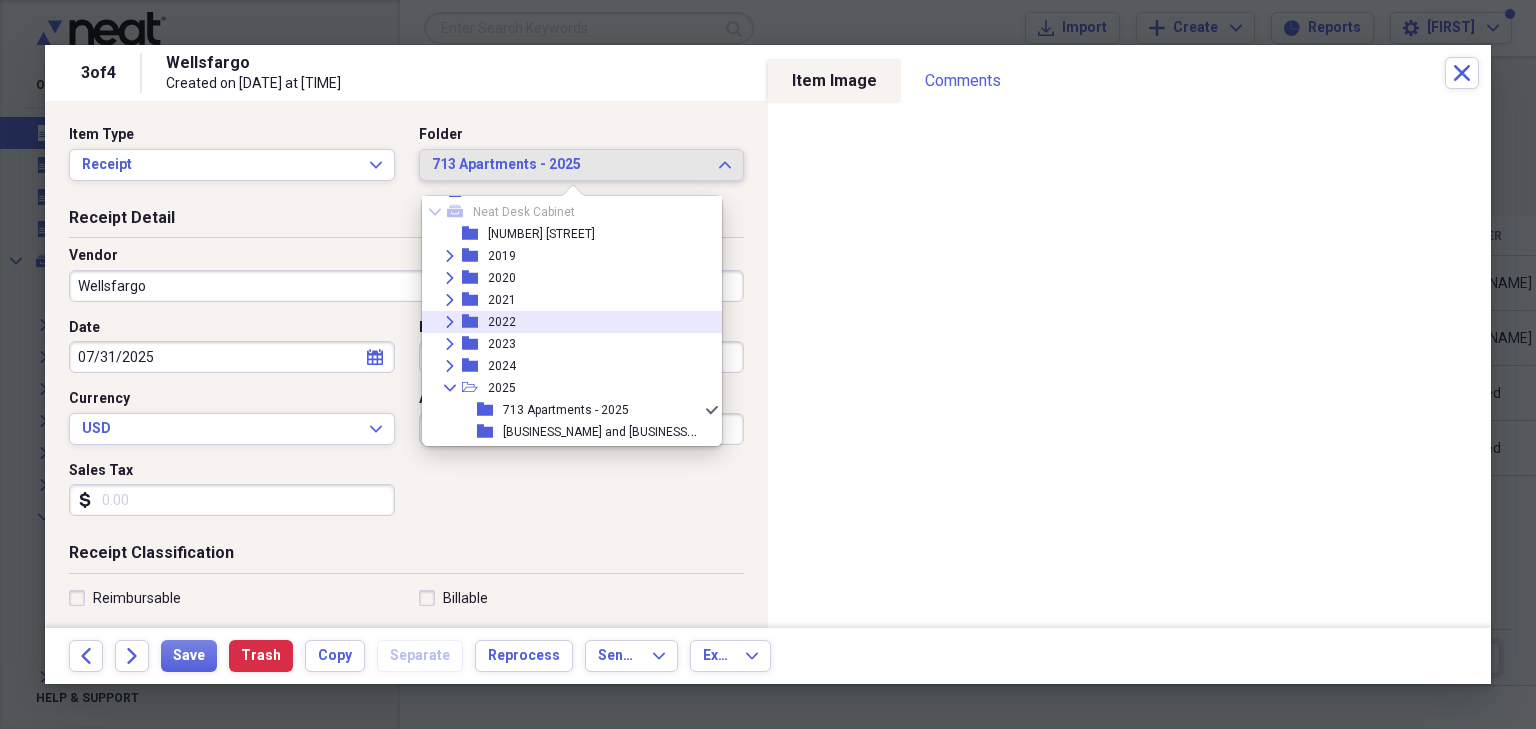 scroll, scrollTop: 0, scrollLeft: 0, axis: both 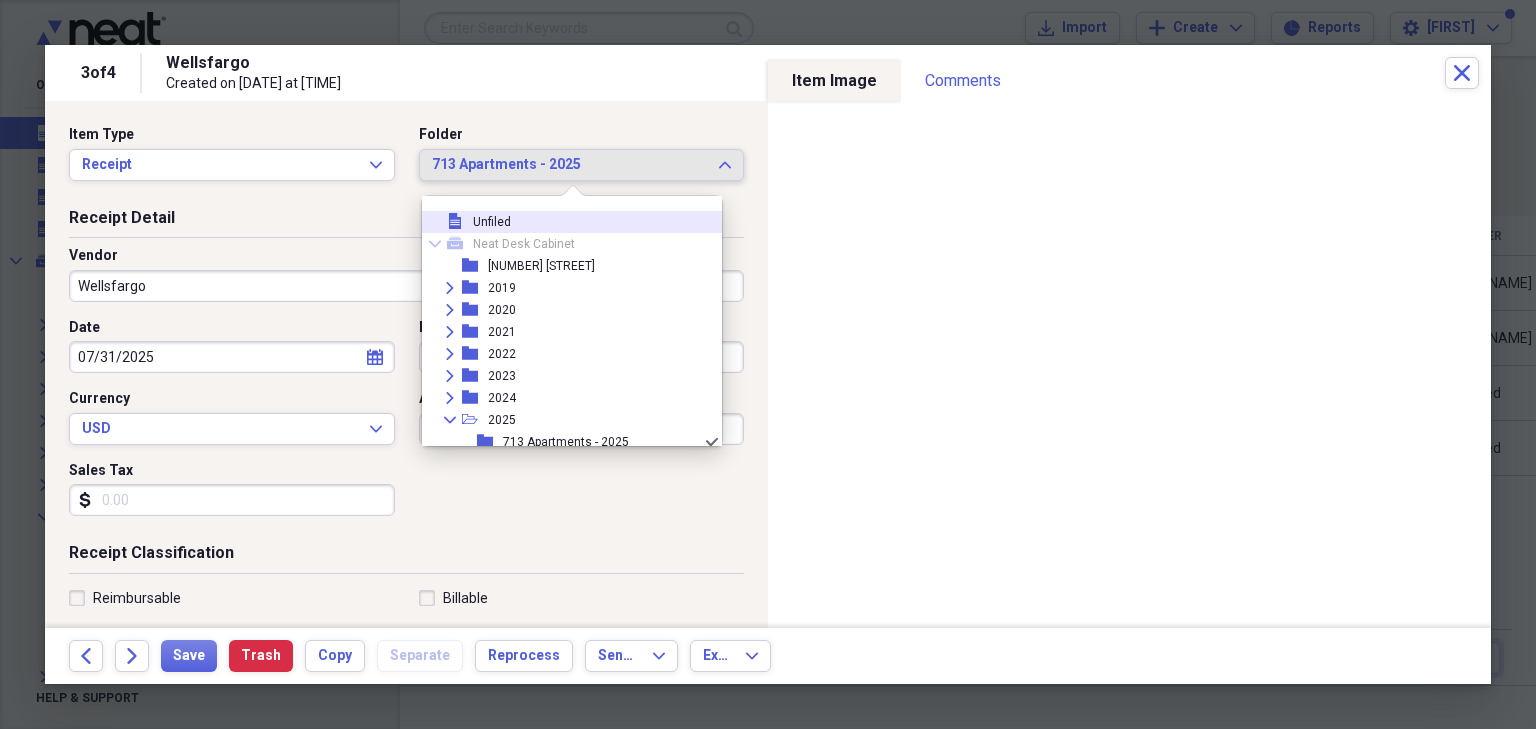 click on "file Unfiled" at bounding box center (564, 222) 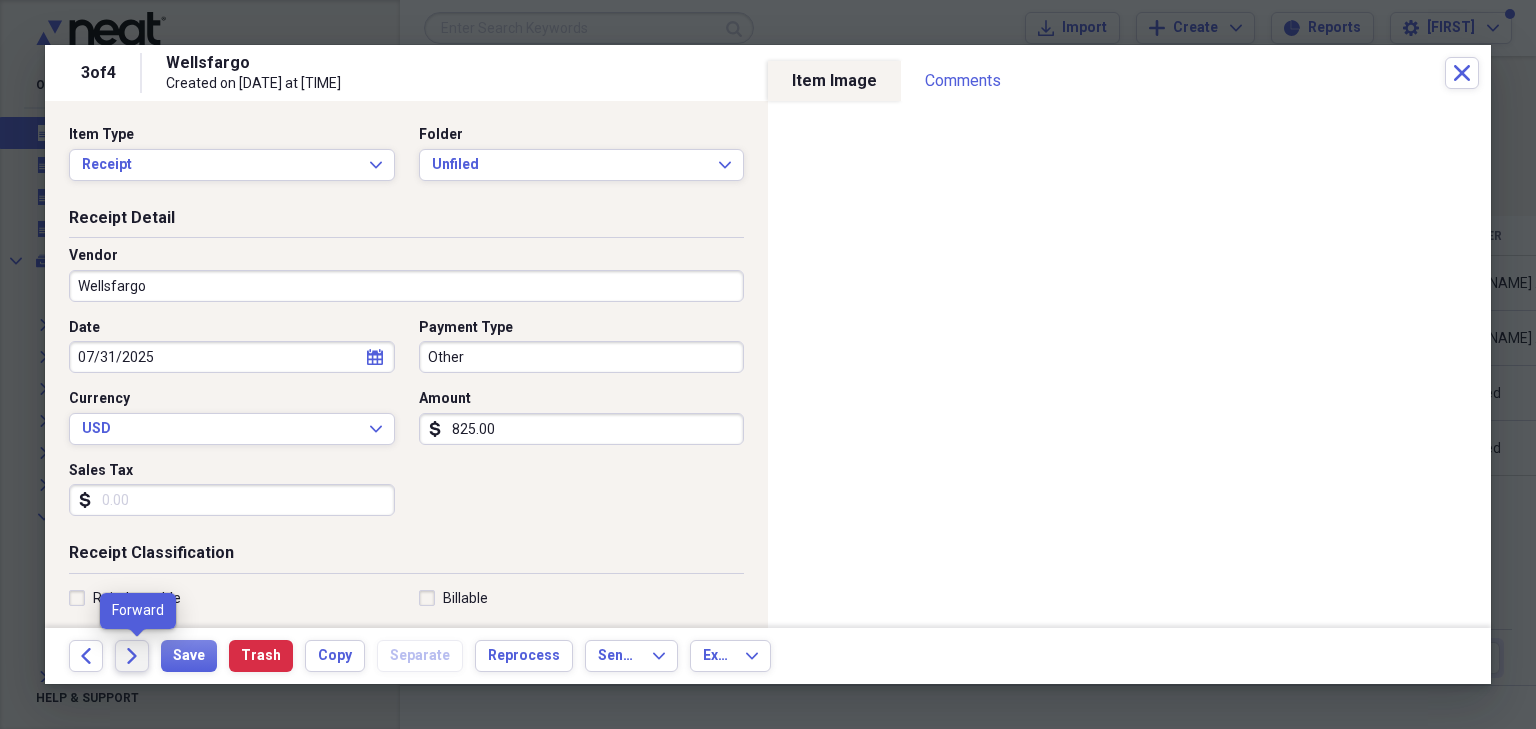 click on "Forward" at bounding box center (132, 656) 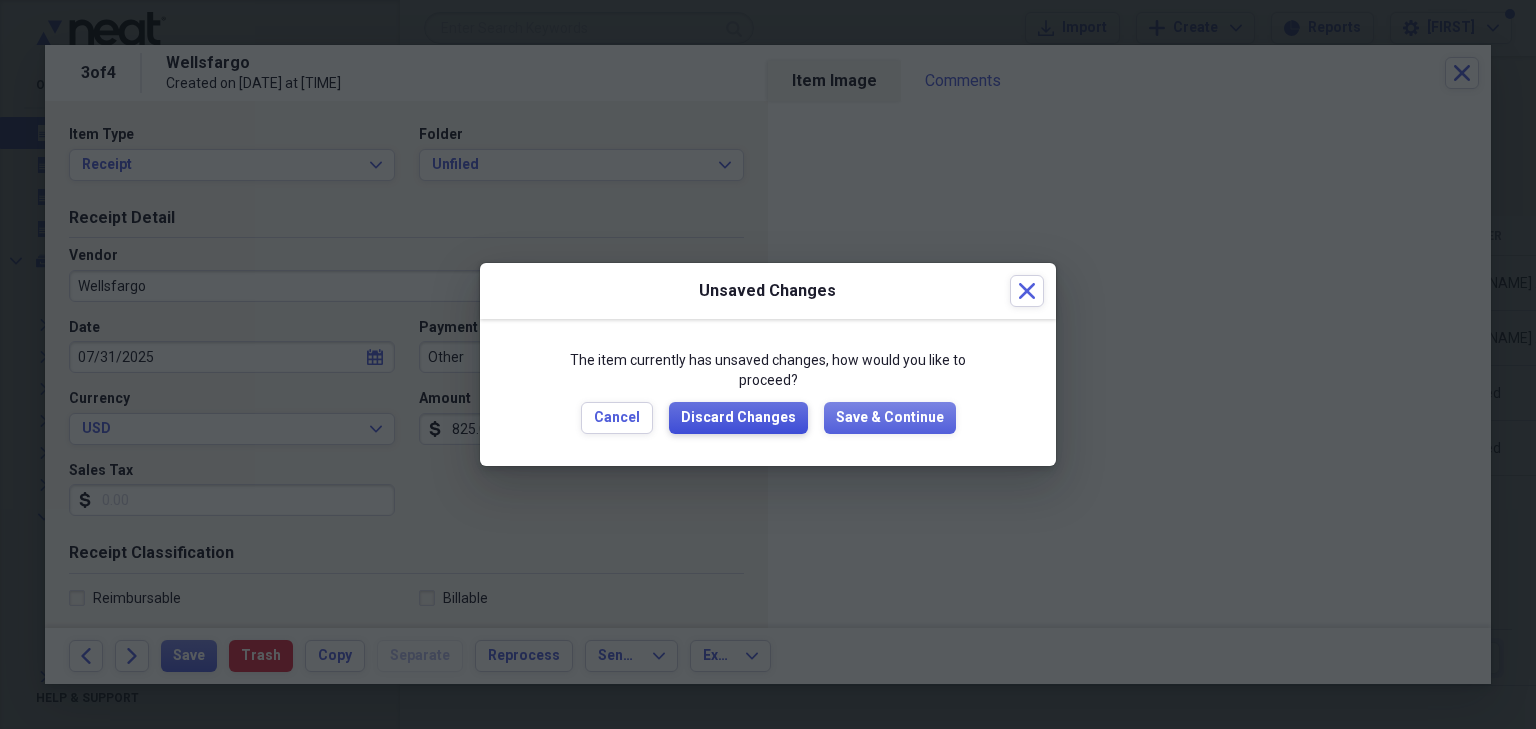 click on "Discard Changes" at bounding box center [738, 418] 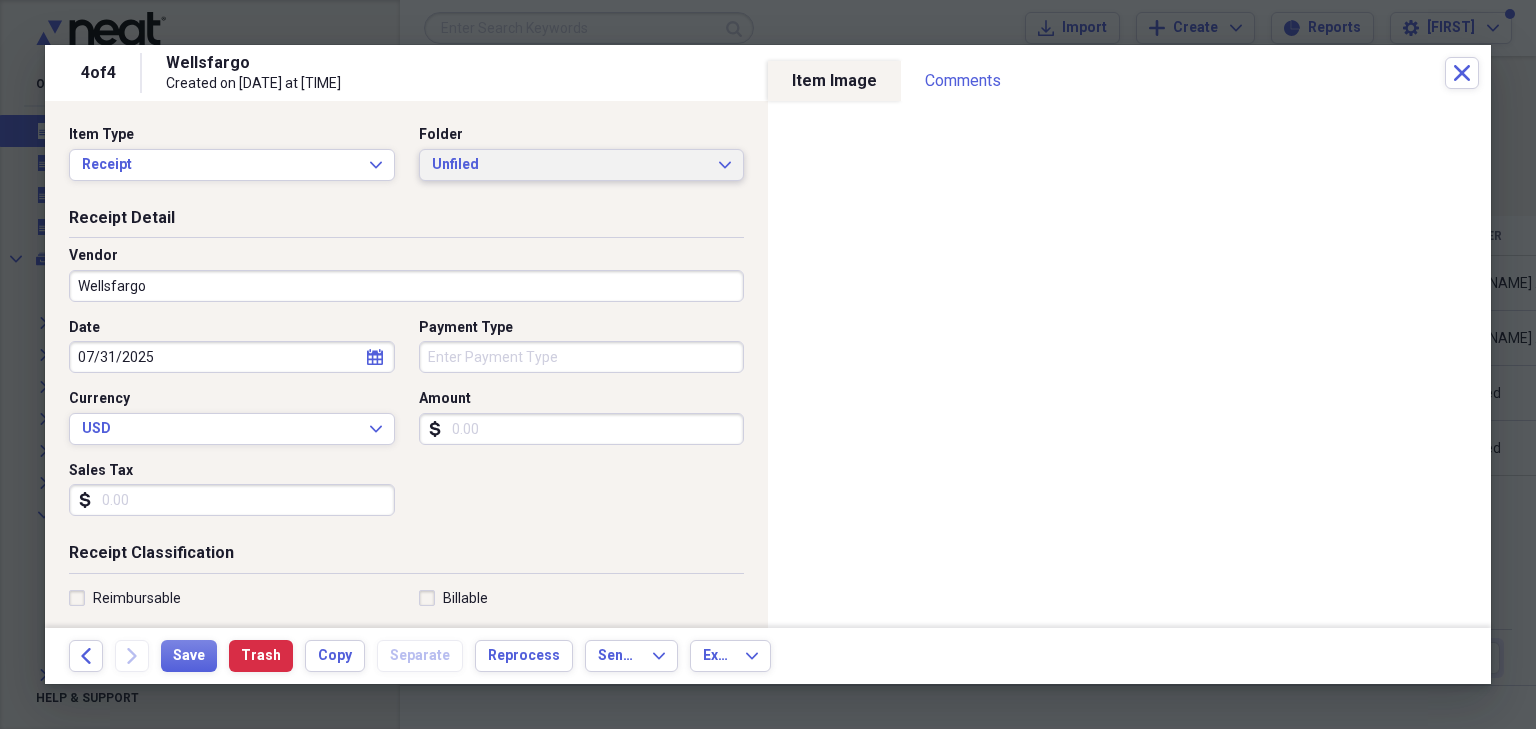 click on "Unfiled" at bounding box center (570, 165) 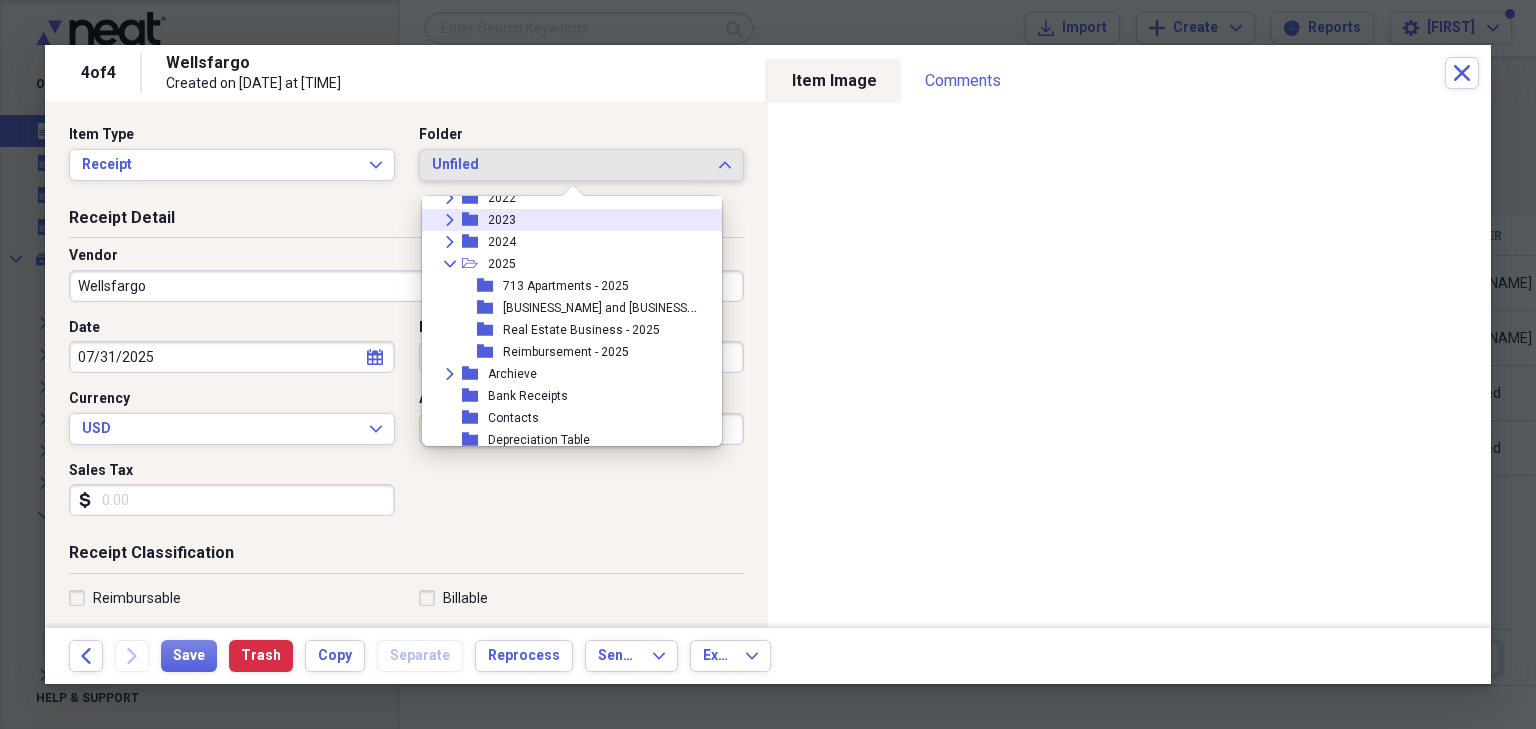 scroll, scrollTop: 160, scrollLeft: 0, axis: vertical 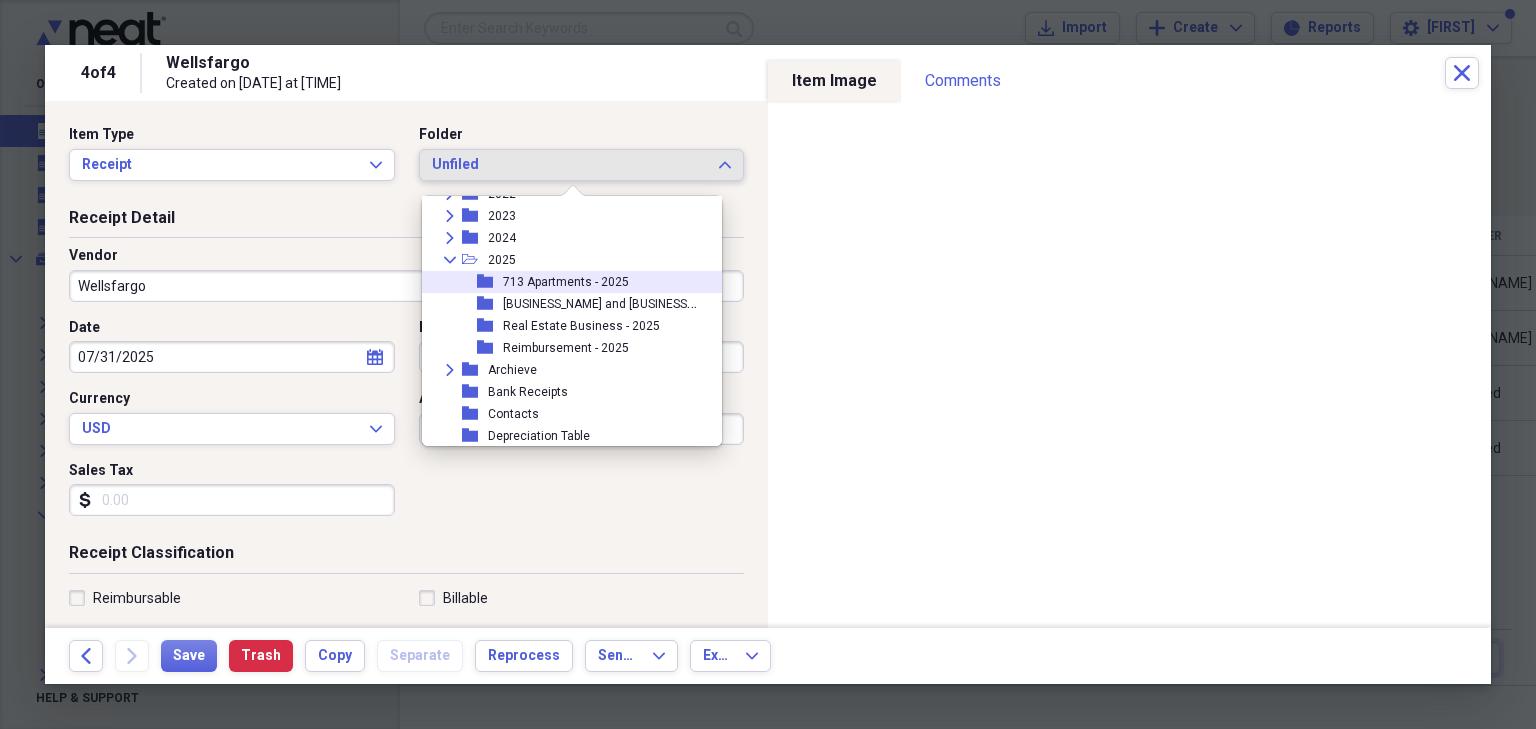 click on "713 Apartments - 2025" at bounding box center (566, 282) 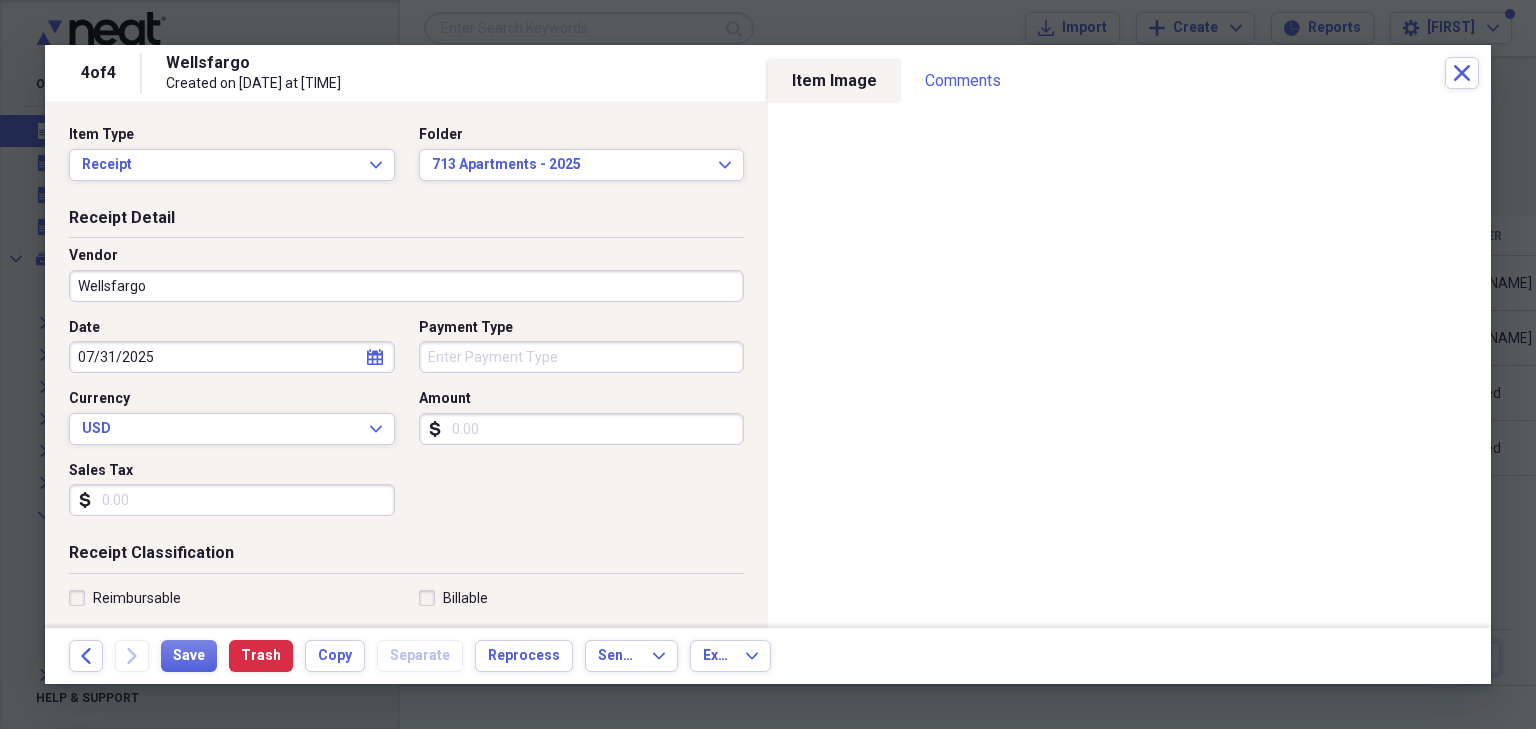 click on "Wellsfargo" at bounding box center (406, 286) 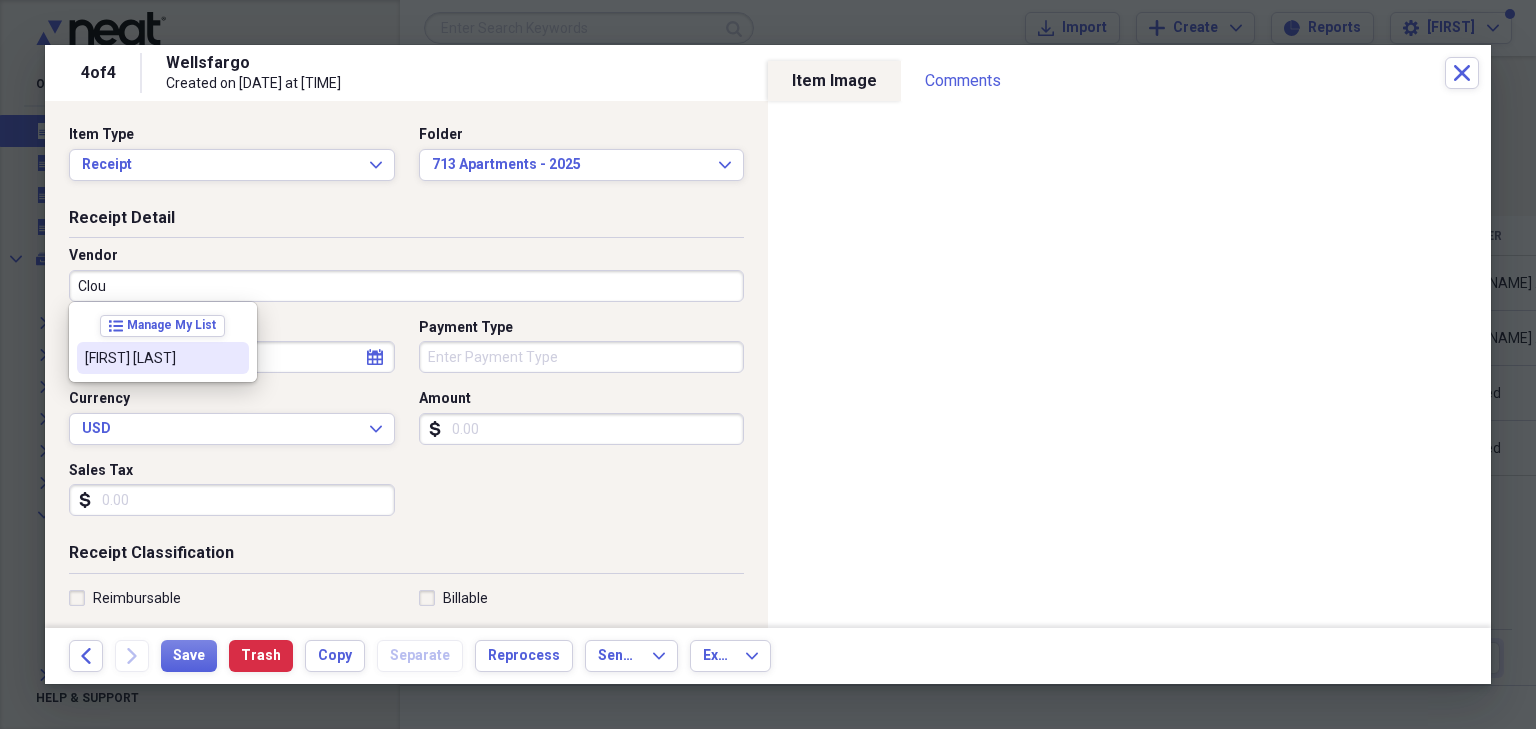 click on "[FIRST] [LAST]" at bounding box center (163, 358) 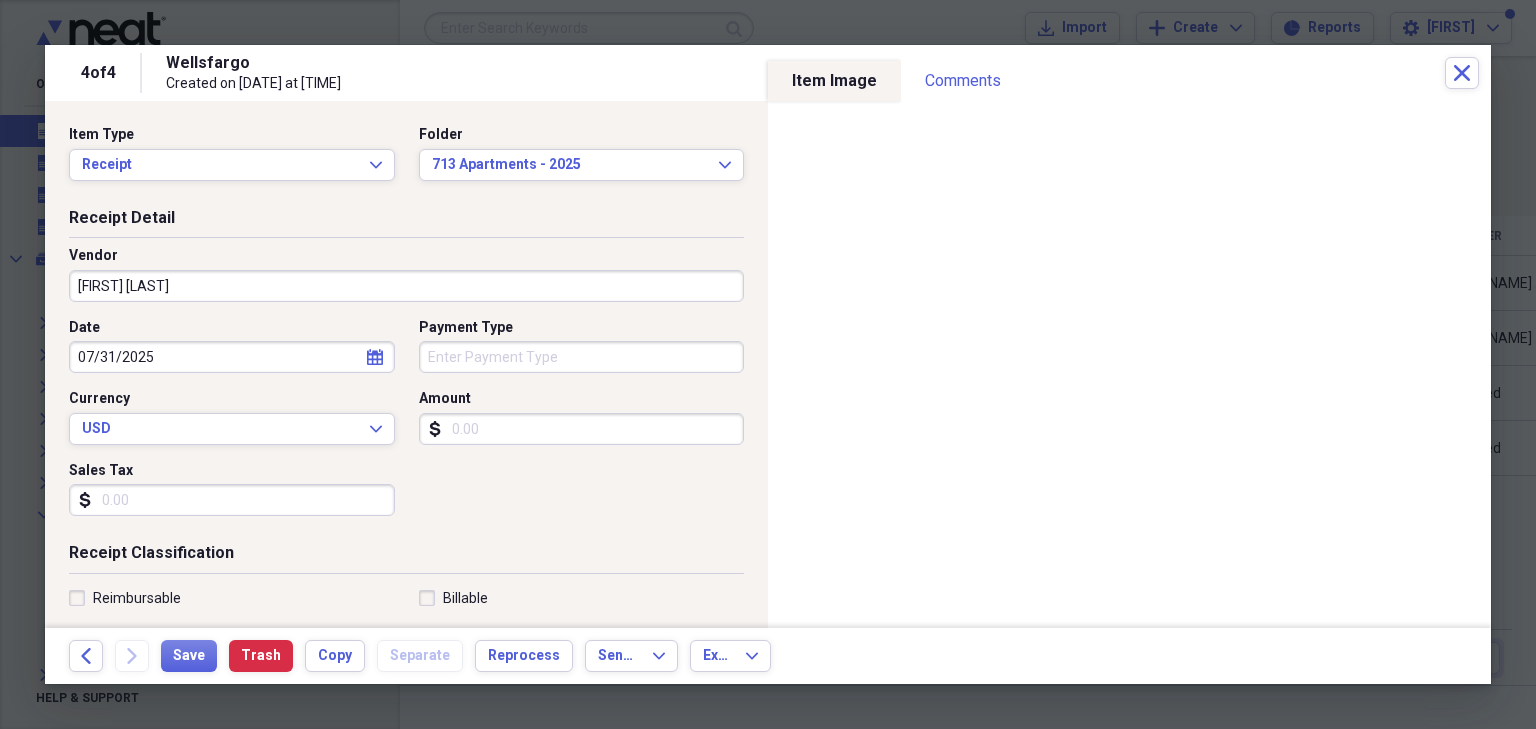 type on "Rent Received - Apt B" 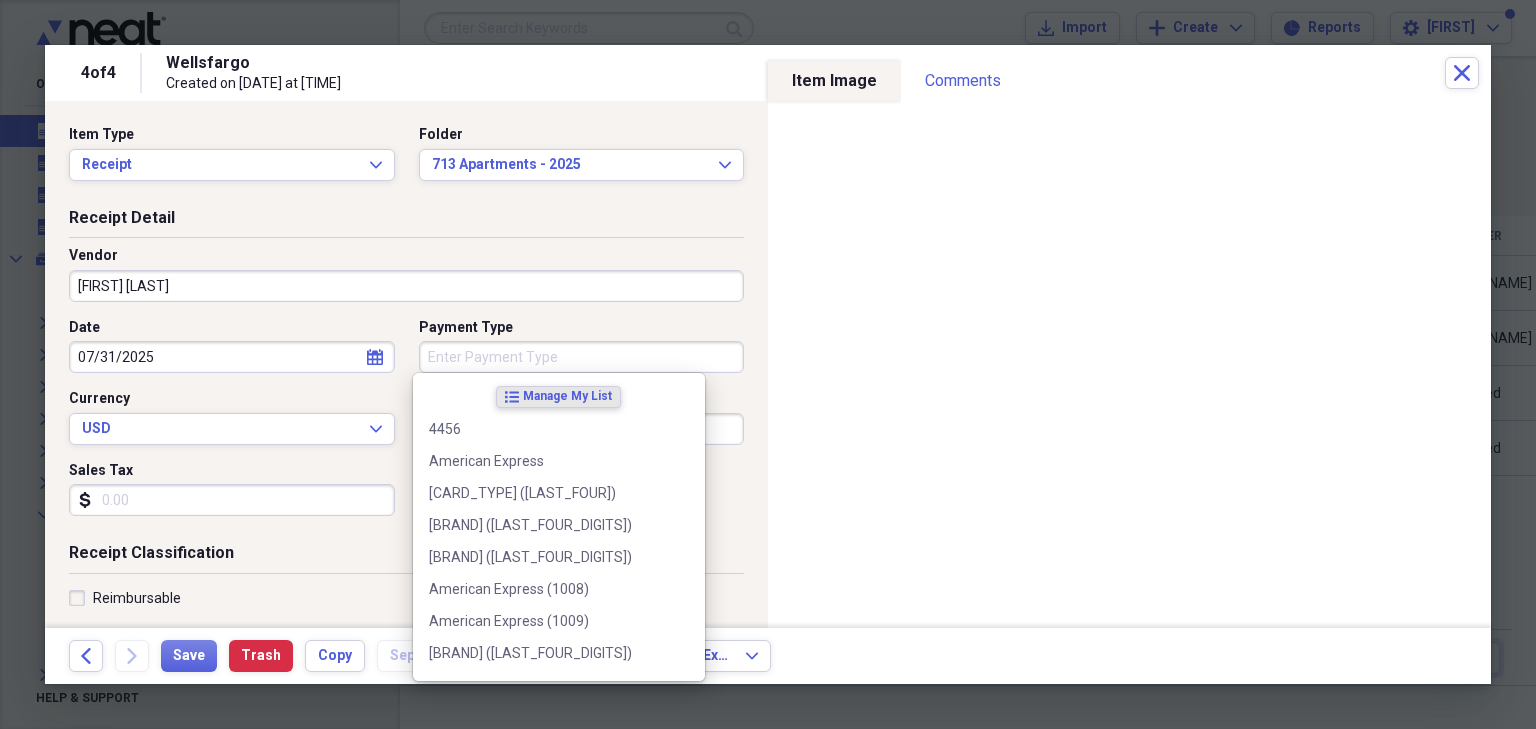 click on "Payment Type" at bounding box center (582, 357) 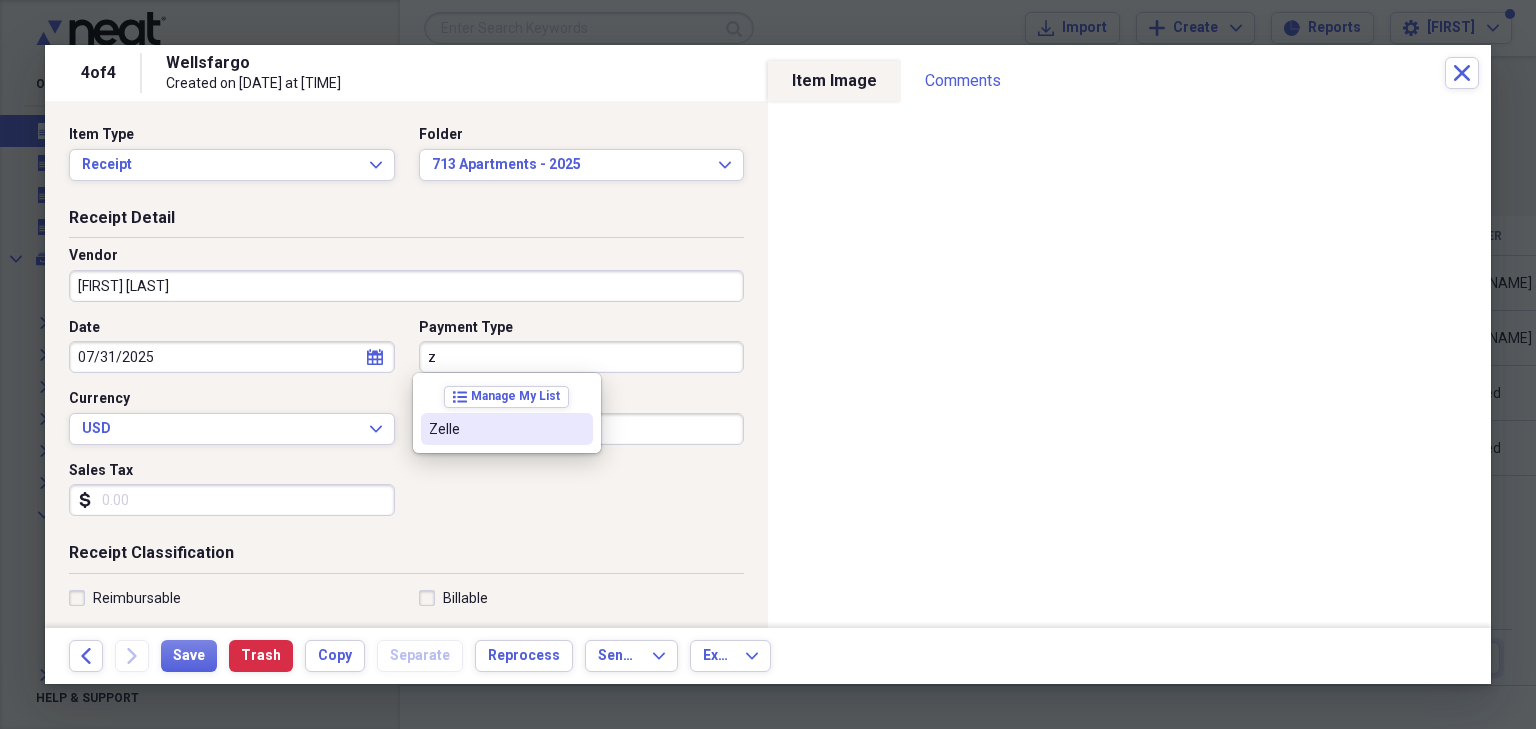 click on "Zelle" at bounding box center [495, 429] 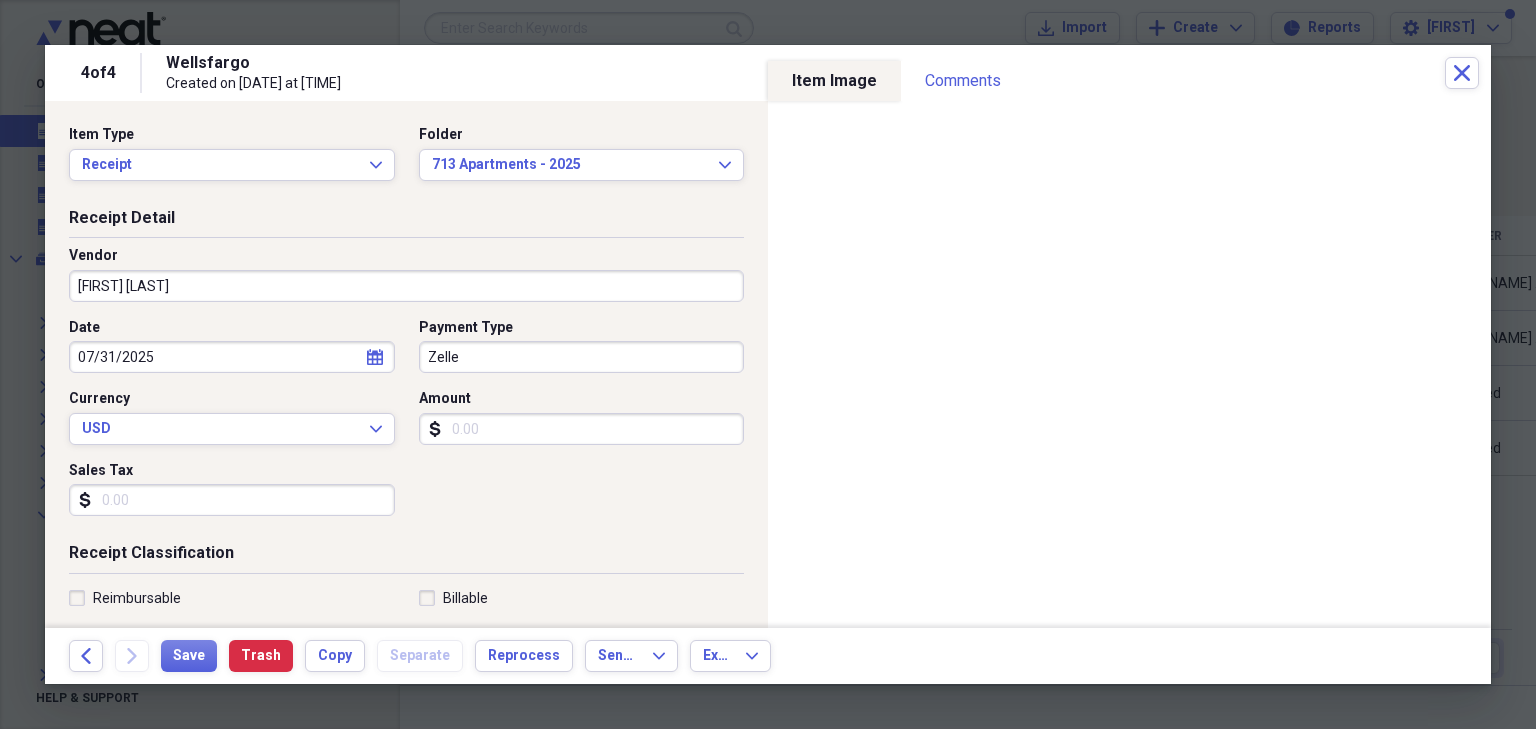 click on "Amount" at bounding box center [582, 429] 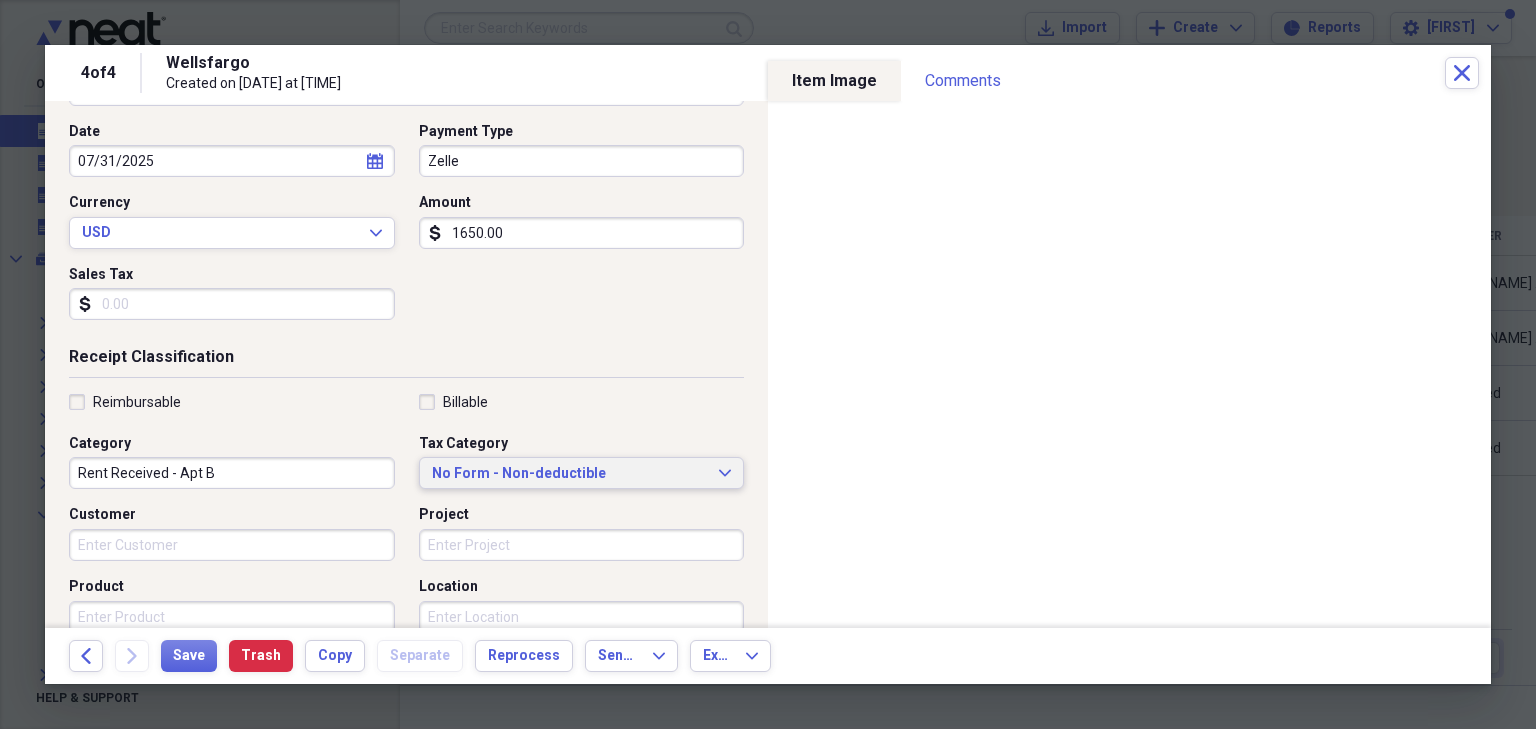 scroll, scrollTop: 240, scrollLeft: 0, axis: vertical 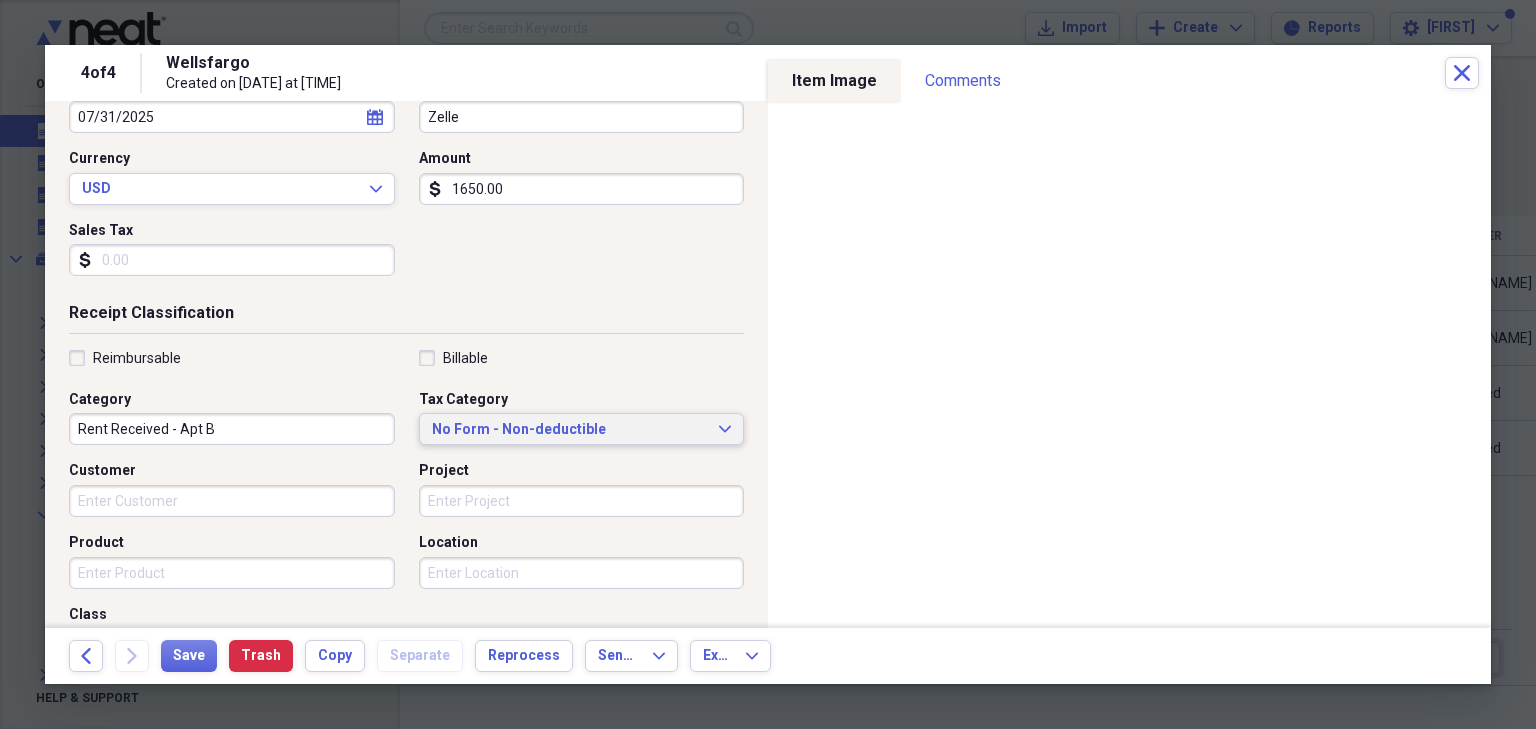 type on "1650.00" 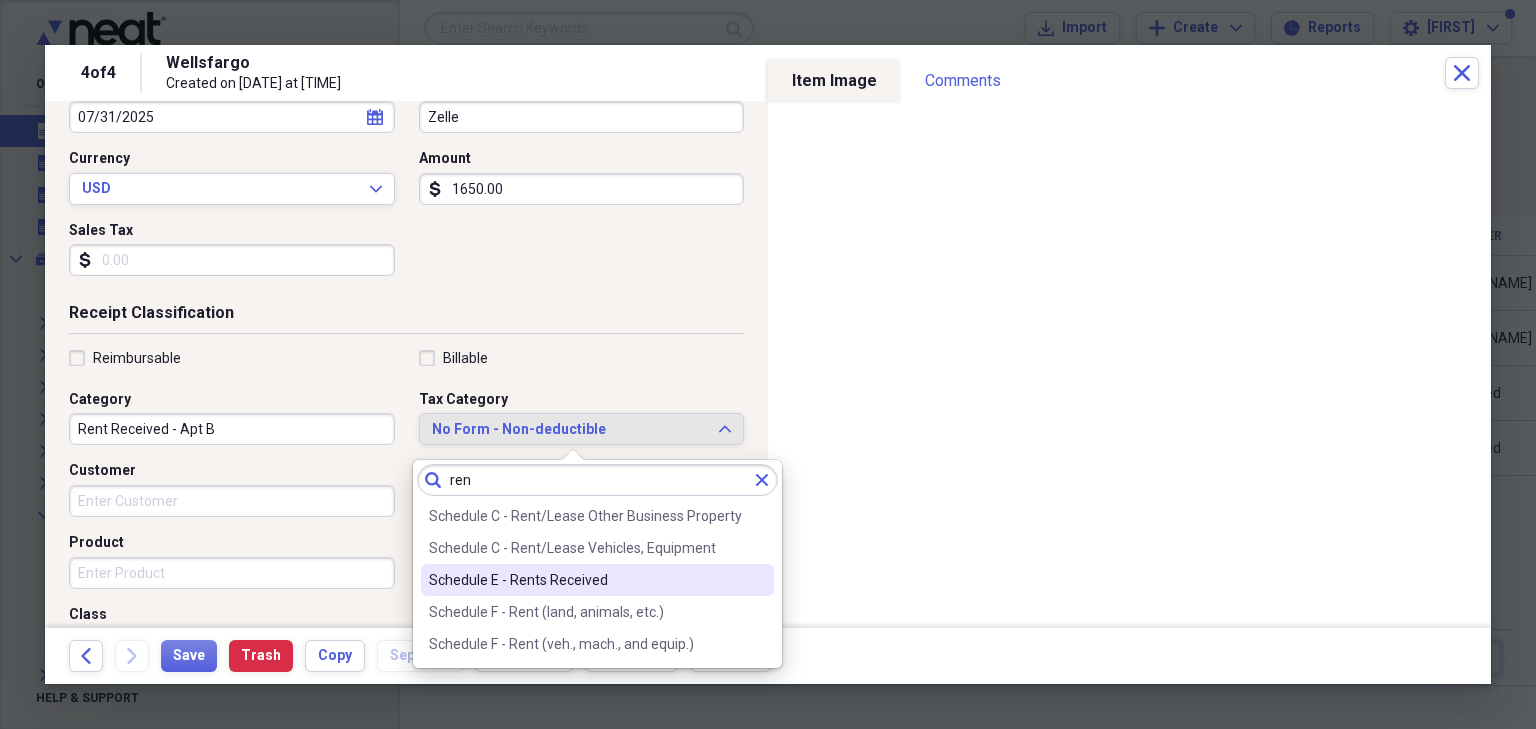 type on "ren" 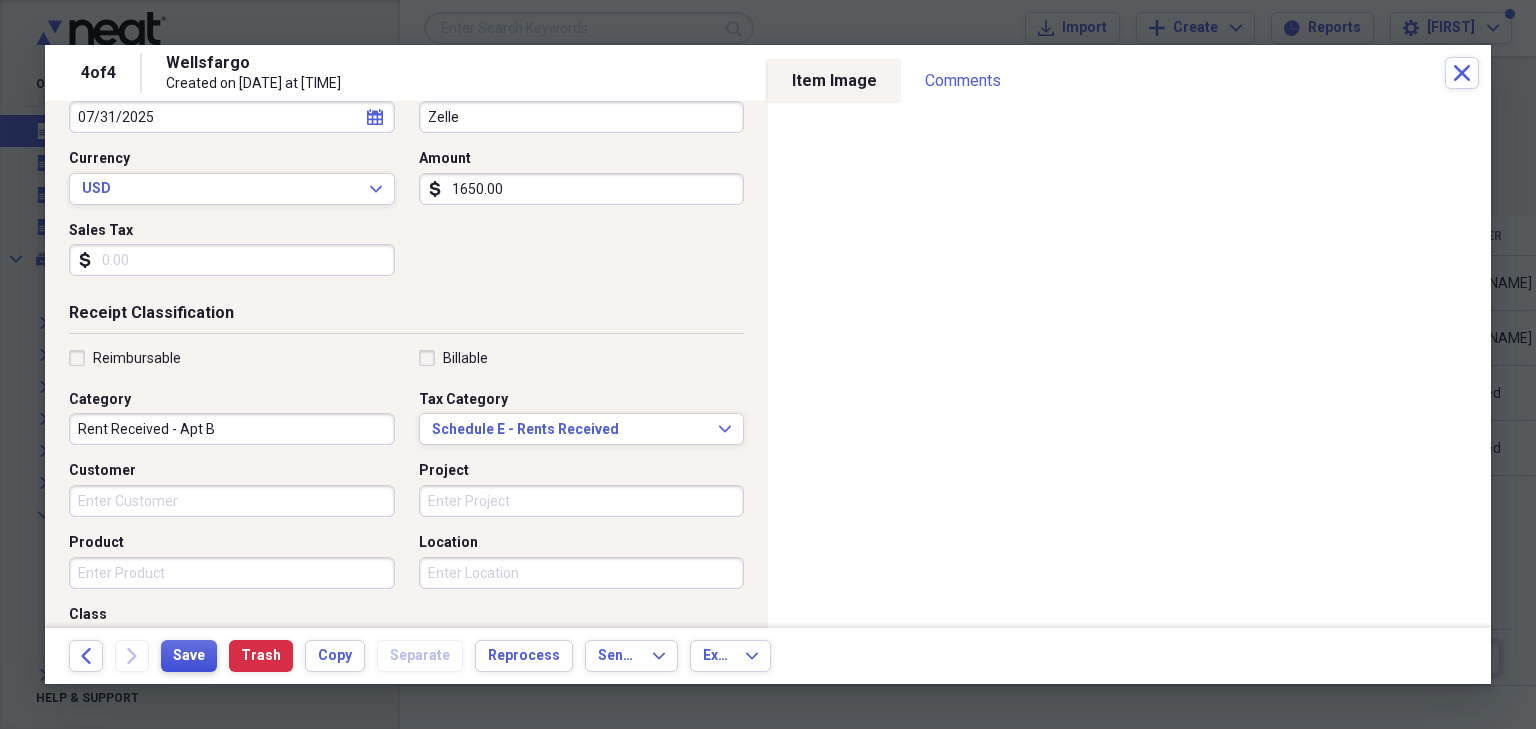 click on "Save" at bounding box center (189, 656) 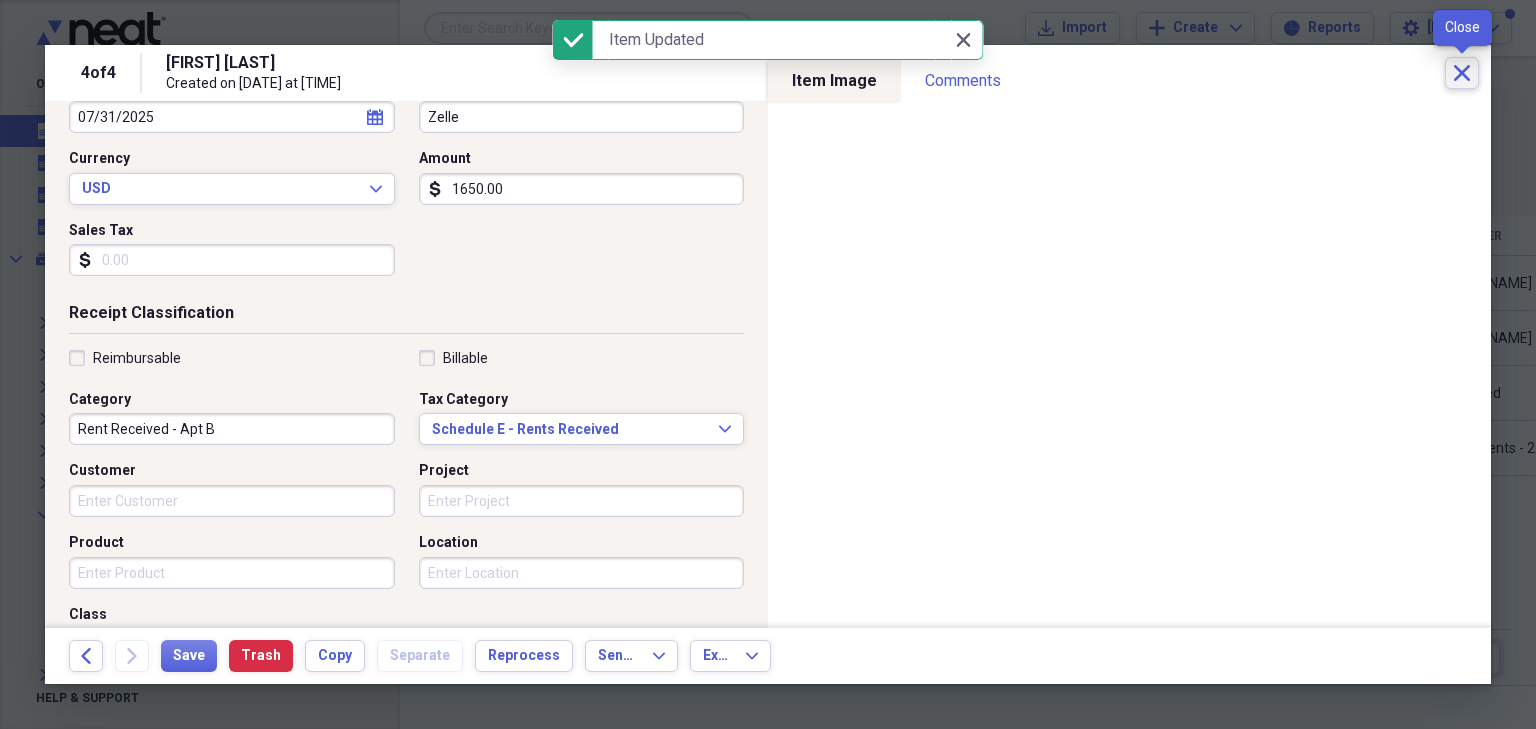 click on "Close" 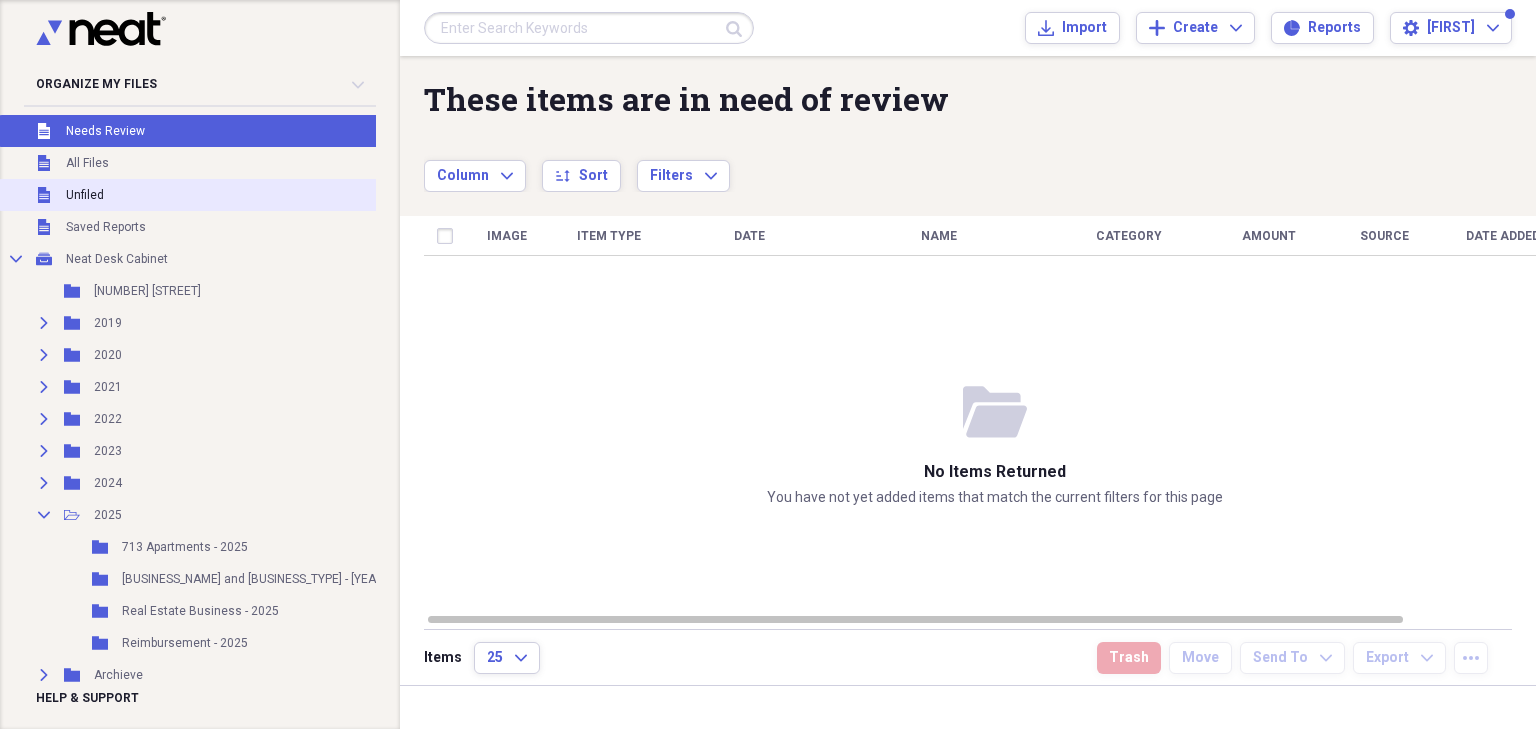click on "Unfiled" at bounding box center [85, 195] 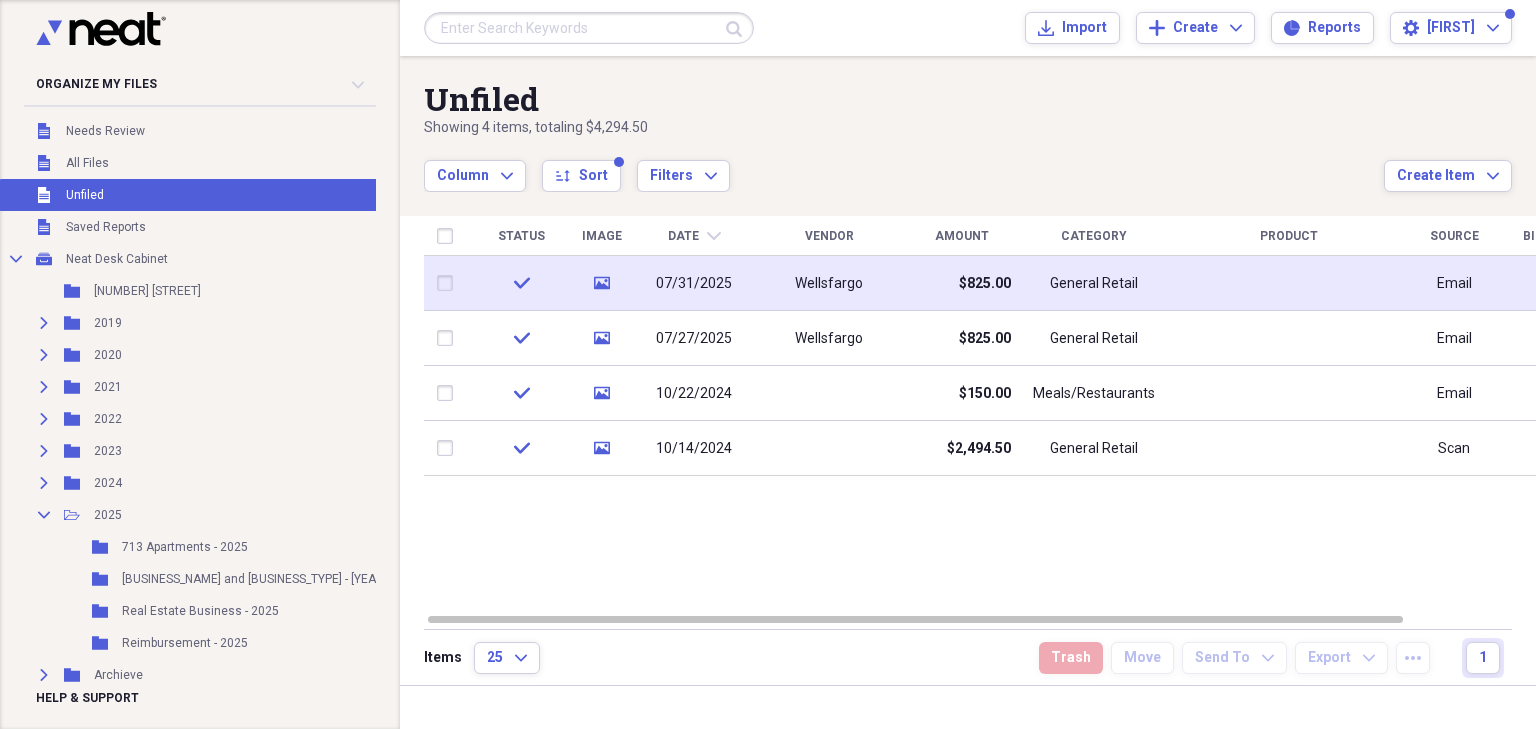 click on "Wellsfargo" at bounding box center [829, 283] 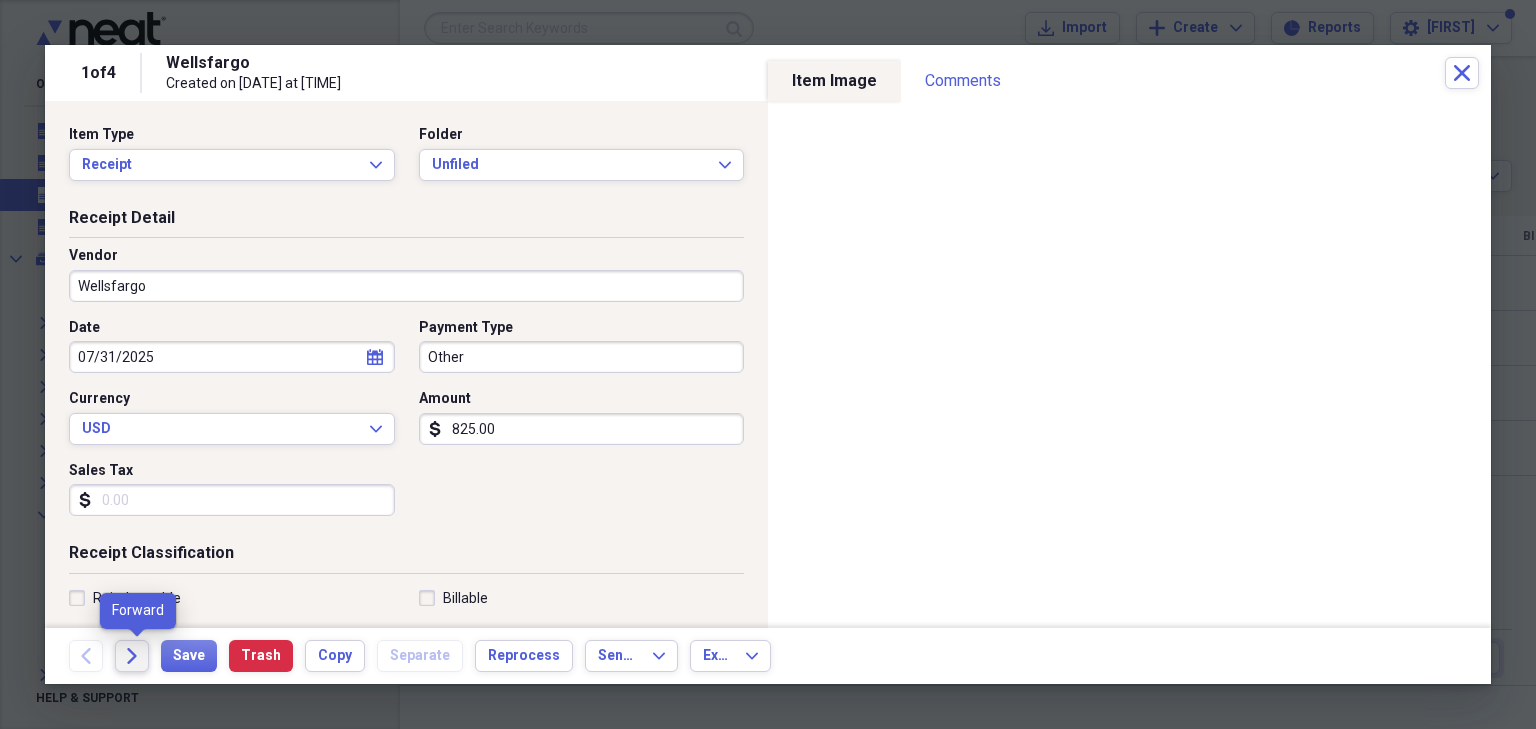 click on "Forward" 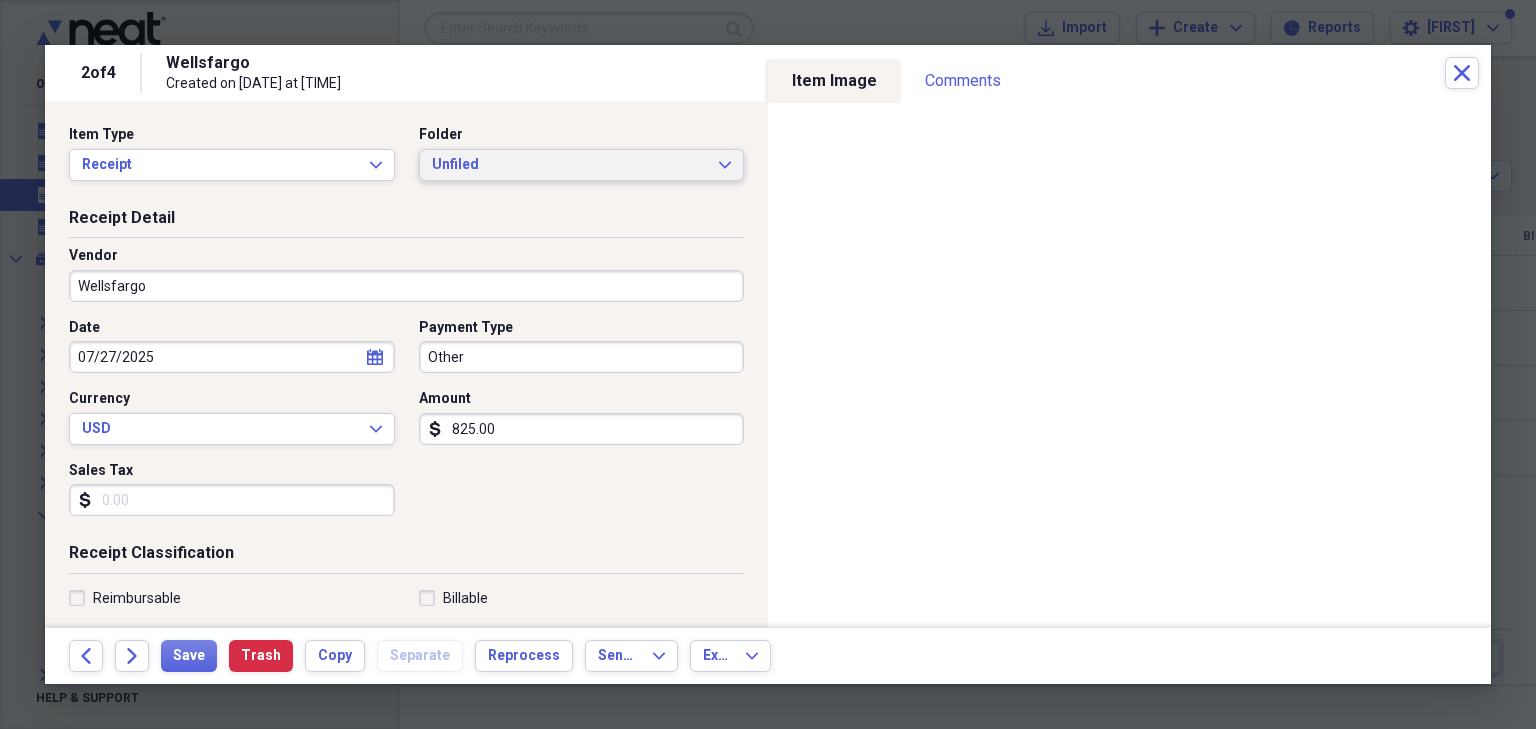 click on "Unfiled" at bounding box center [570, 165] 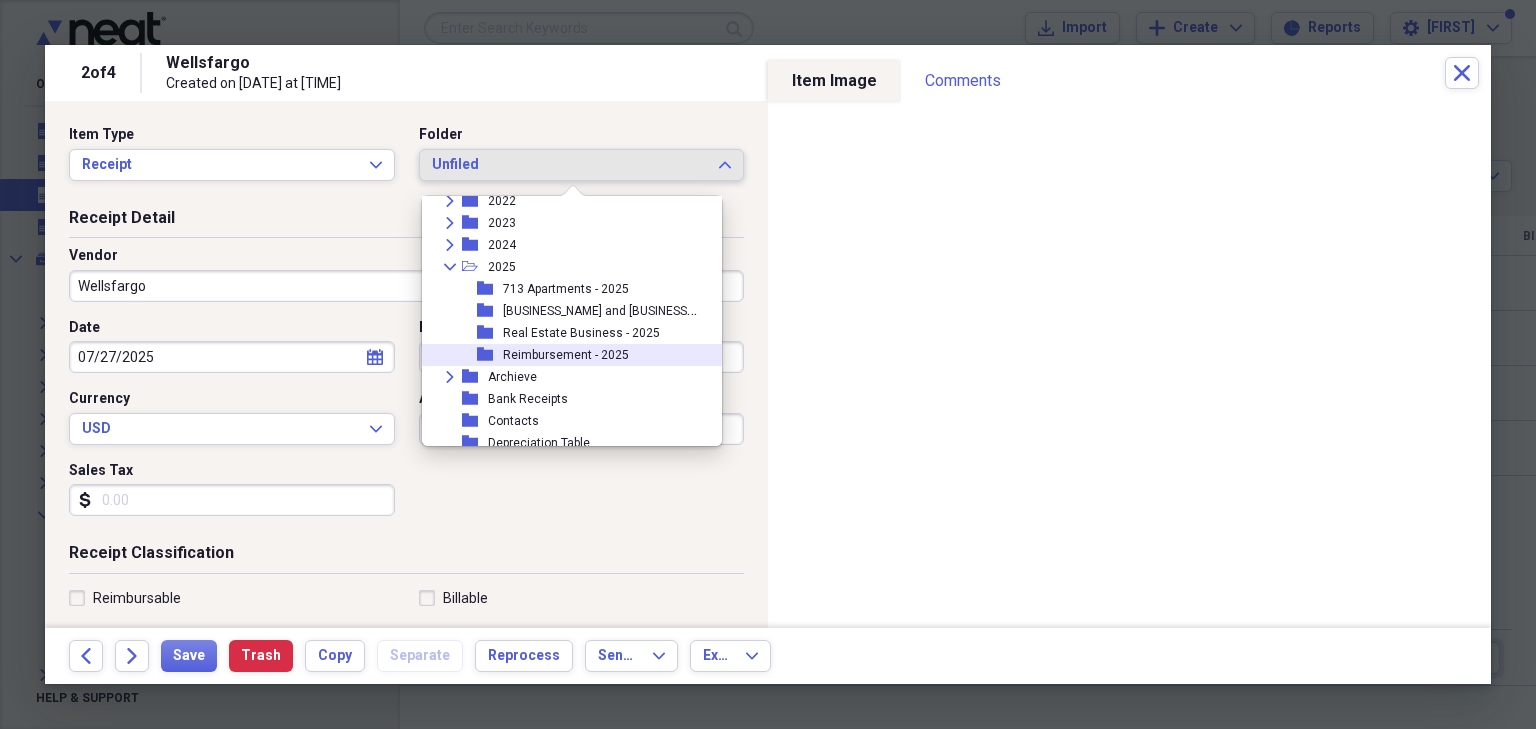 scroll, scrollTop: 160, scrollLeft: 0, axis: vertical 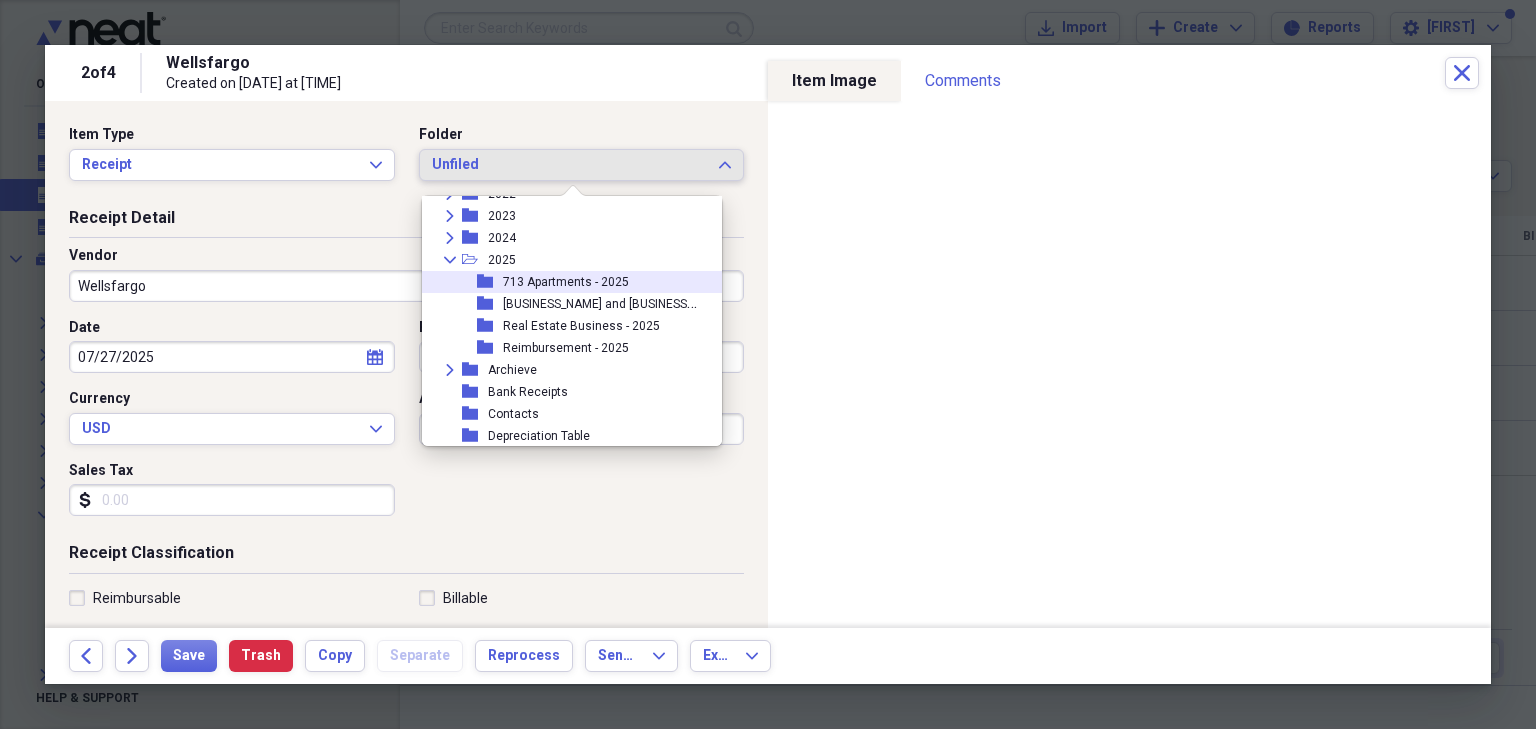 click on "713 Apartments - 2025" at bounding box center (566, 282) 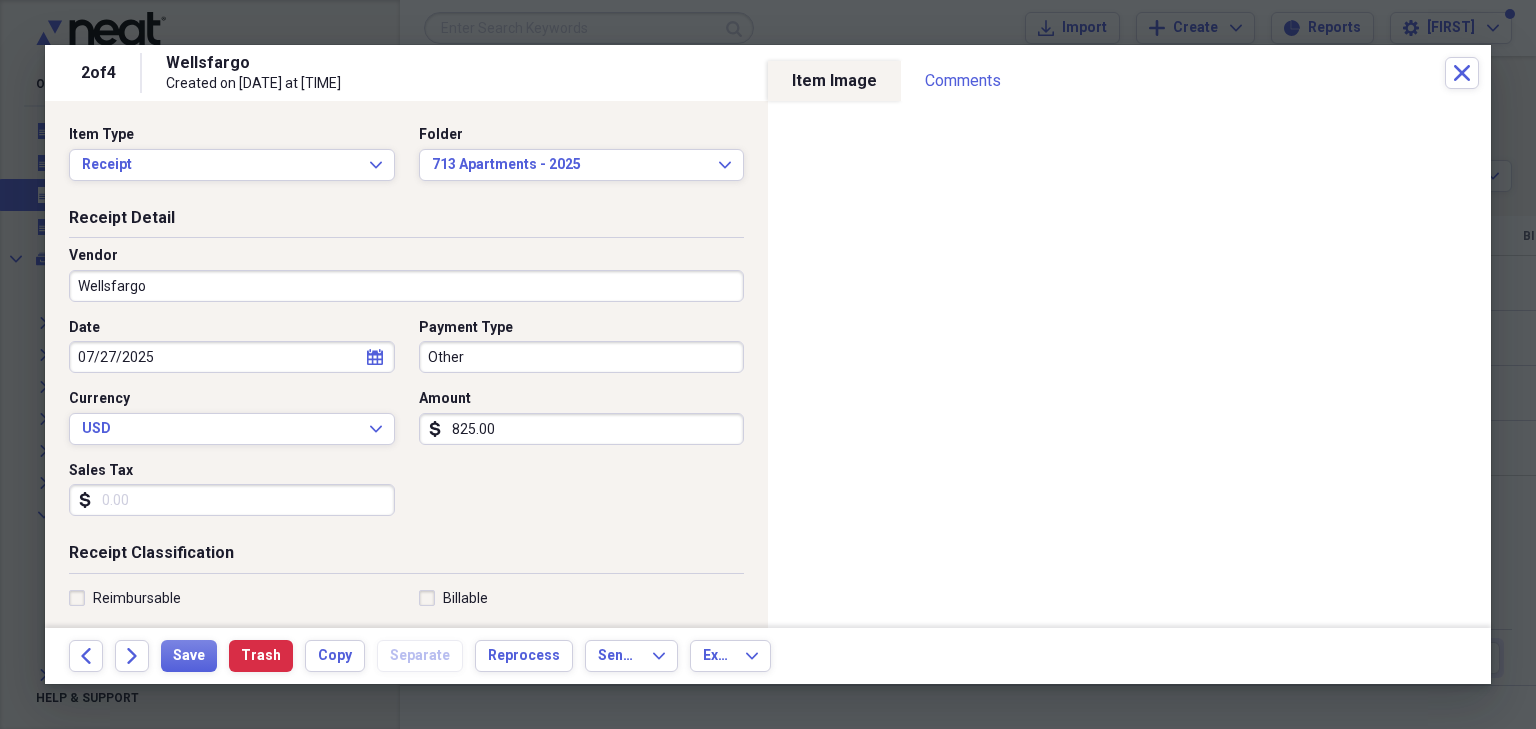 click on "Wellsfargo" at bounding box center [406, 286] 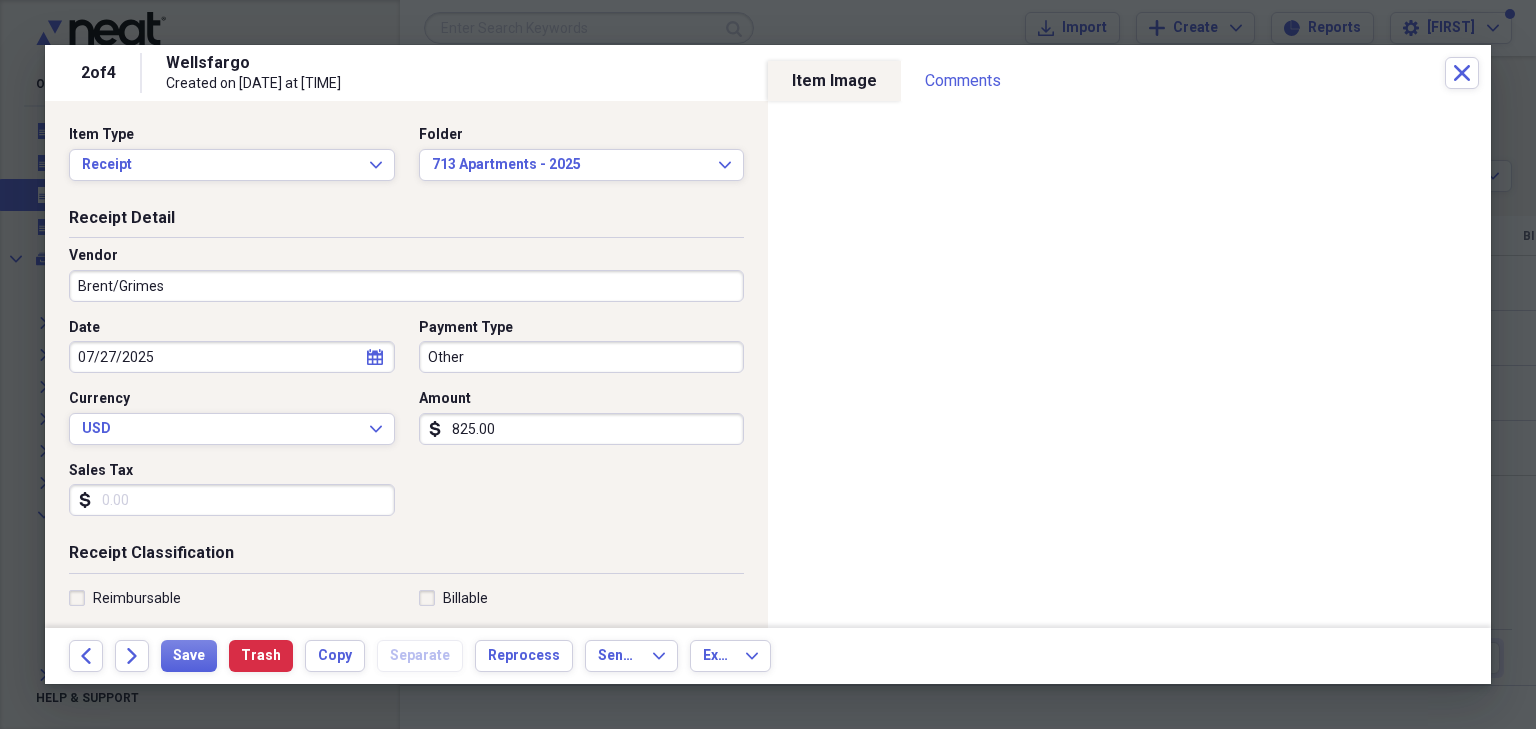type on "Brent/Grimes" 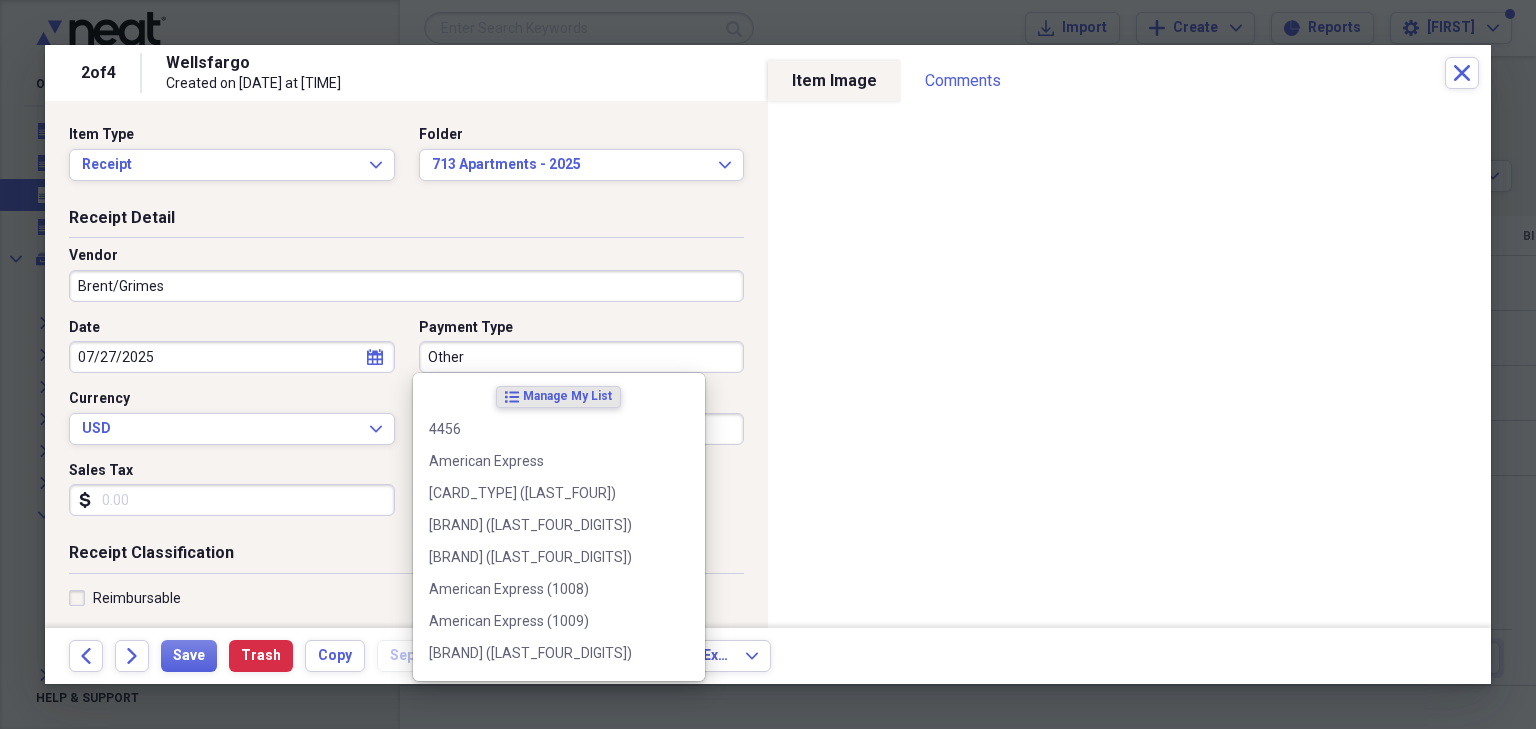 click on "Other" at bounding box center (582, 357) 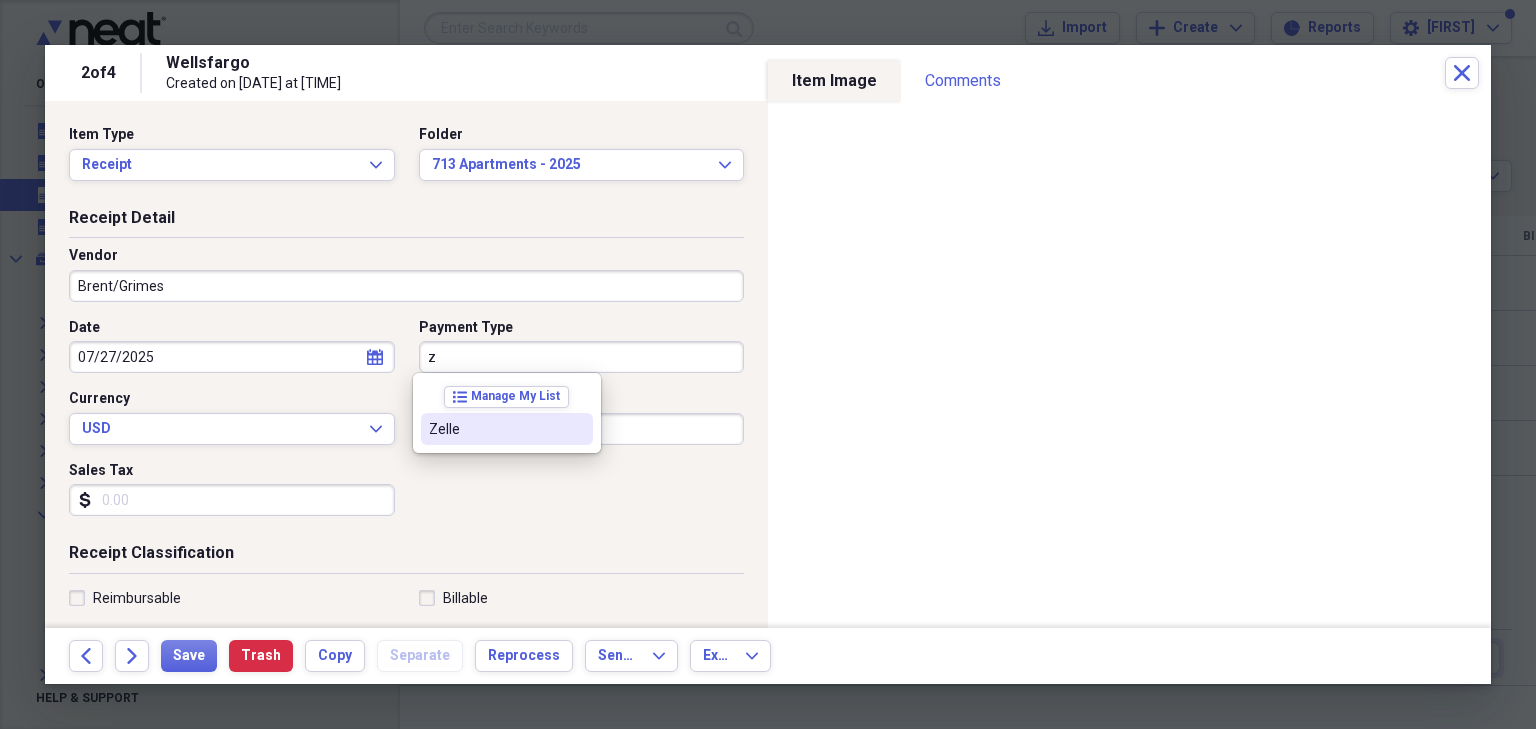 click on "Zelle" at bounding box center (495, 429) 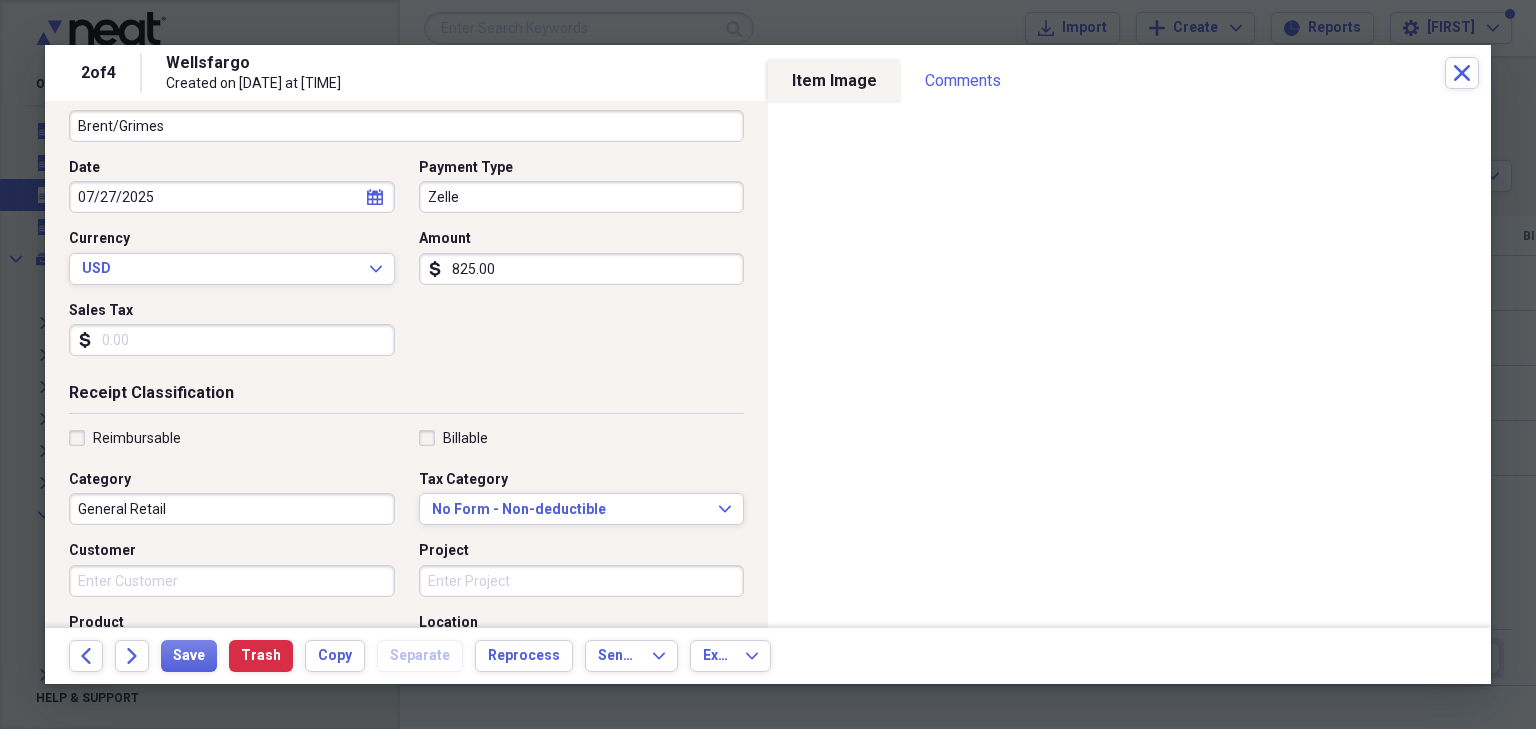 scroll, scrollTop: 240, scrollLeft: 0, axis: vertical 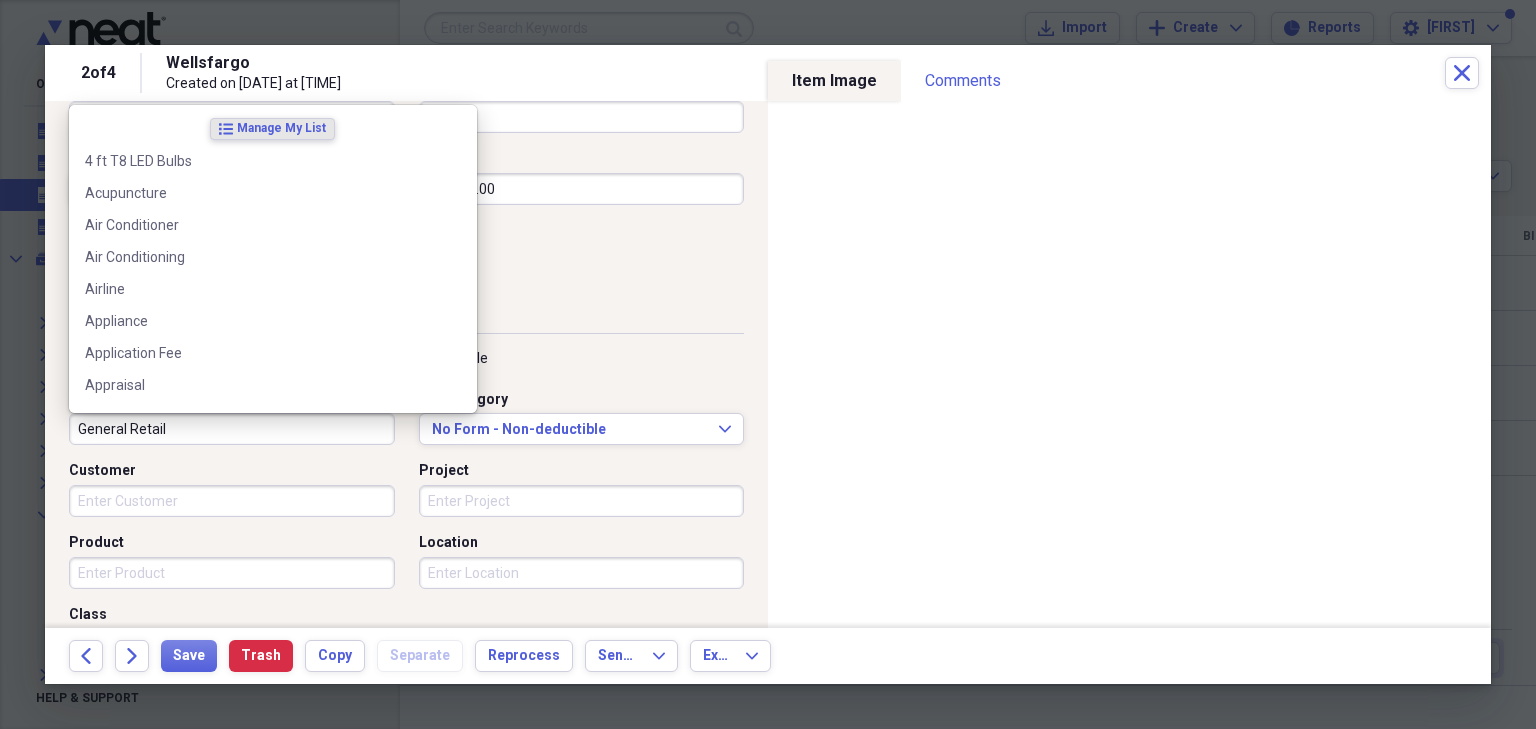click on "General Retail" at bounding box center [232, 429] 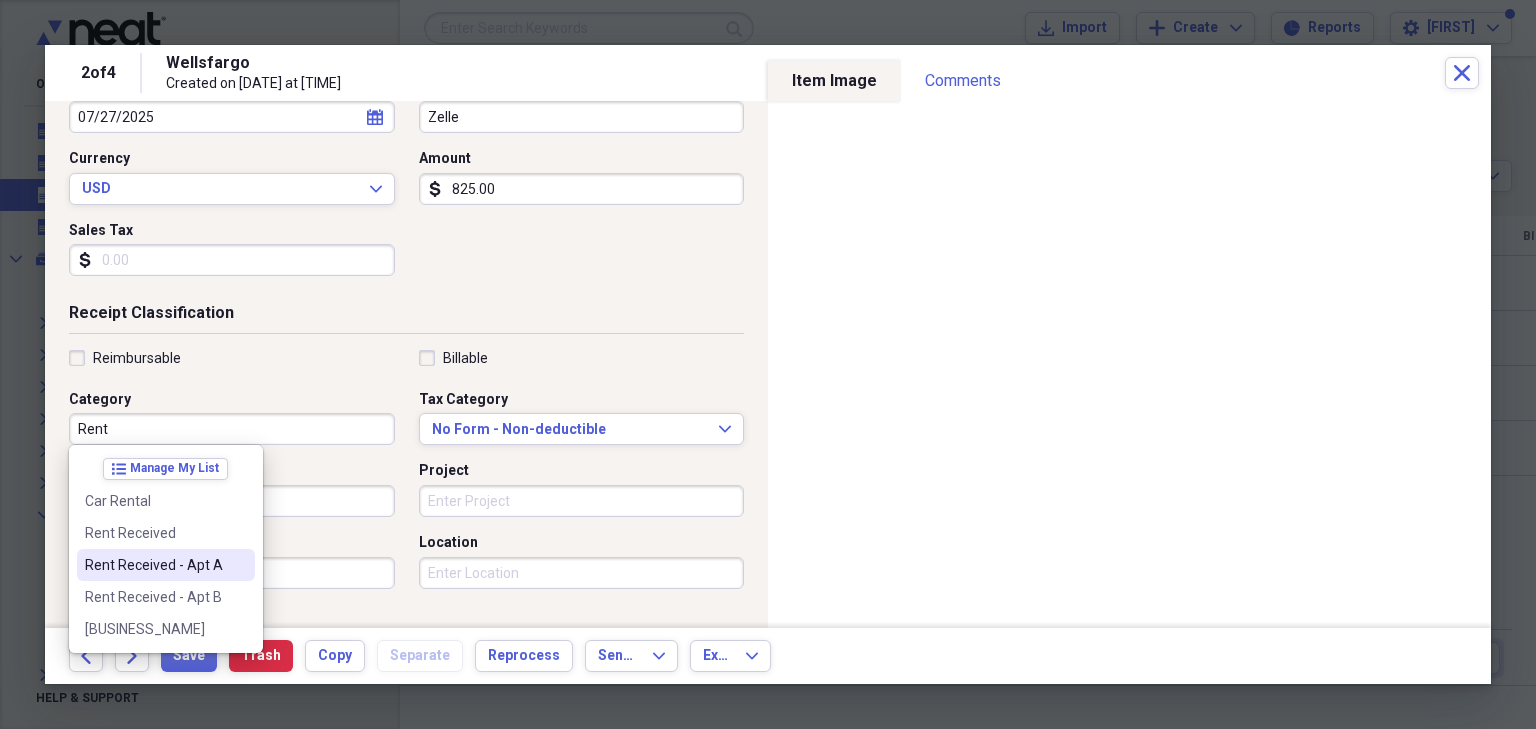 click on "Rent Received - Apt A" at bounding box center (154, 565) 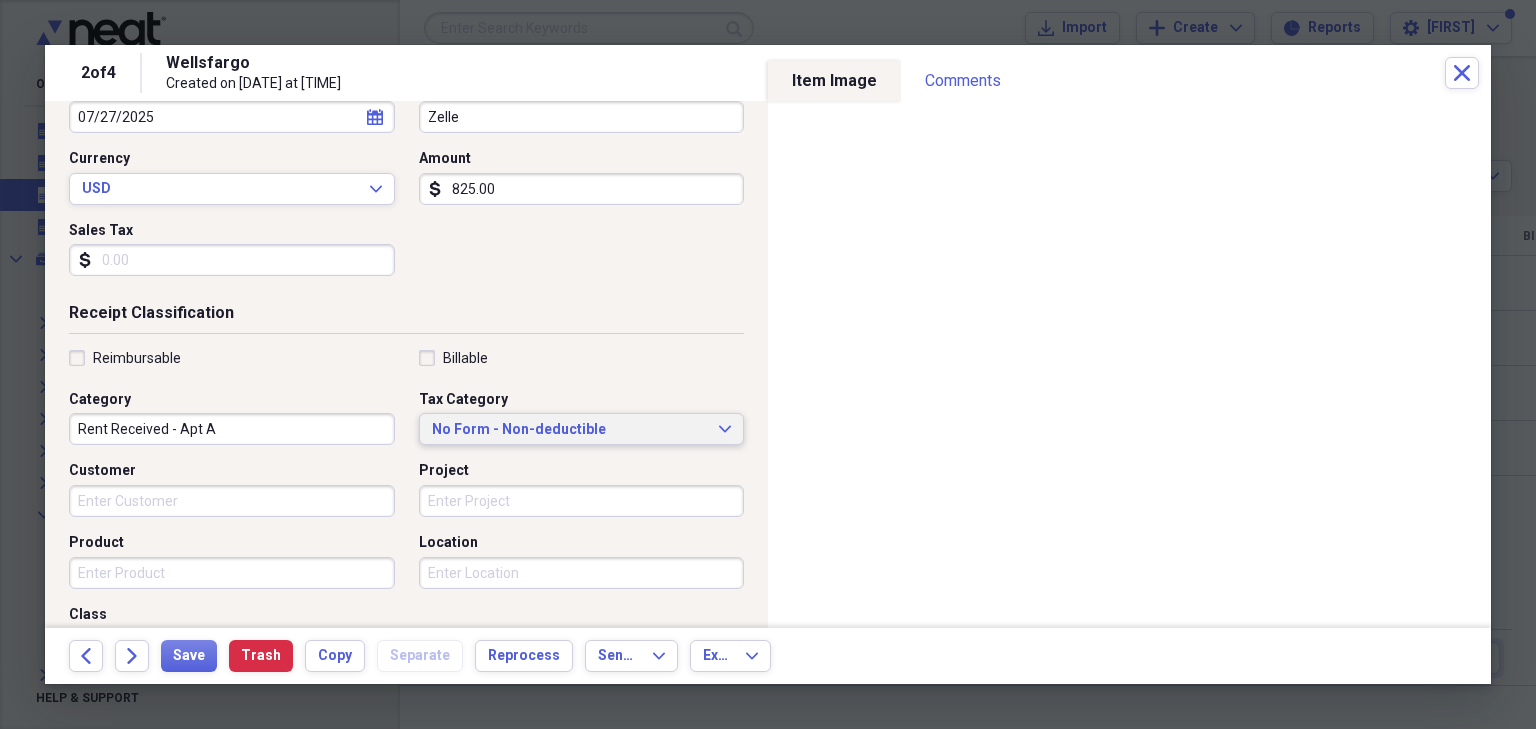 click on "No Form - Non-deductible" at bounding box center (570, 430) 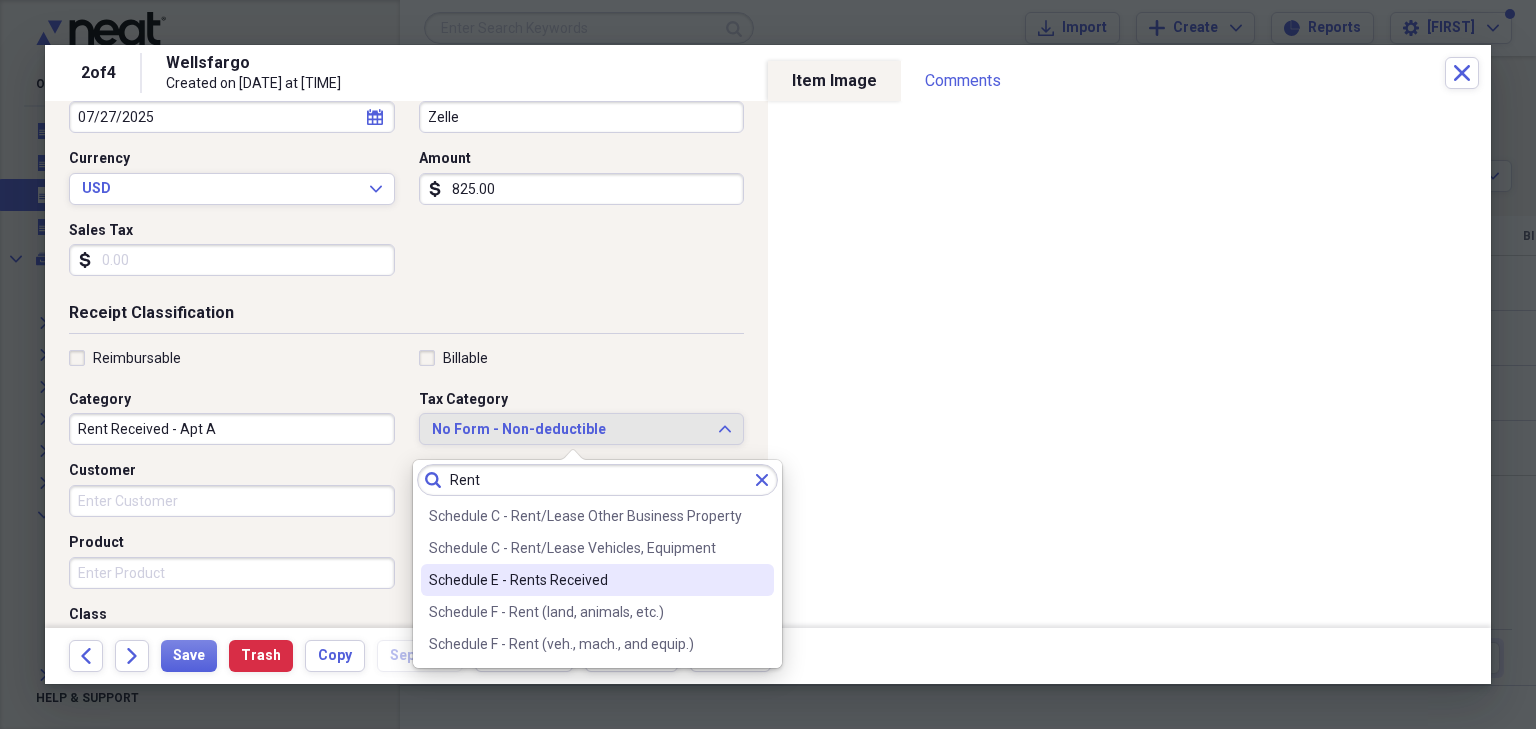 type on "Rent" 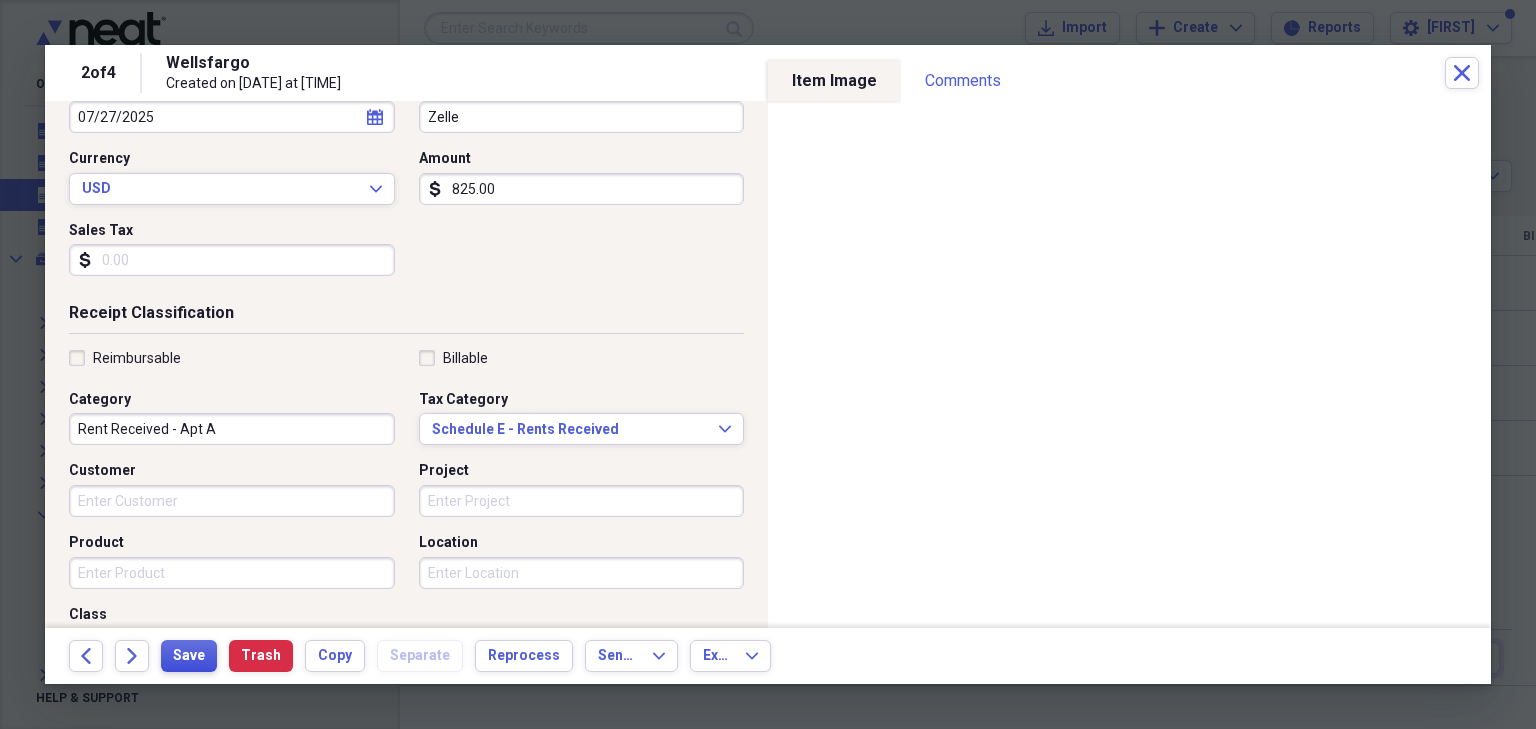 click on "Save" at bounding box center (189, 656) 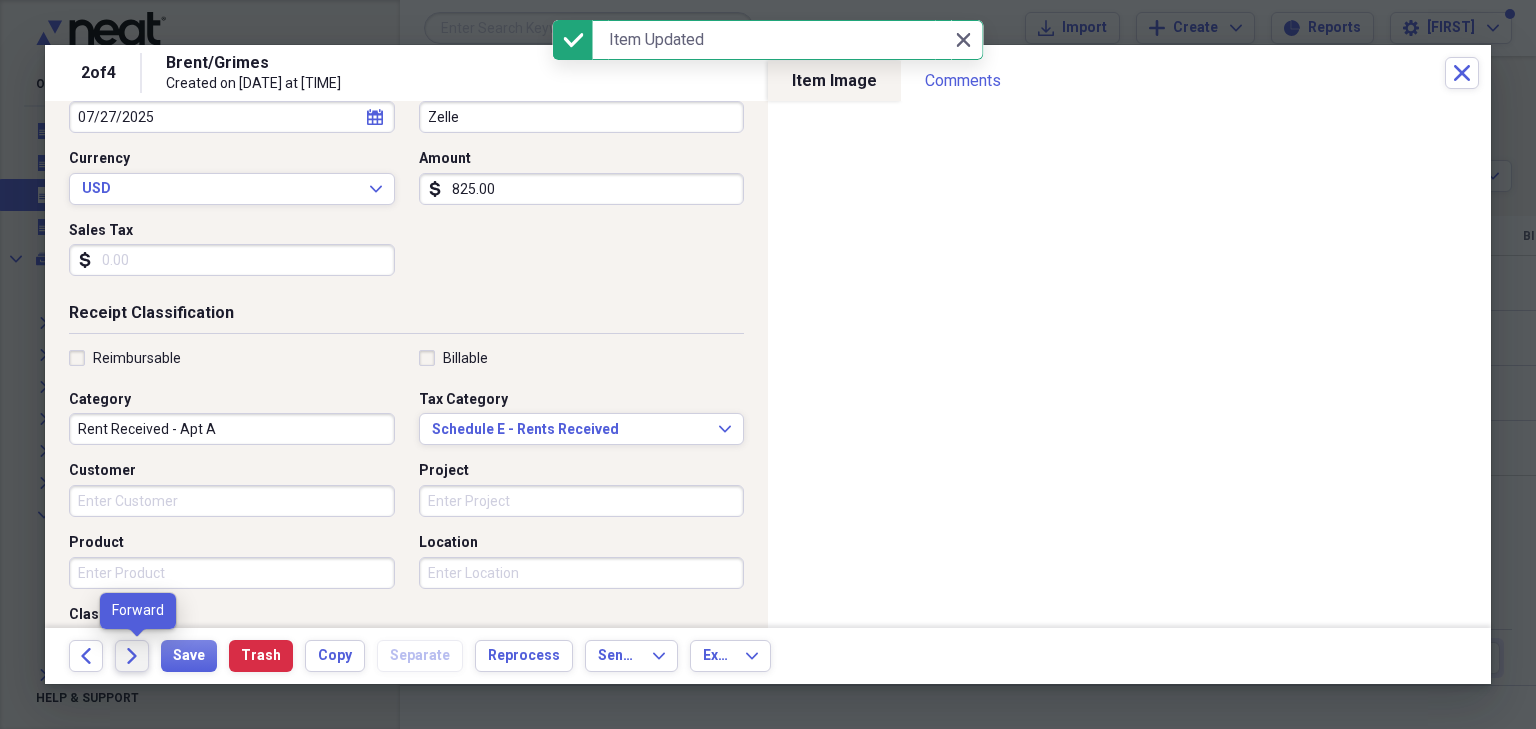 click on "Forward" 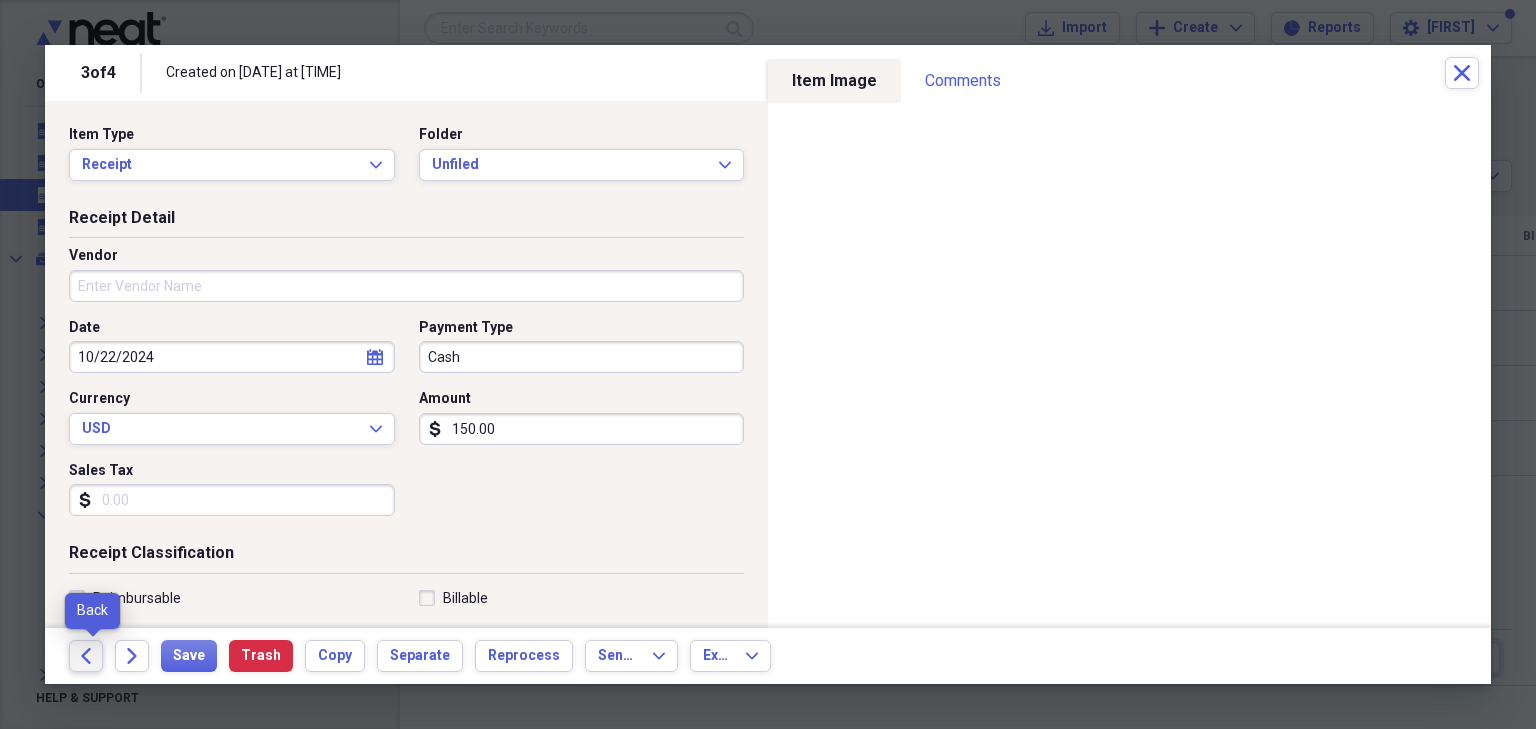 click on "Back" 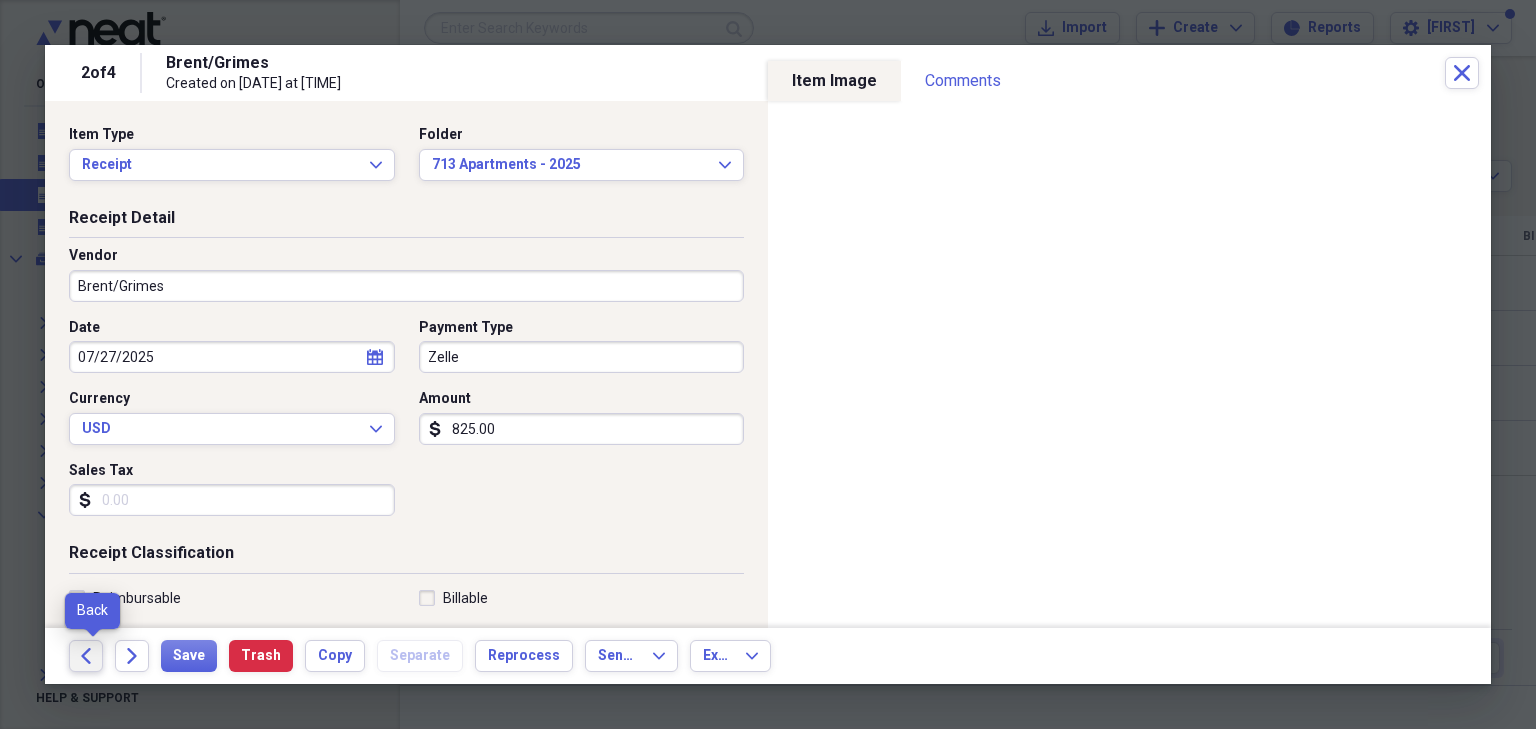 click 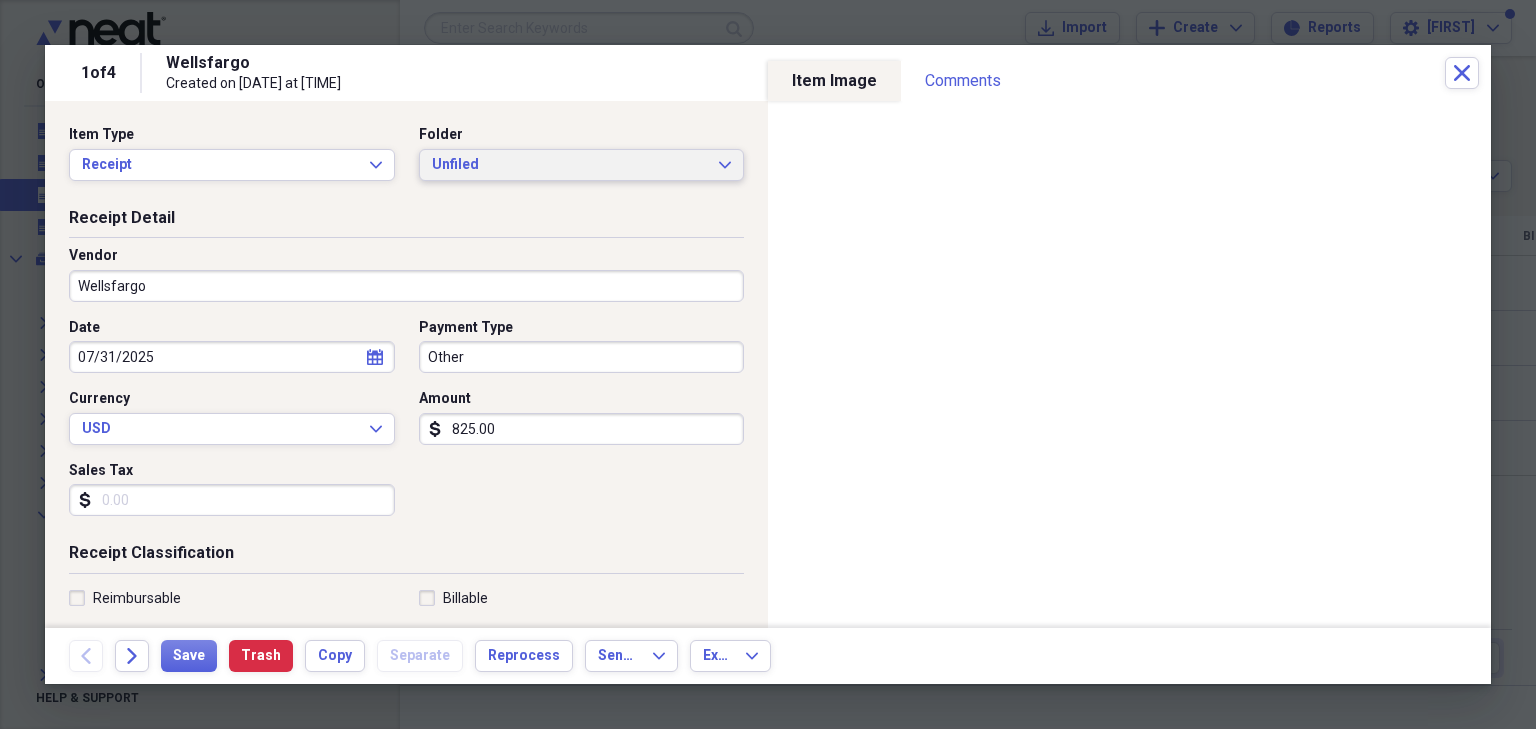 click on "Unfiled" at bounding box center [570, 165] 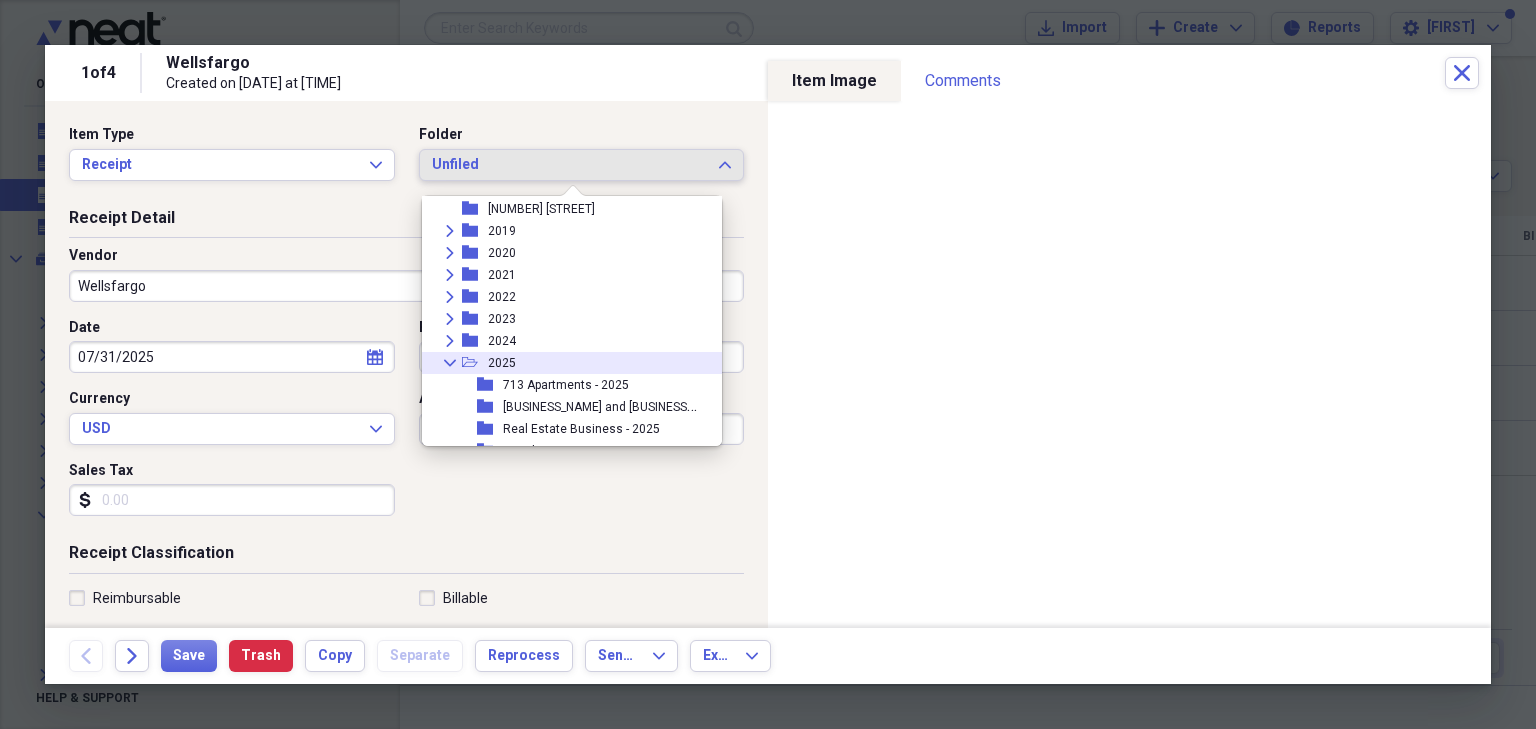 scroll, scrollTop: 80, scrollLeft: 0, axis: vertical 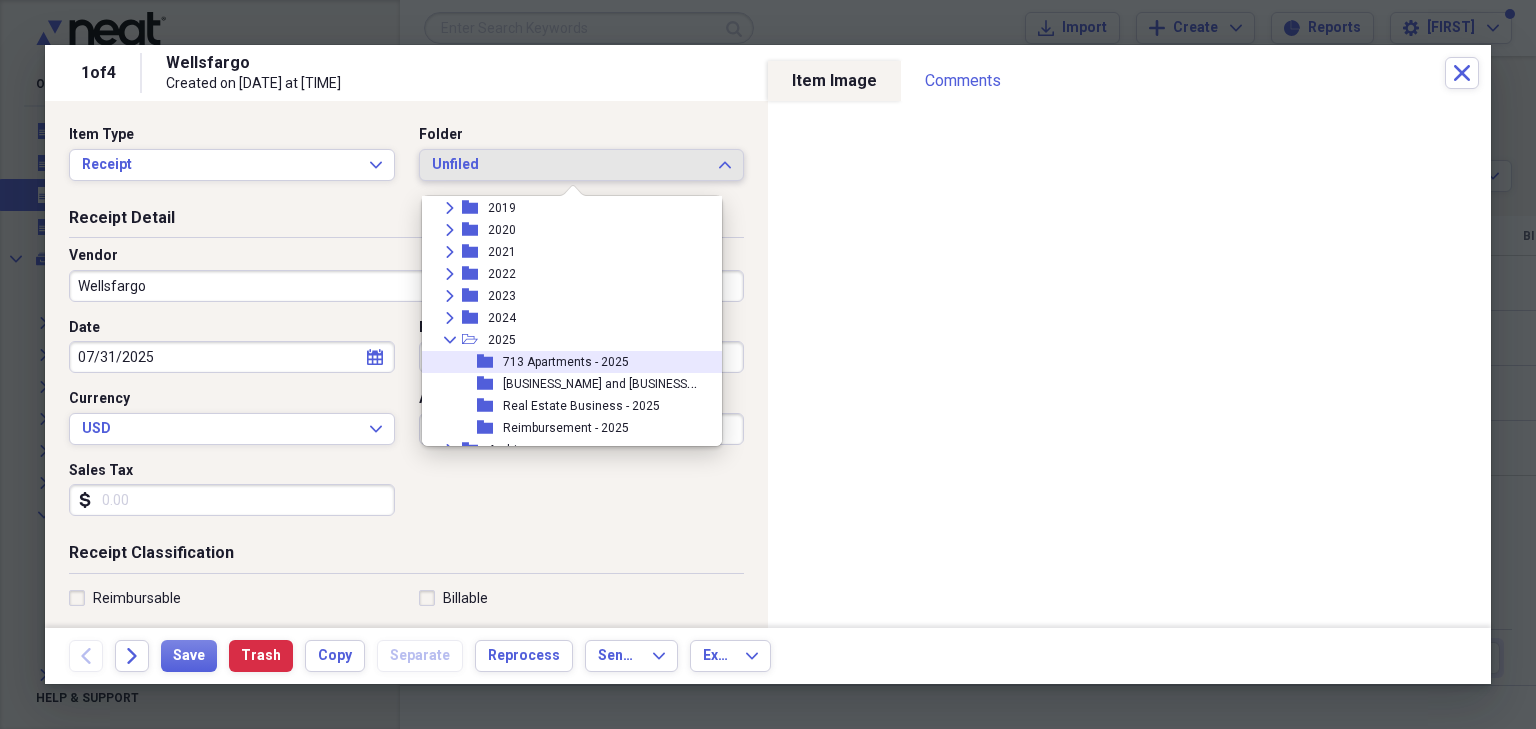 drag, startPoint x: 562, startPoint y: 364, endPoint x: 420, endPoint y: 344, distance: 143.40154 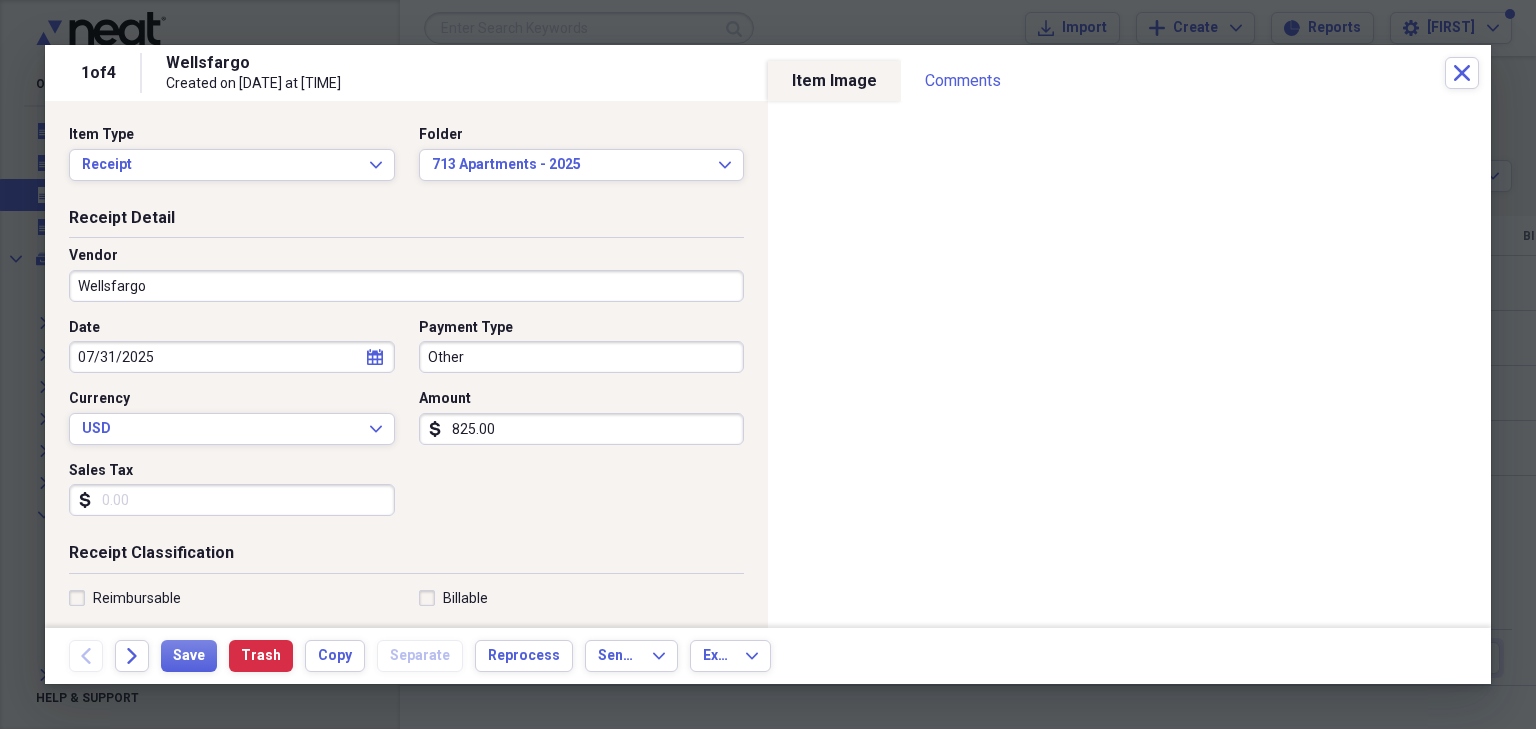 click on "Wellsfargo" at bounding box center [406, 286] 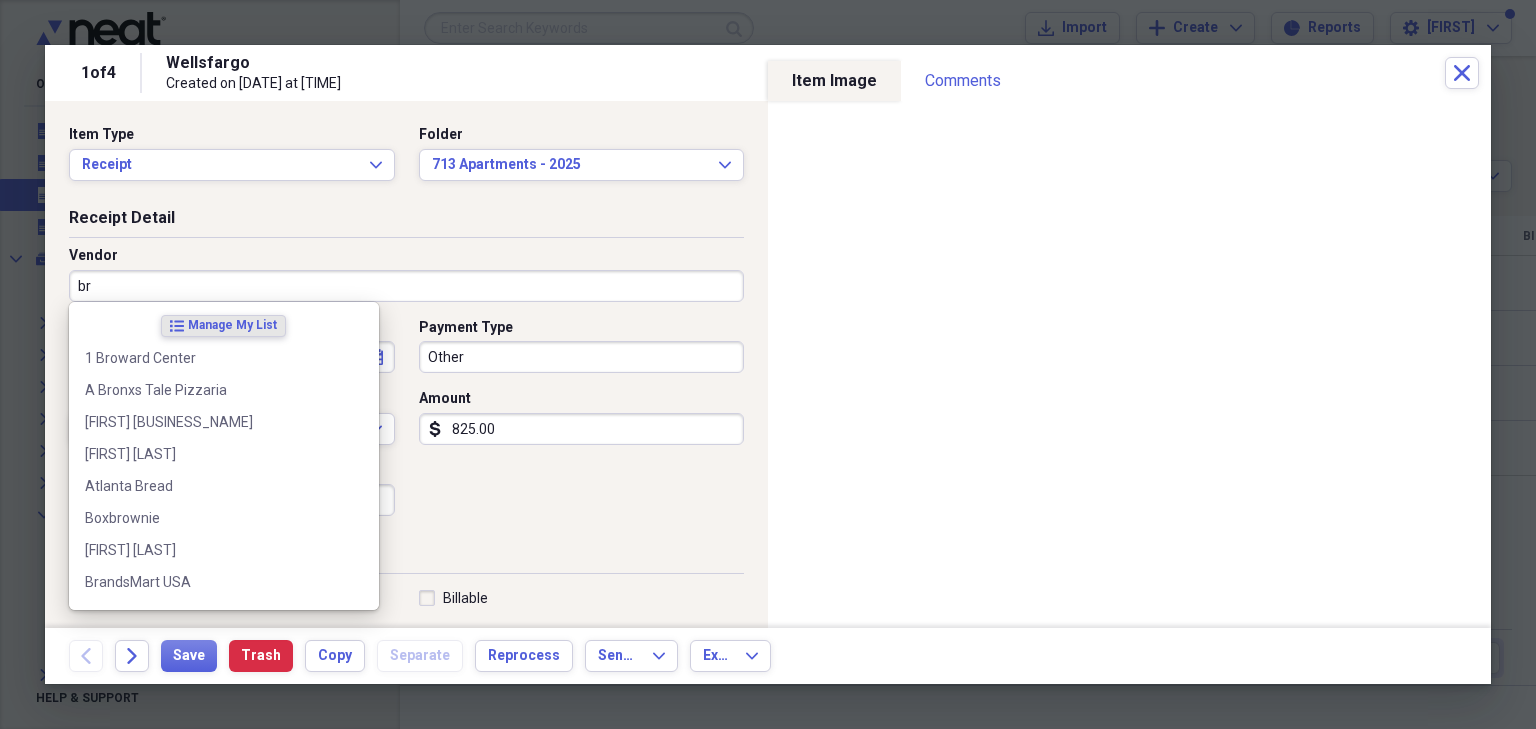 type on "b" 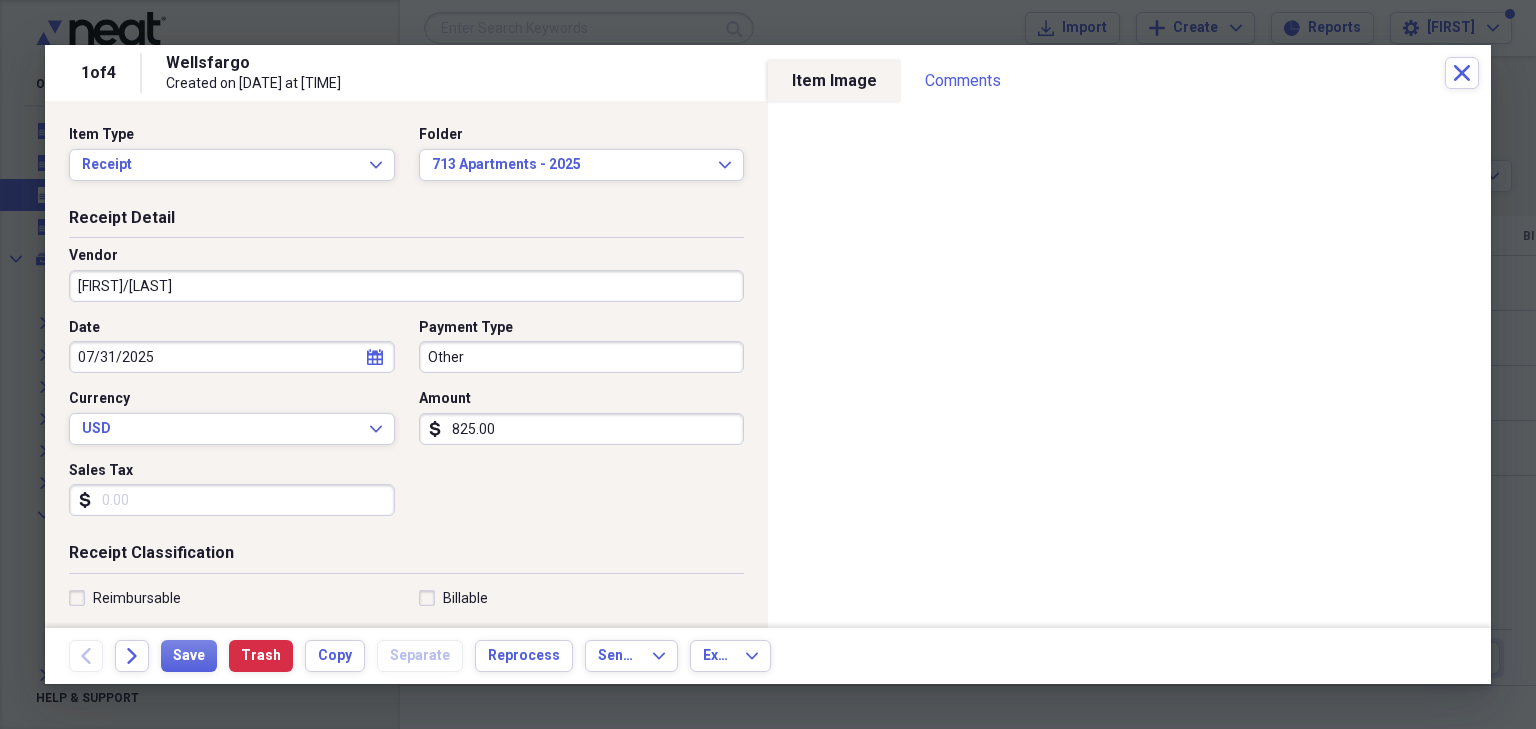 type on "Brent/Grimes" 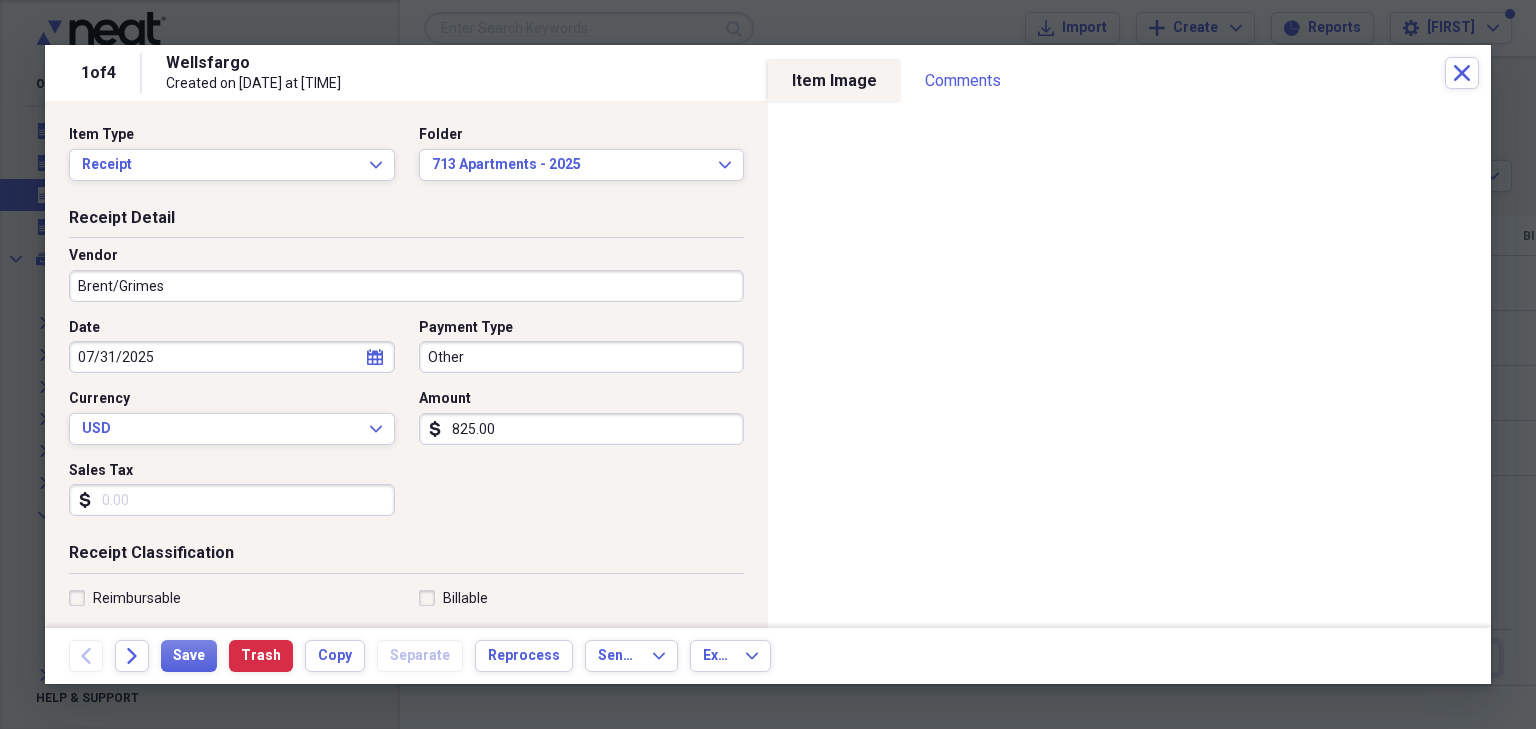 type on "Rent Received - Apt A" 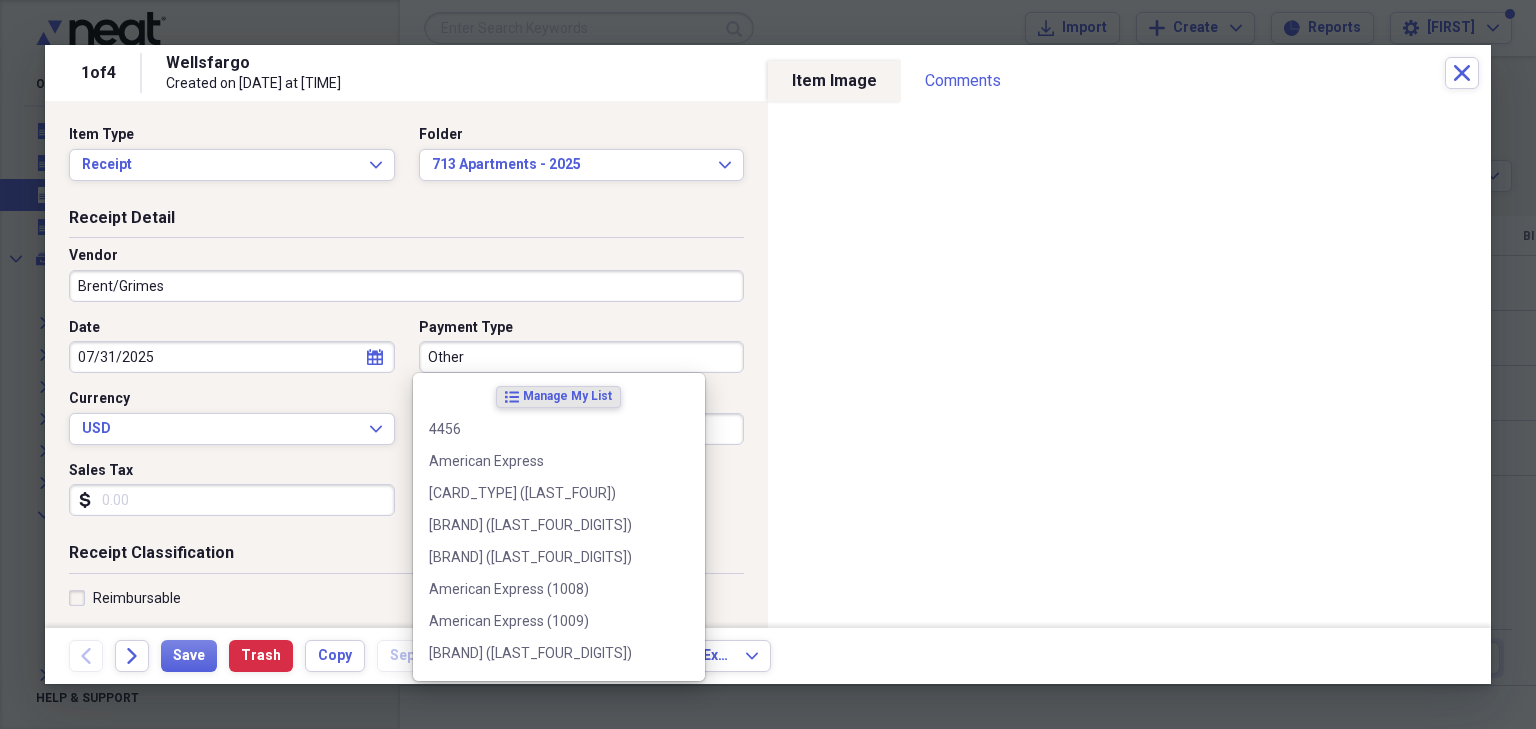 click on "Other" at bounding box center (582, 357) 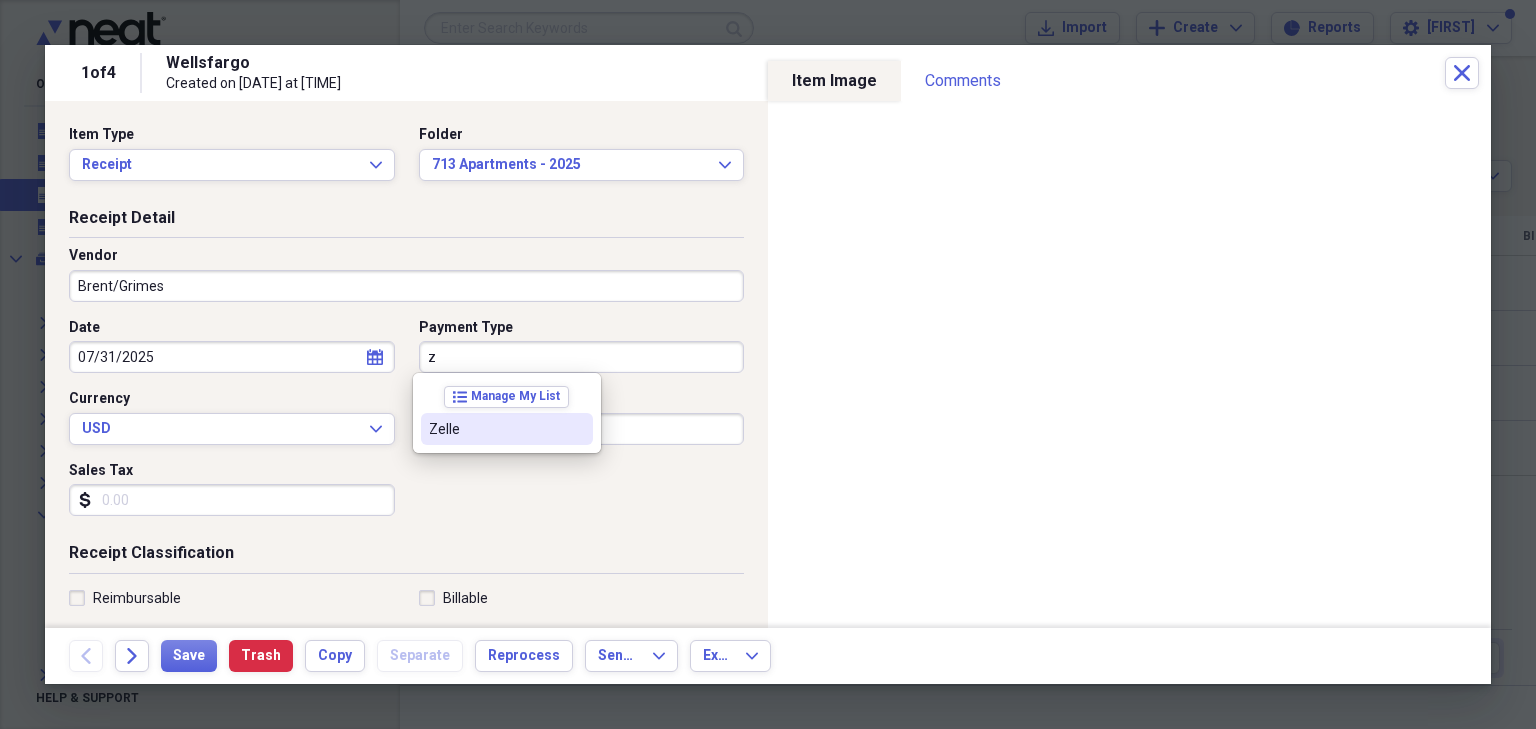 click on "Zelle" at bounding box center (495, 429) 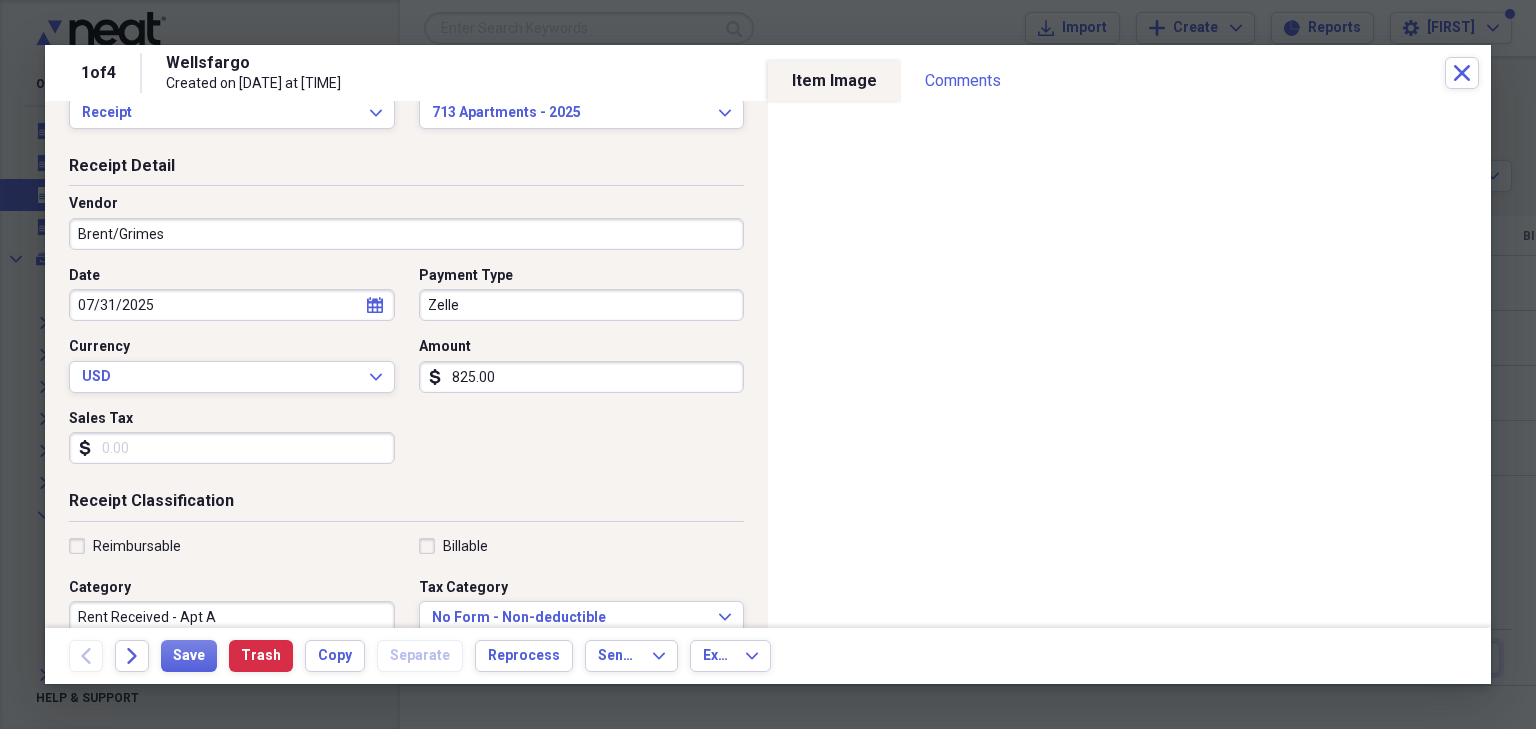 scroll, scrollTop: 80, scrollLeft: 0, axis: vertical 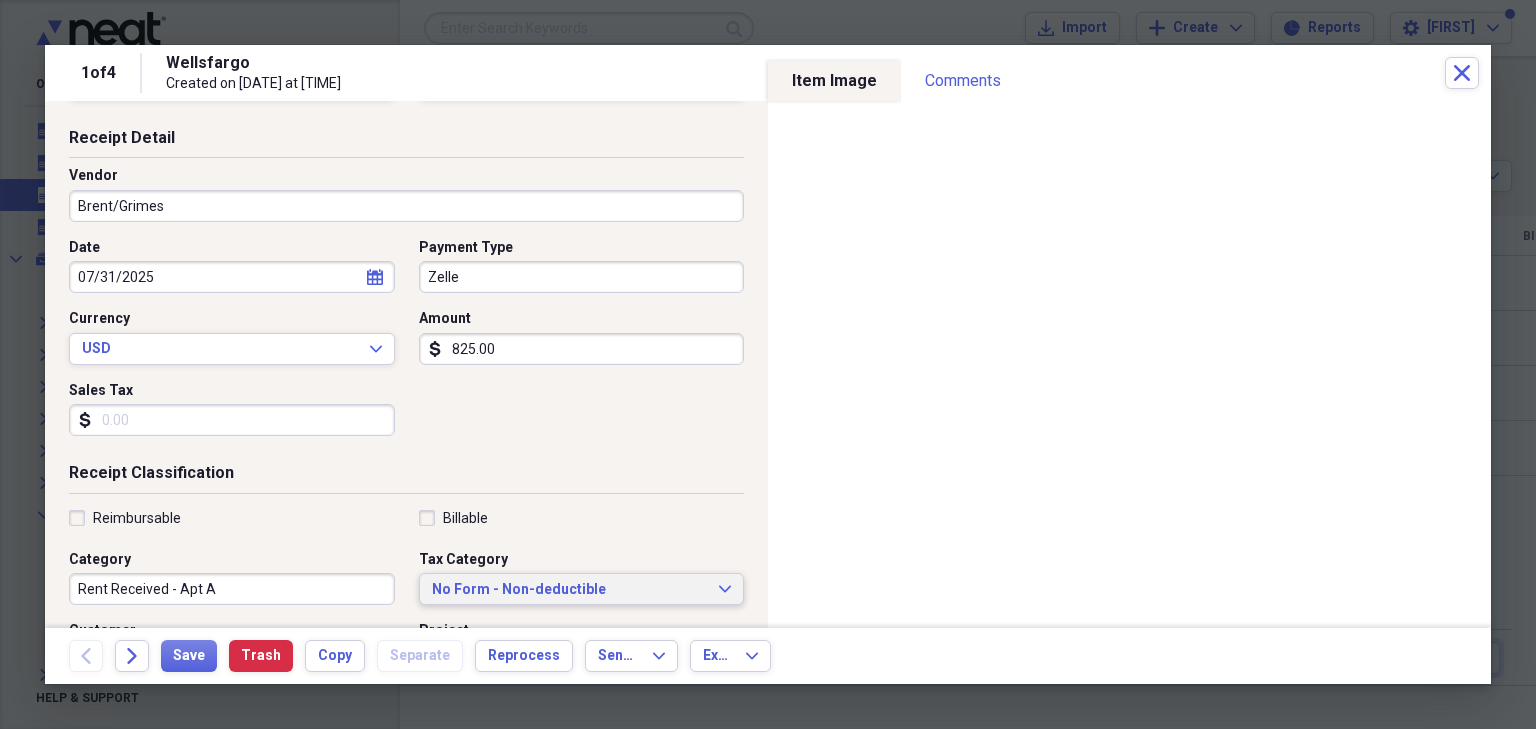 click on "No Form - Non-deductible" at bounding box center (570, 590) 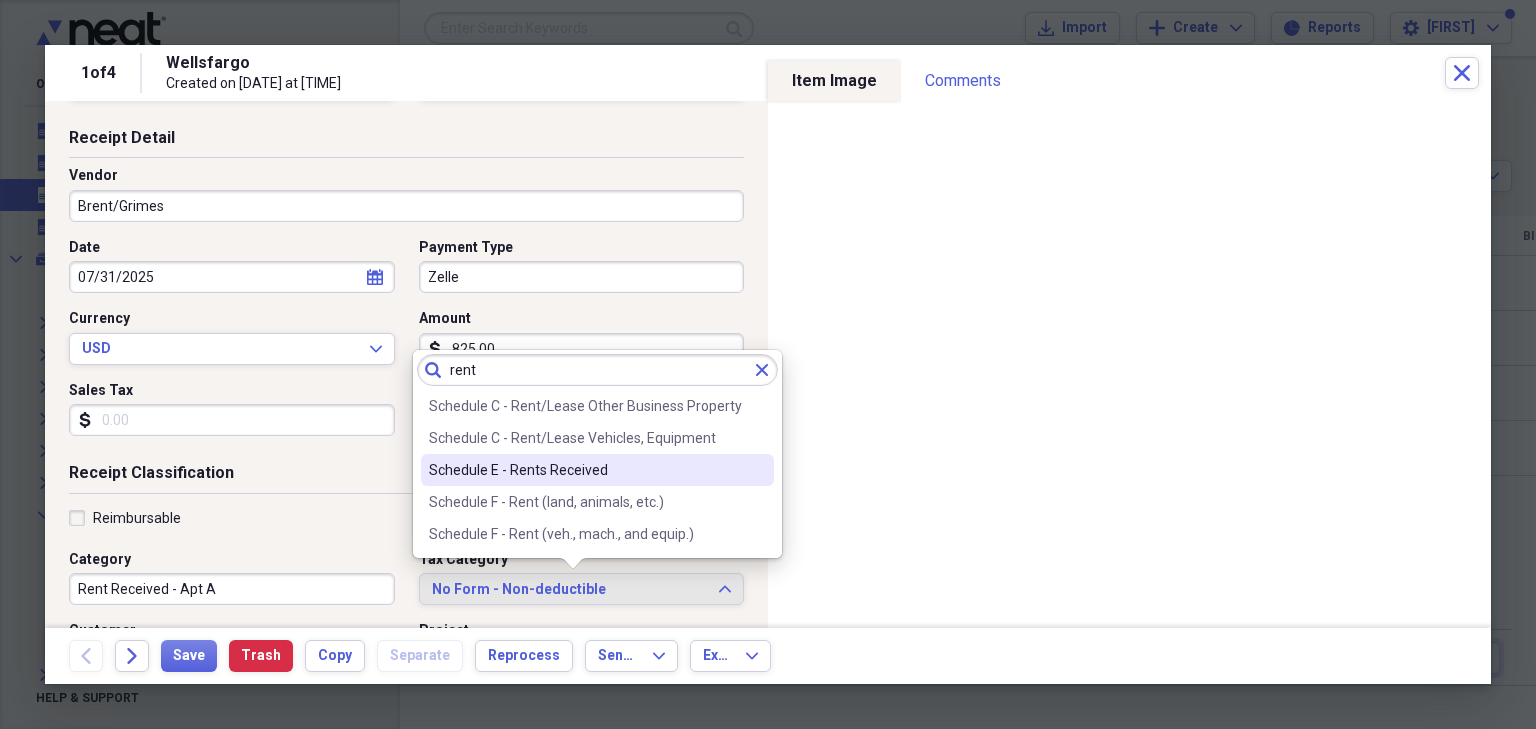type on "rent" 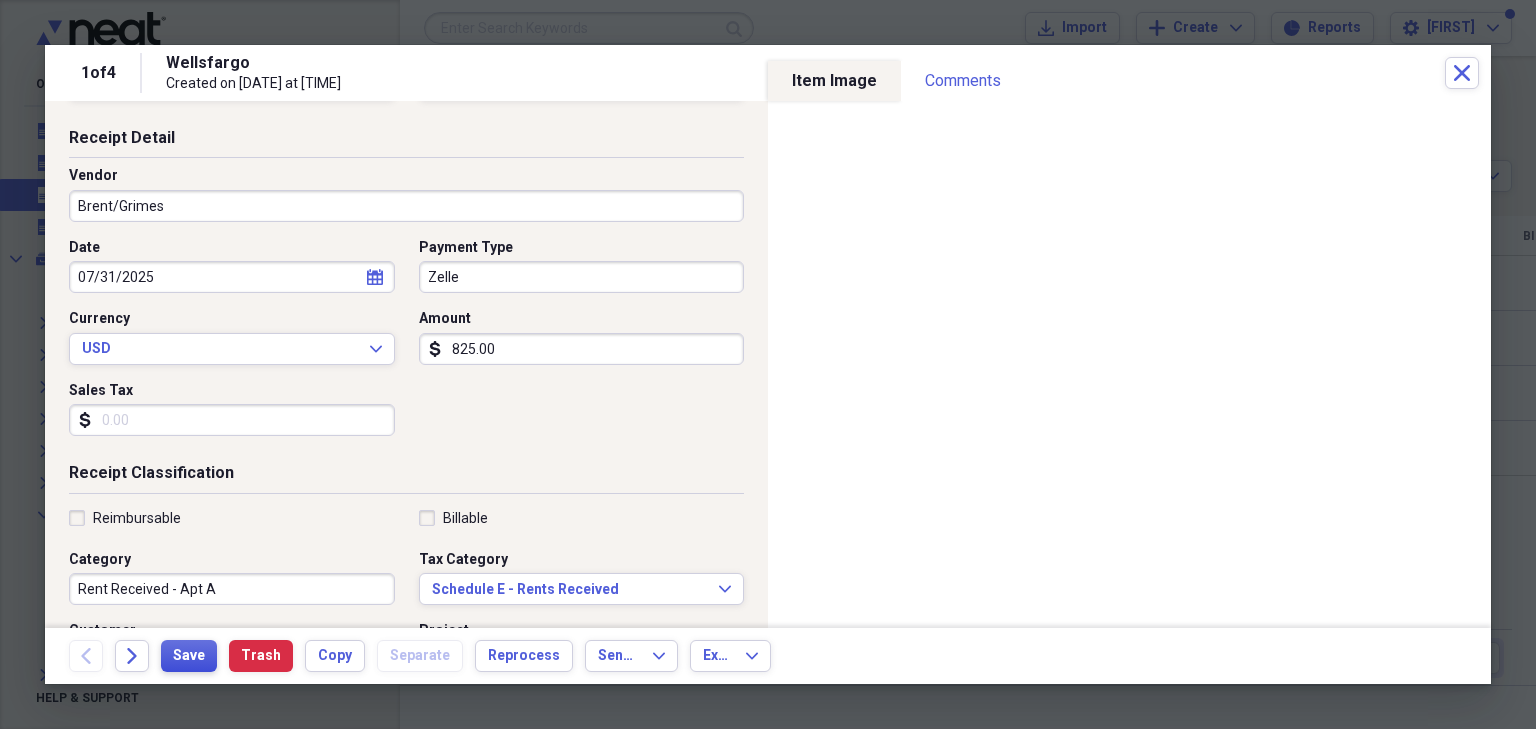 click on "Save" at bounding box center [189, 656] 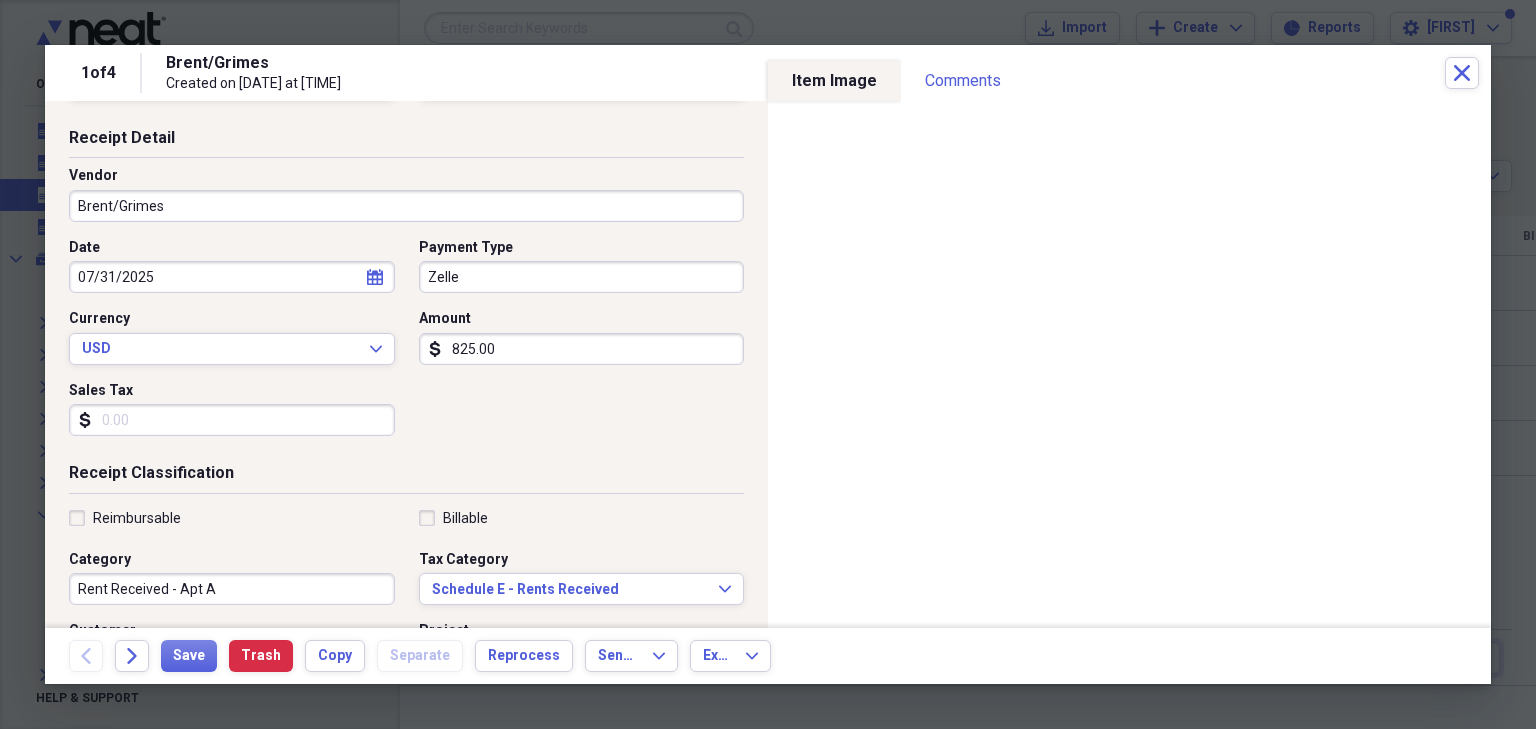 click on "Back" at bounding box center [92, 656] 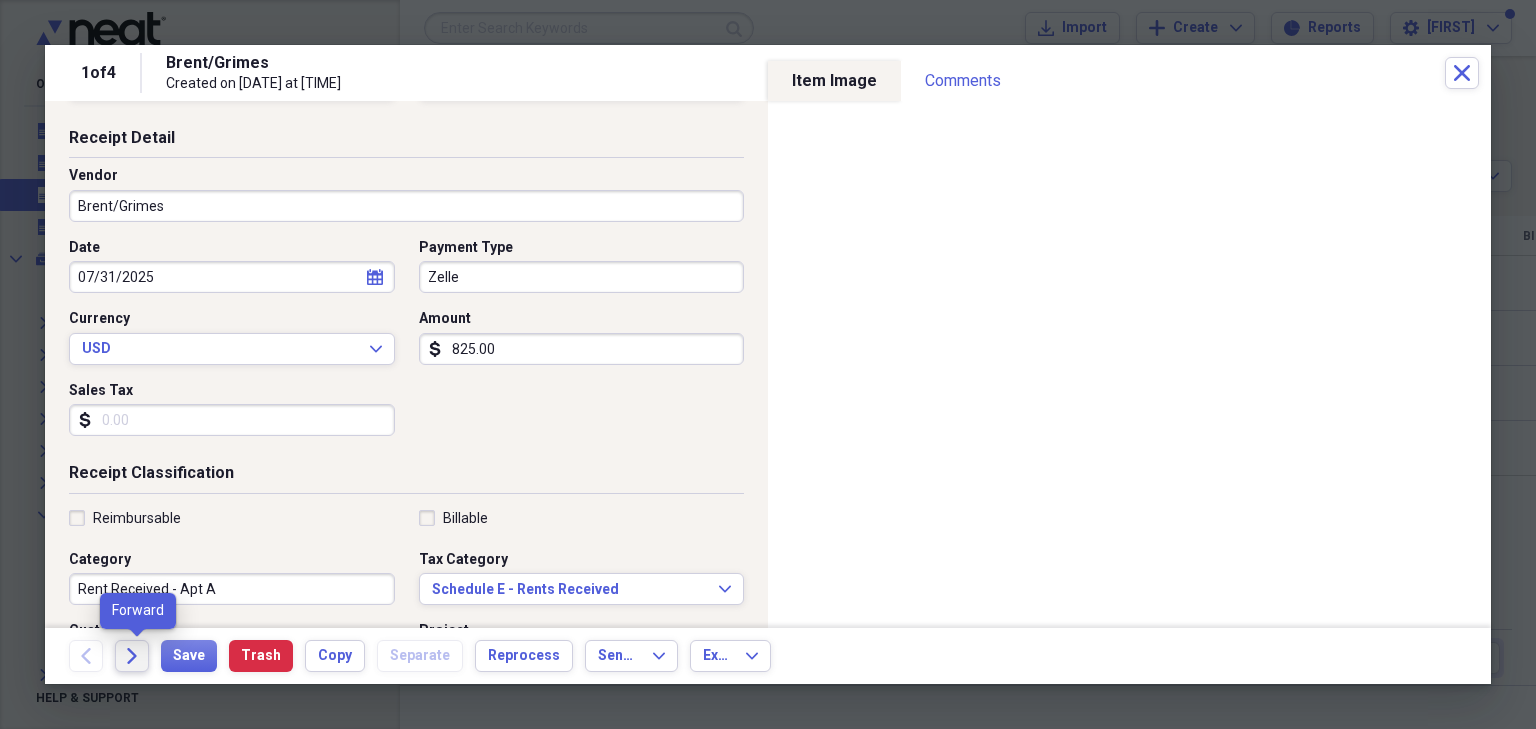 click on "Forward" 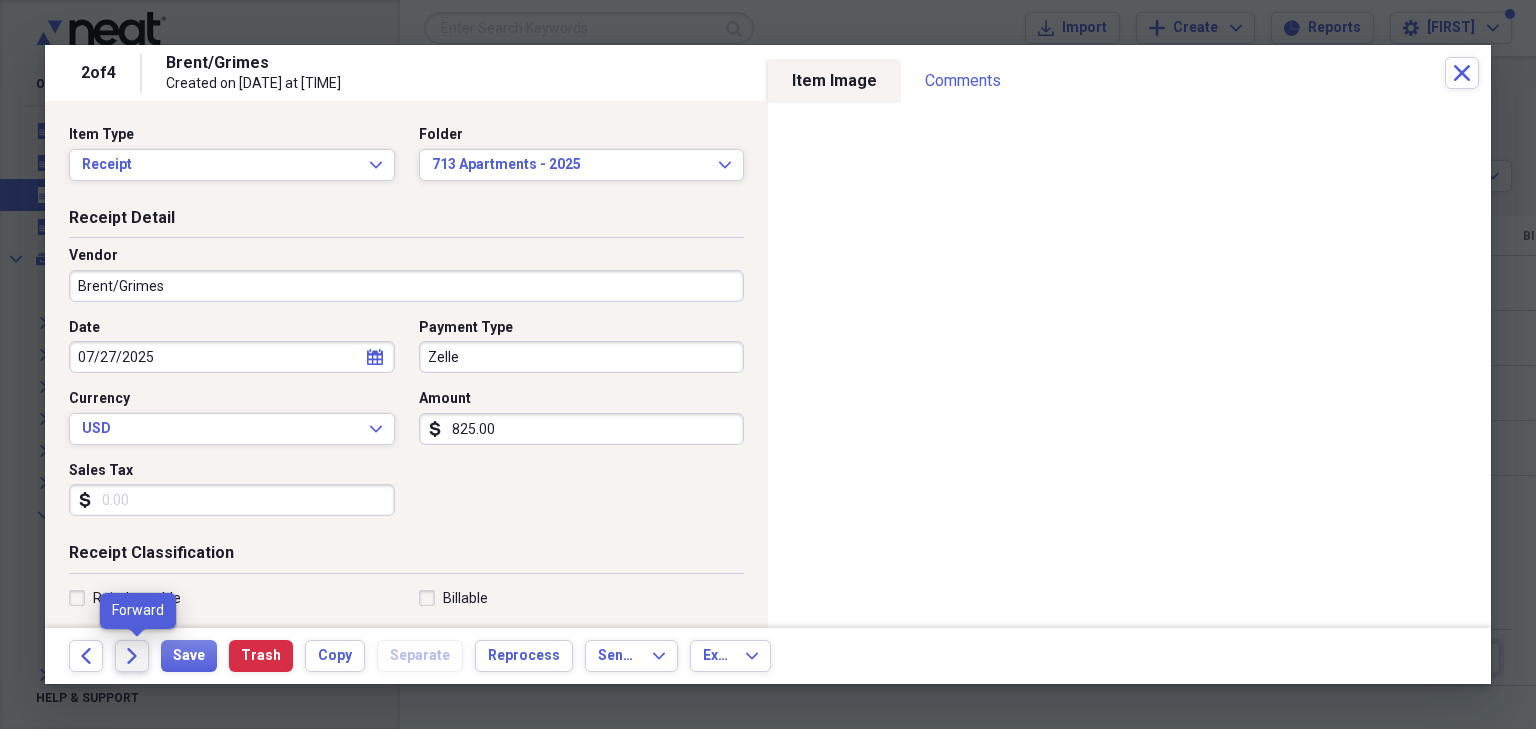 click on "Forward" at bounding box center (132, 656) 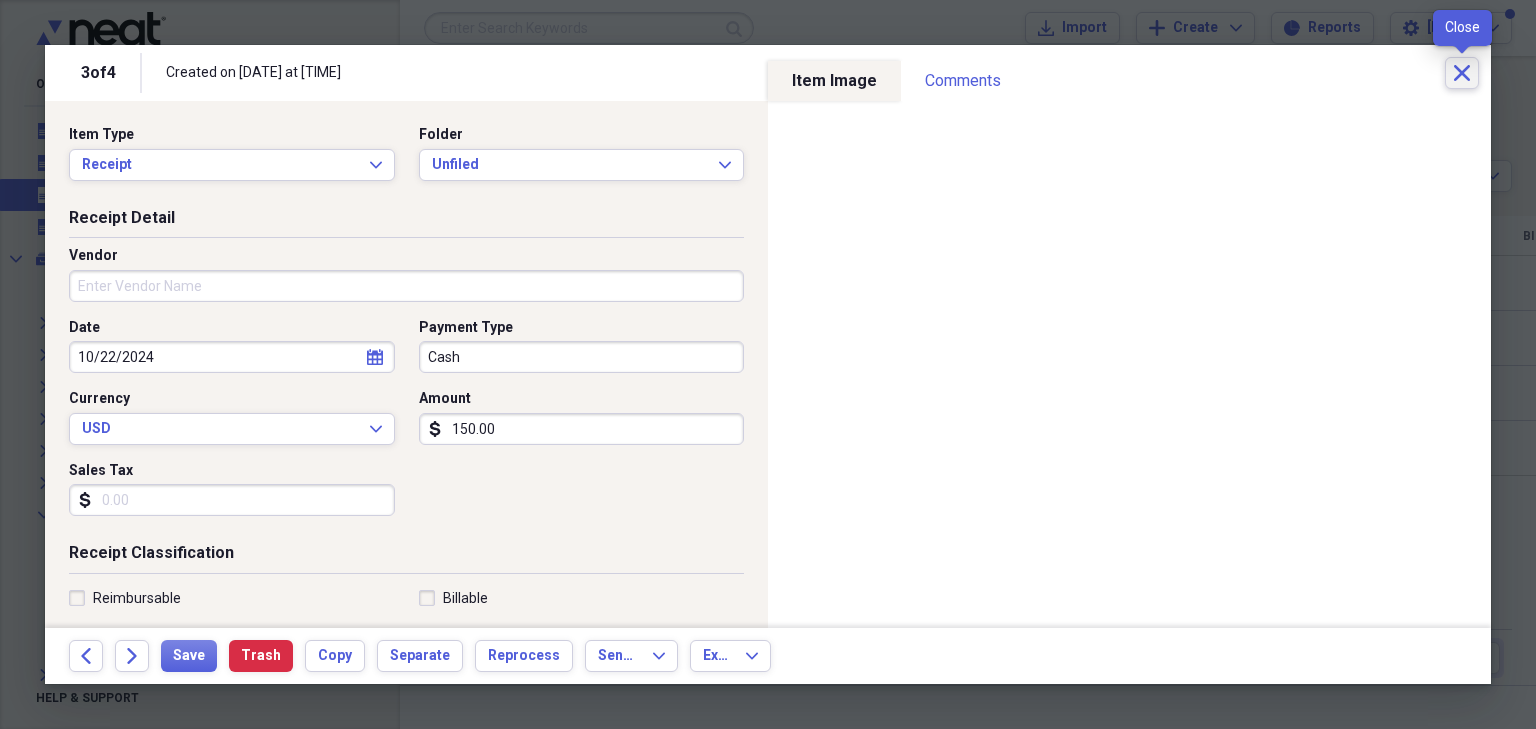 click on "Close" 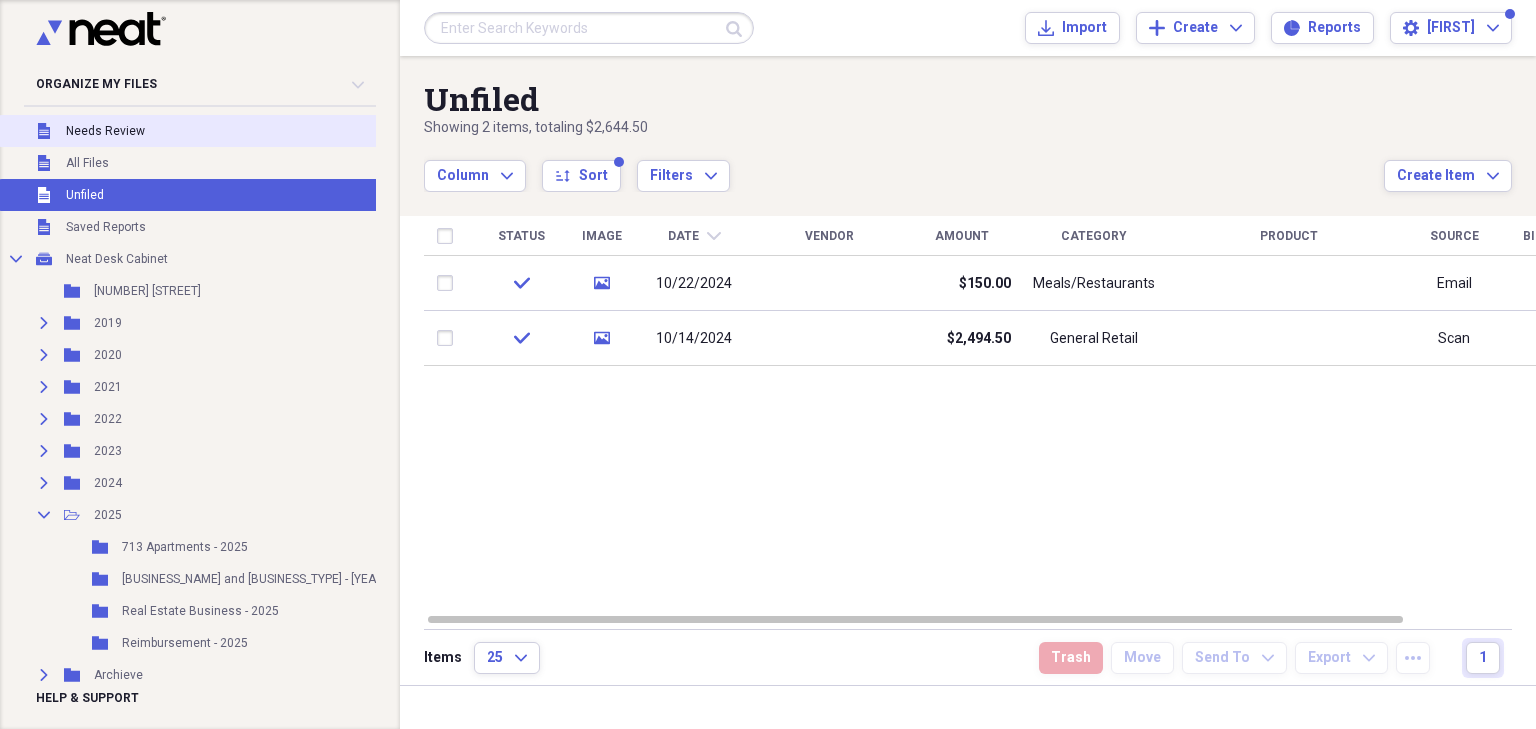 click on "Needs Review" at bounding box center [105, 131] 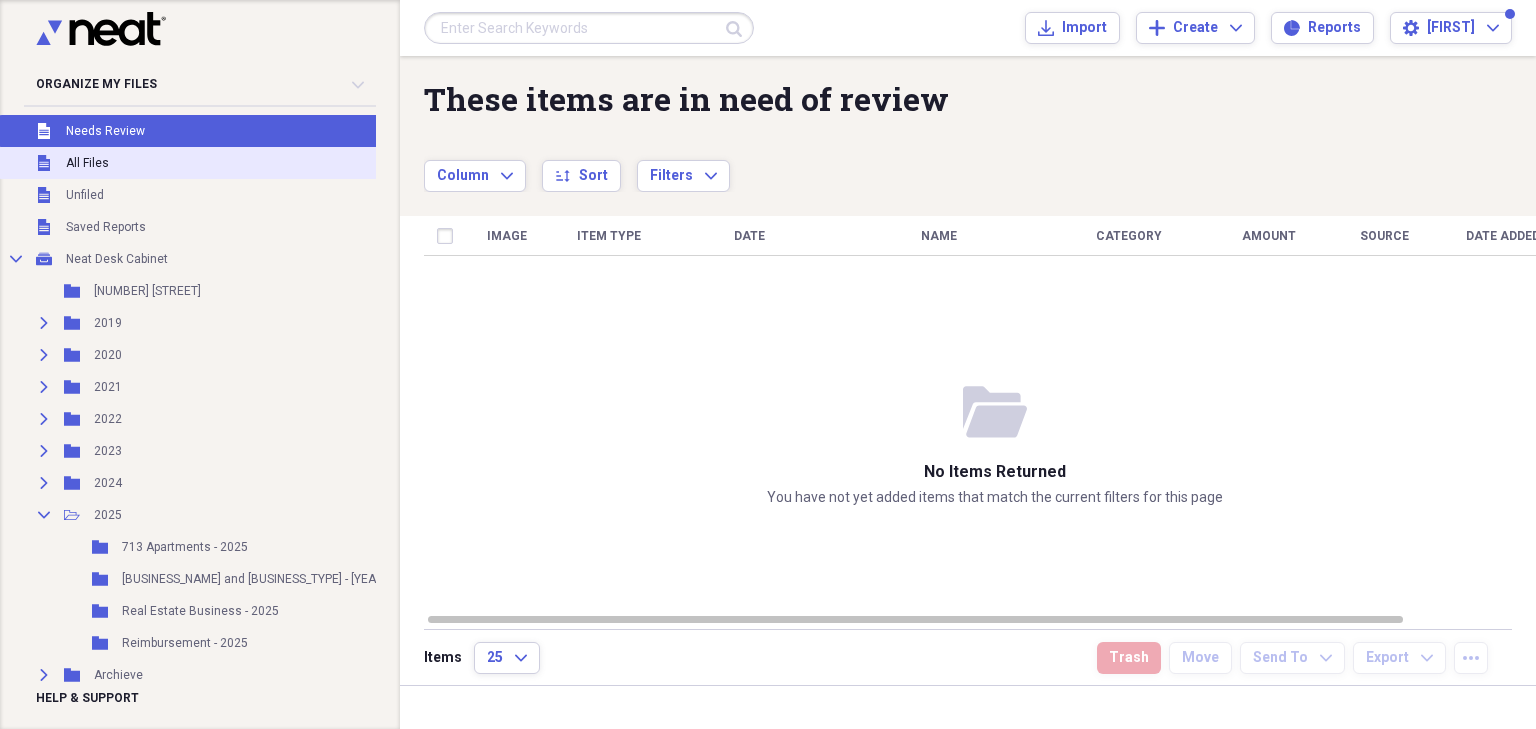 click on "Unfiled All Files" at bounding box center (224, 163) 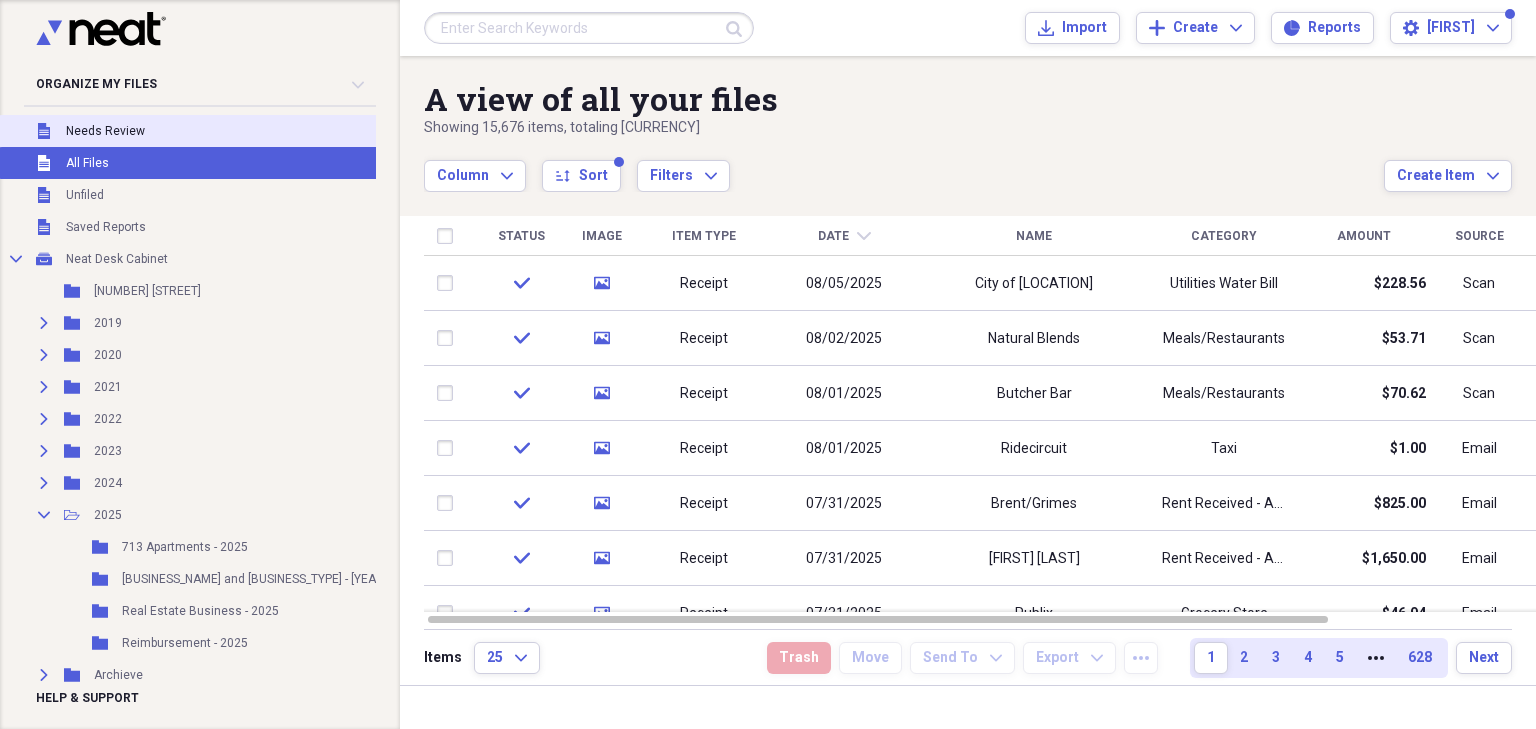 click on "Needs Review" at bounding box center [105, 131] 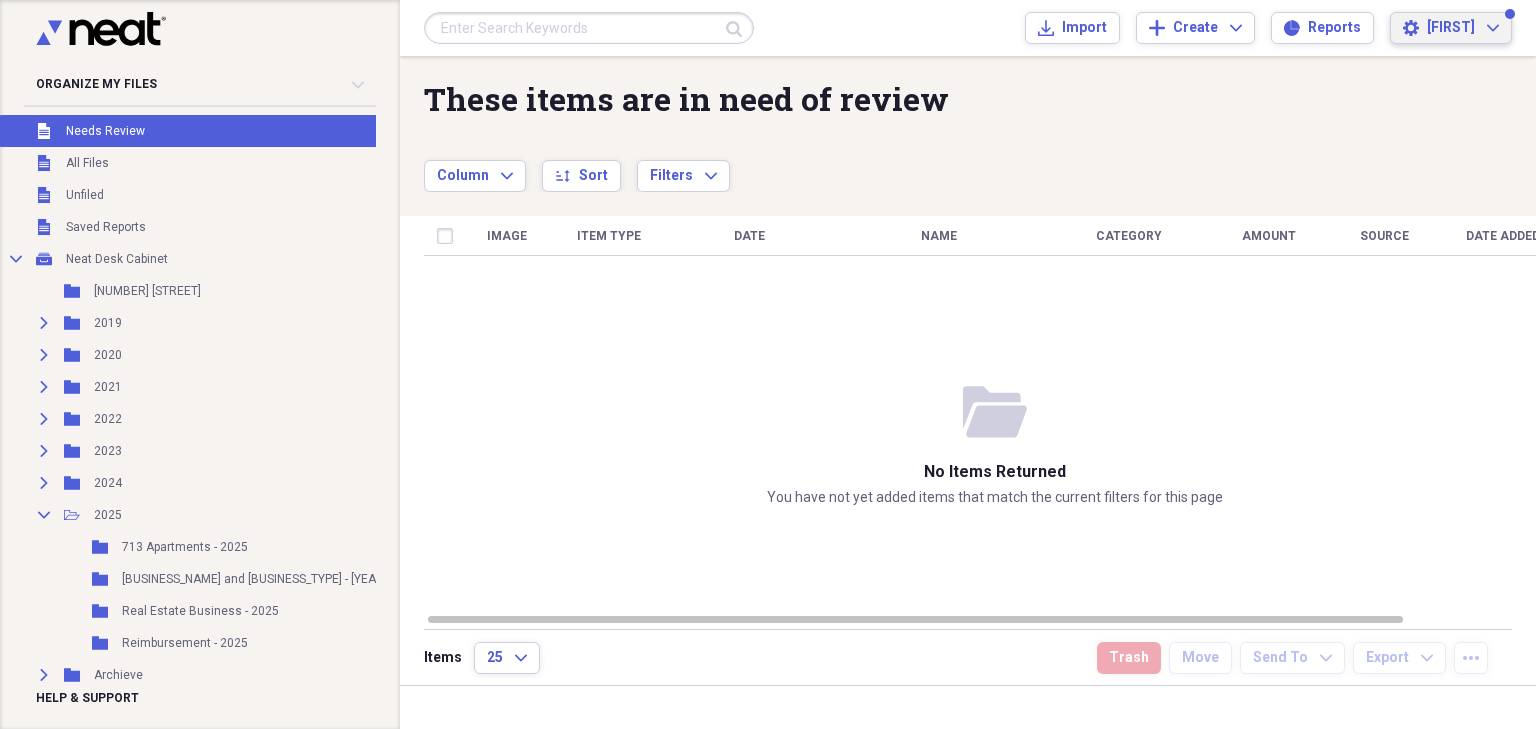 click on "Settings Doug Expand" at bounding box center (1451, 28) 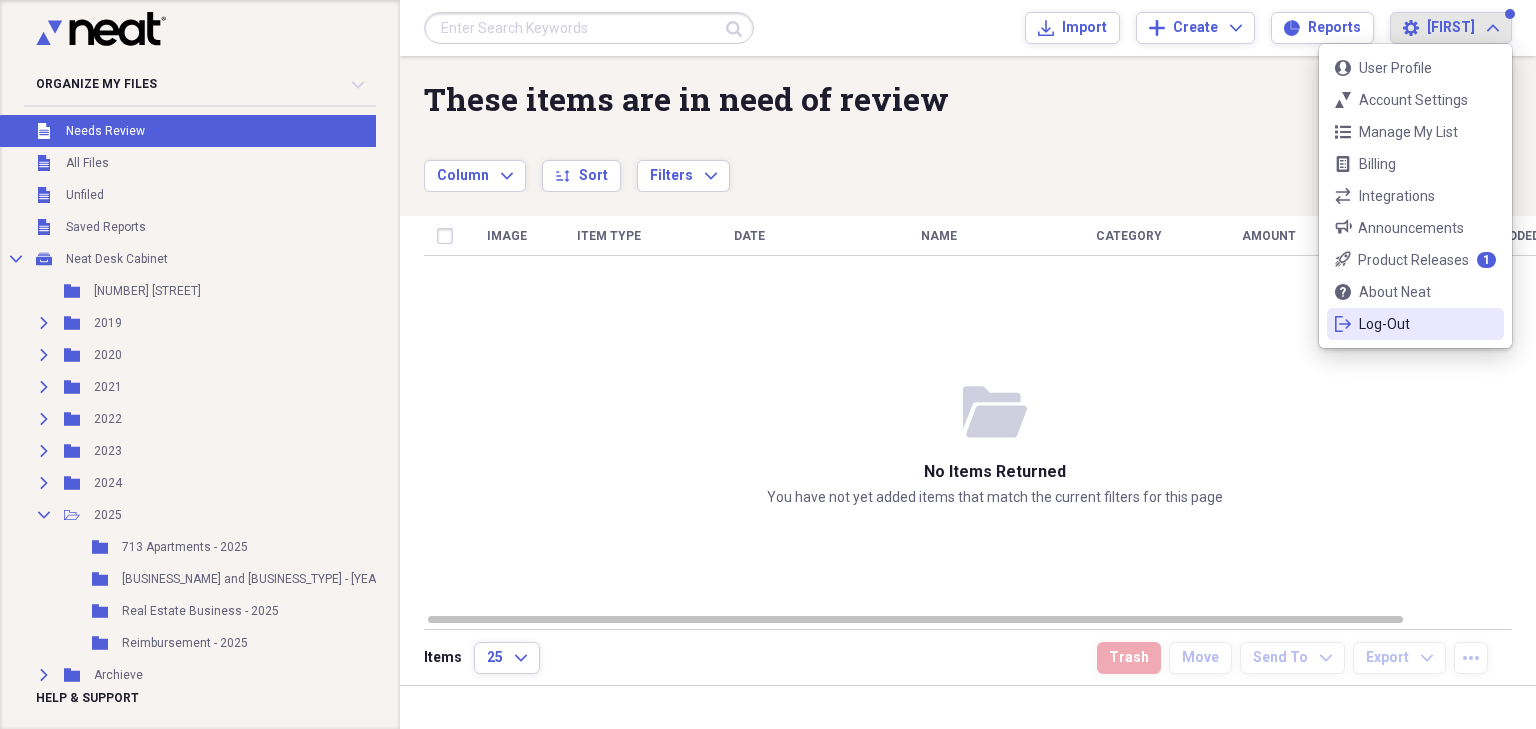 click on "logout Log-Out" at bounding box center (1415, 324) 